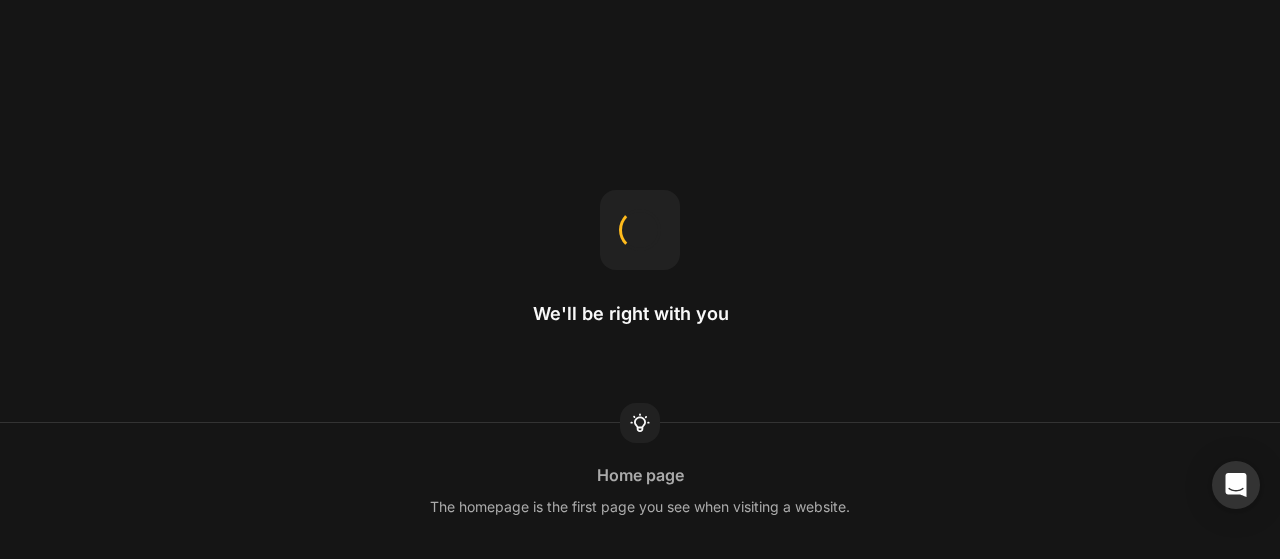 scroll, scrollTop: 0, scrollLeft: 0, axis: both 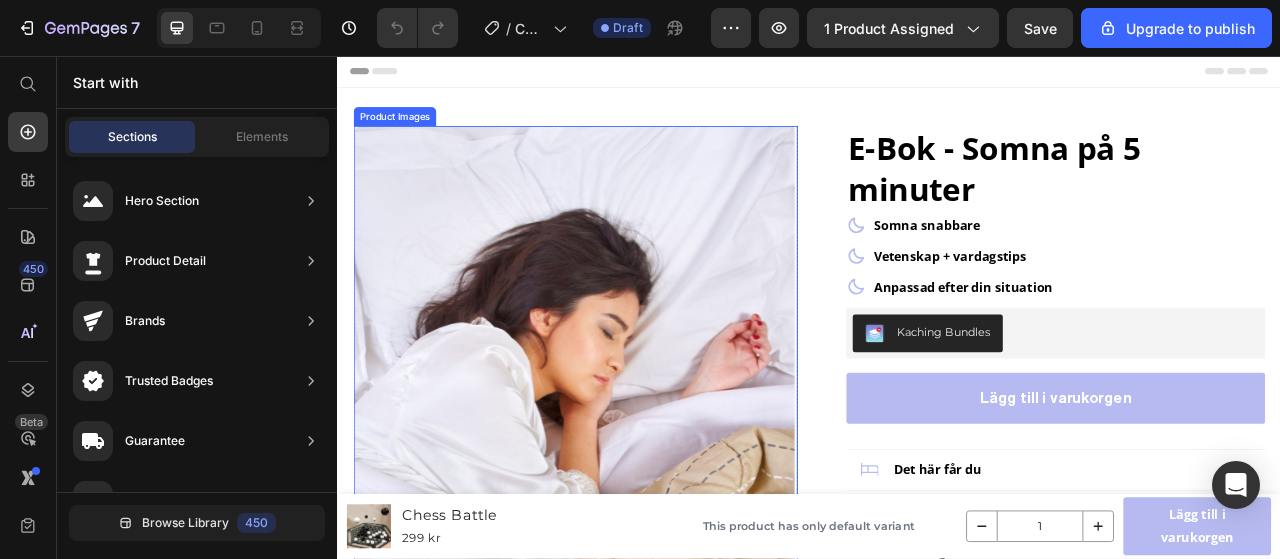 click at bounding box center [639, 647] 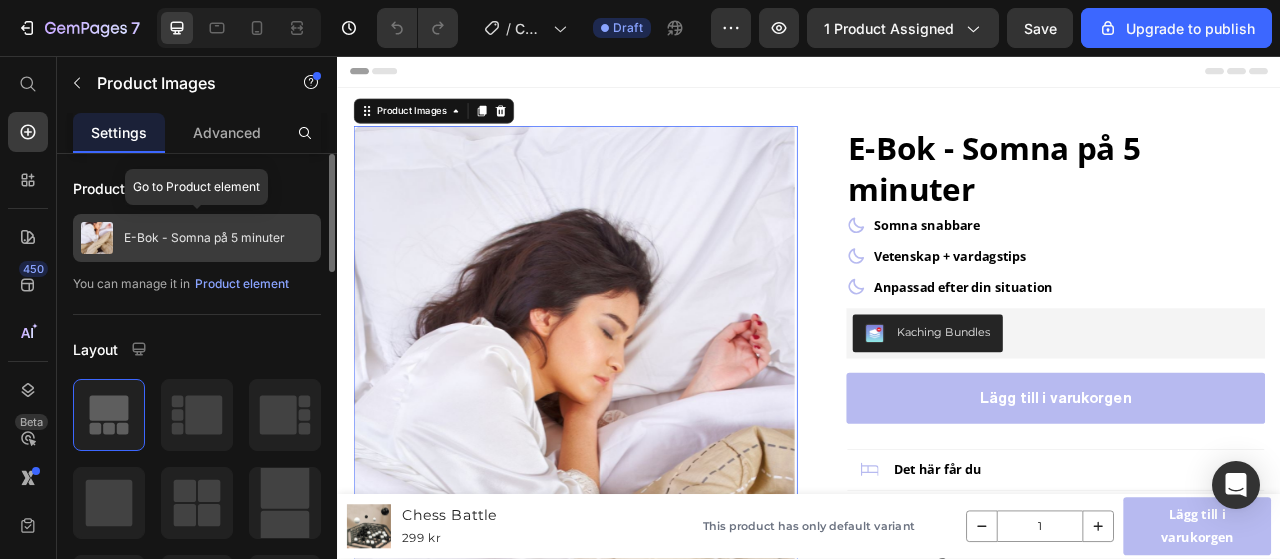 click on "E-Bok - Somna på 5 minuter" at bounding box center [197, 238] 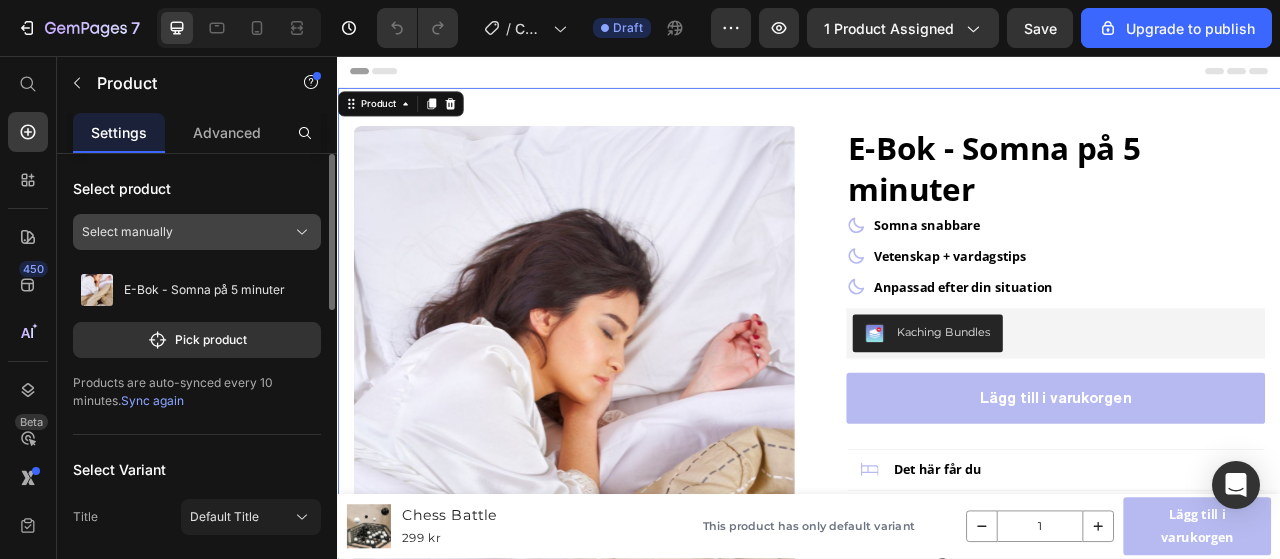 click on "Select manually" 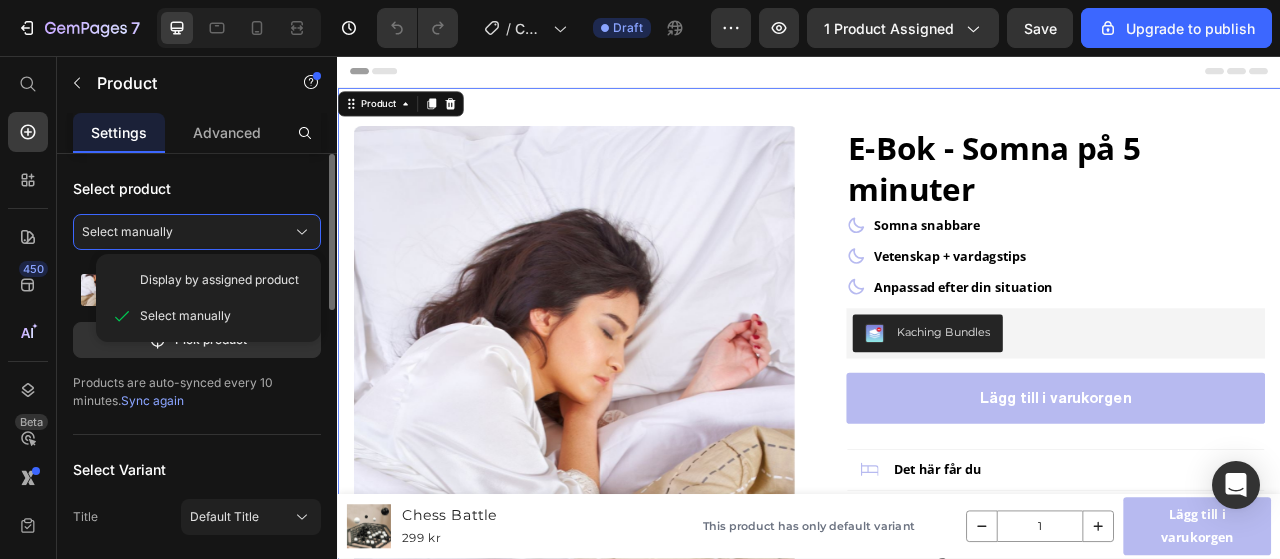 click on "Select product" at bounding box center (197, 188) 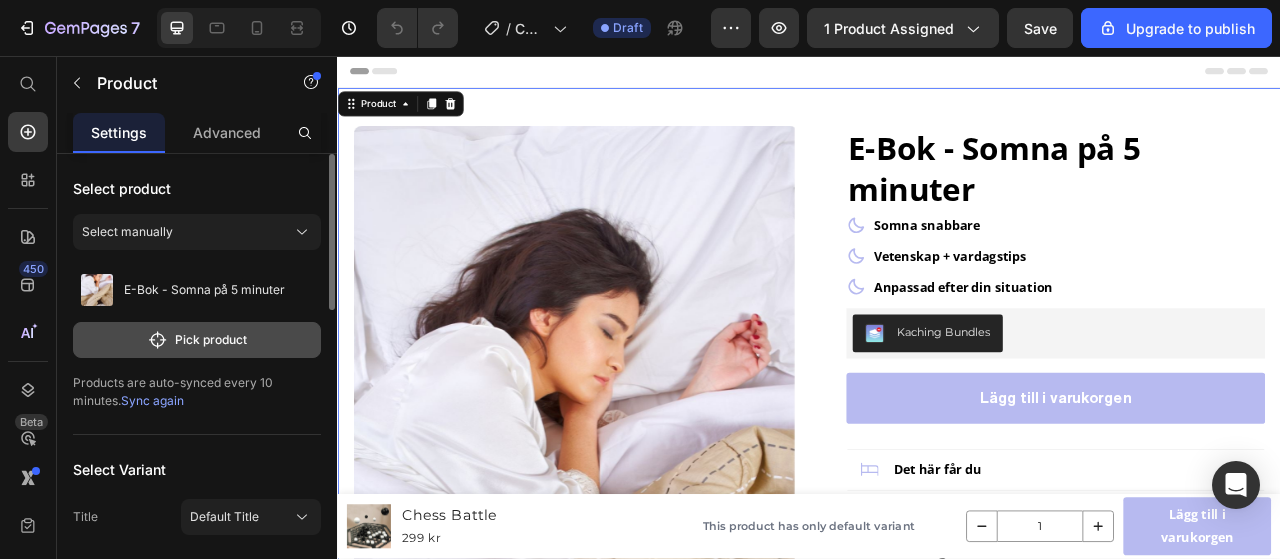 click on "Pick product" 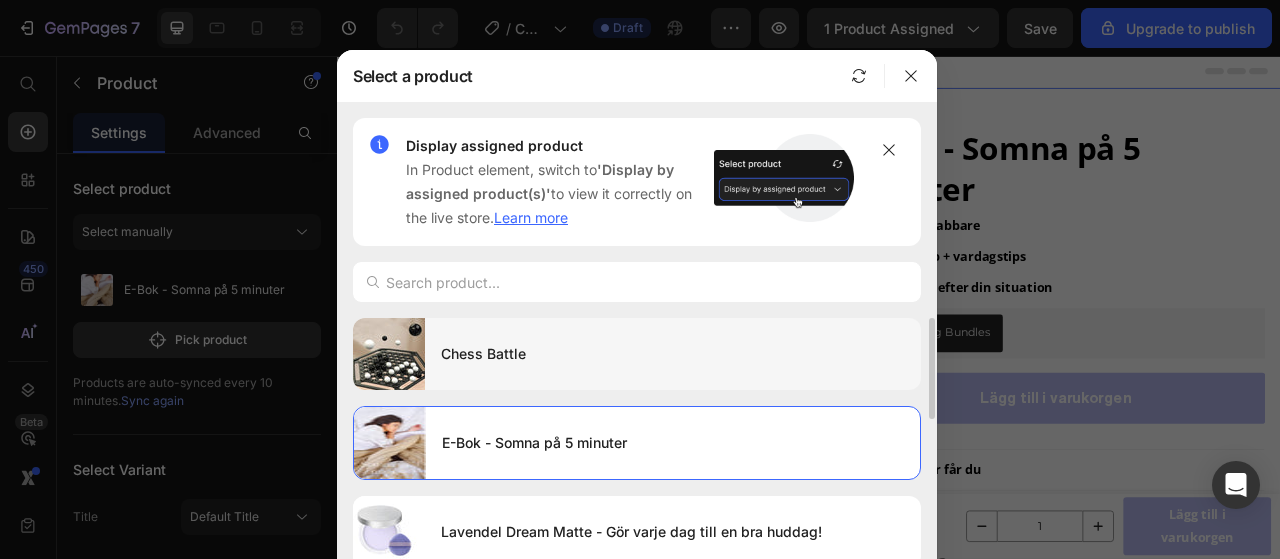 click on "Chess Battle" at bounding box center (673, 354) 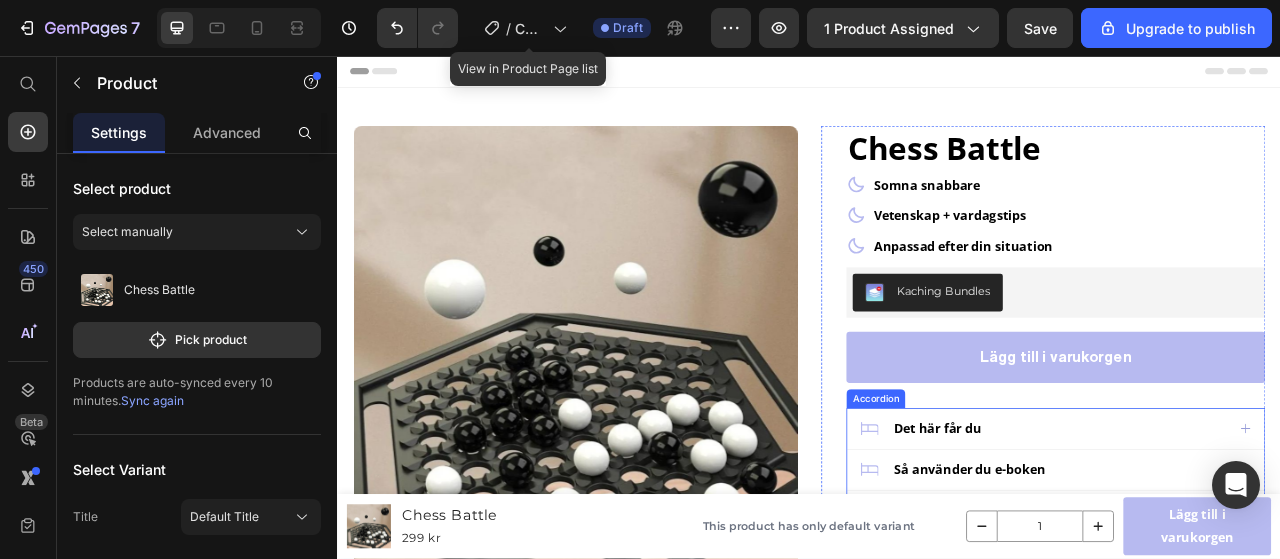 scroll, scrollTop: 100, scrollLeft: 0, axis: vertical 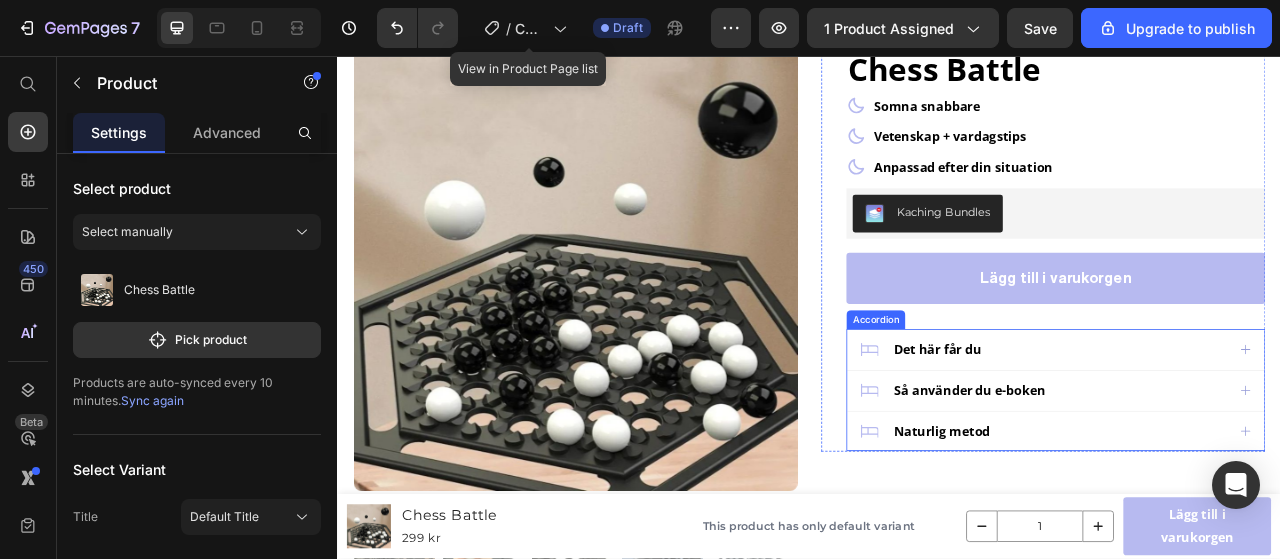 click on "Det här får du" at bounding box center [1250, 430] 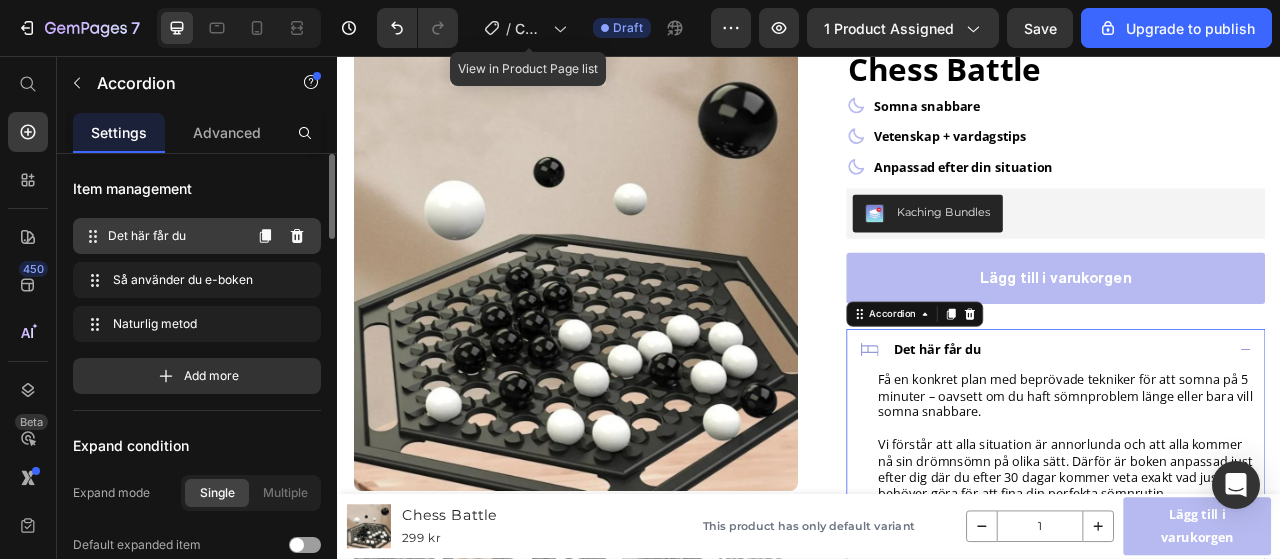 click 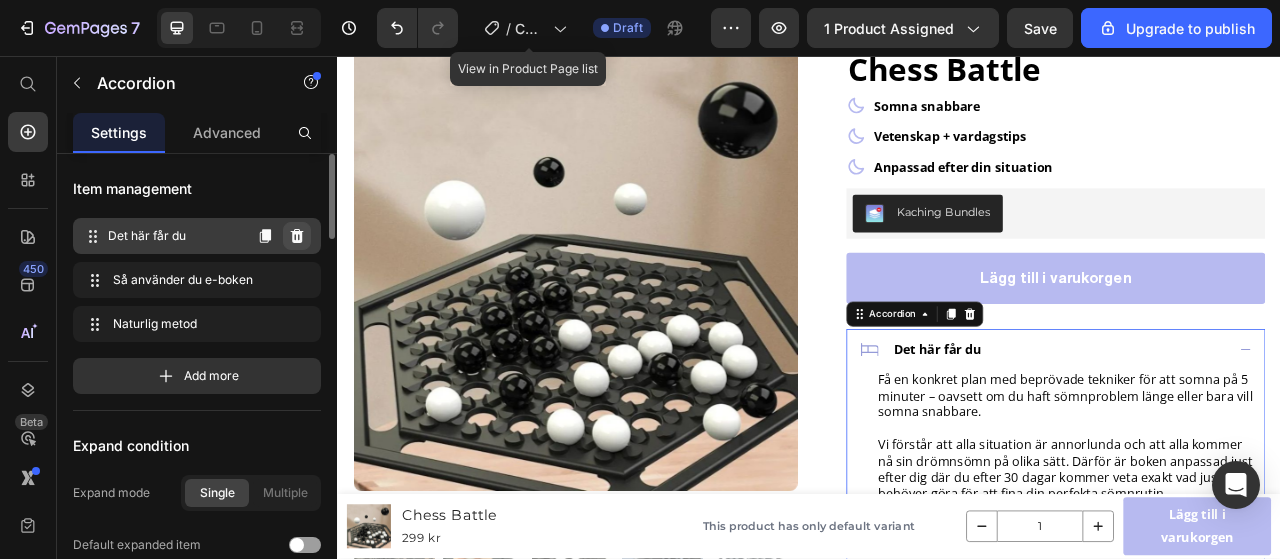 click 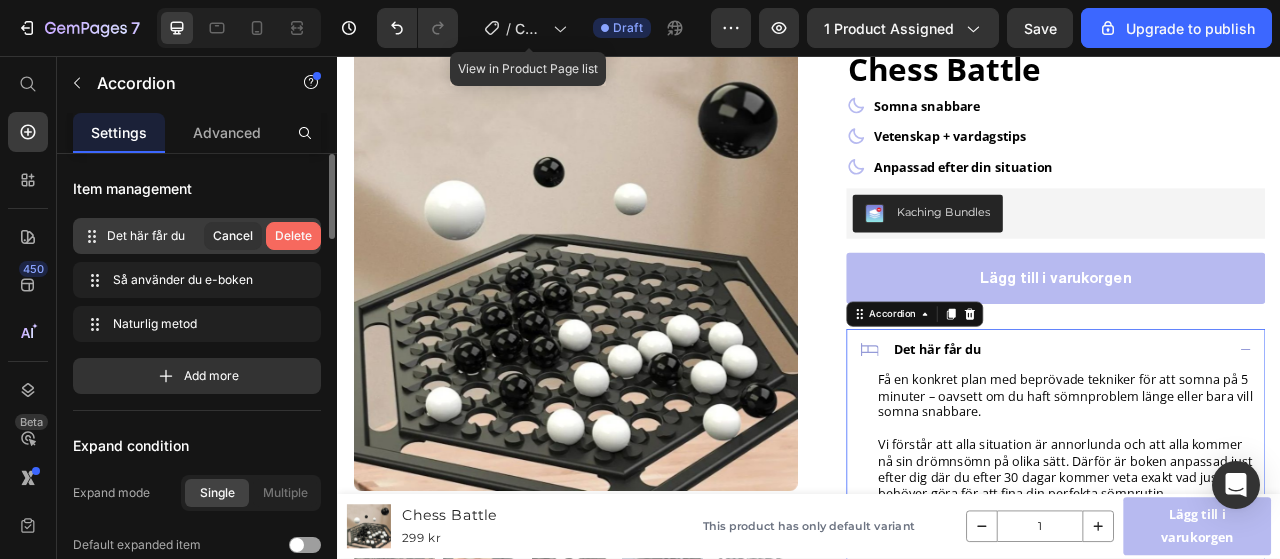 click on "Delete" at bounding box center [293, 236] 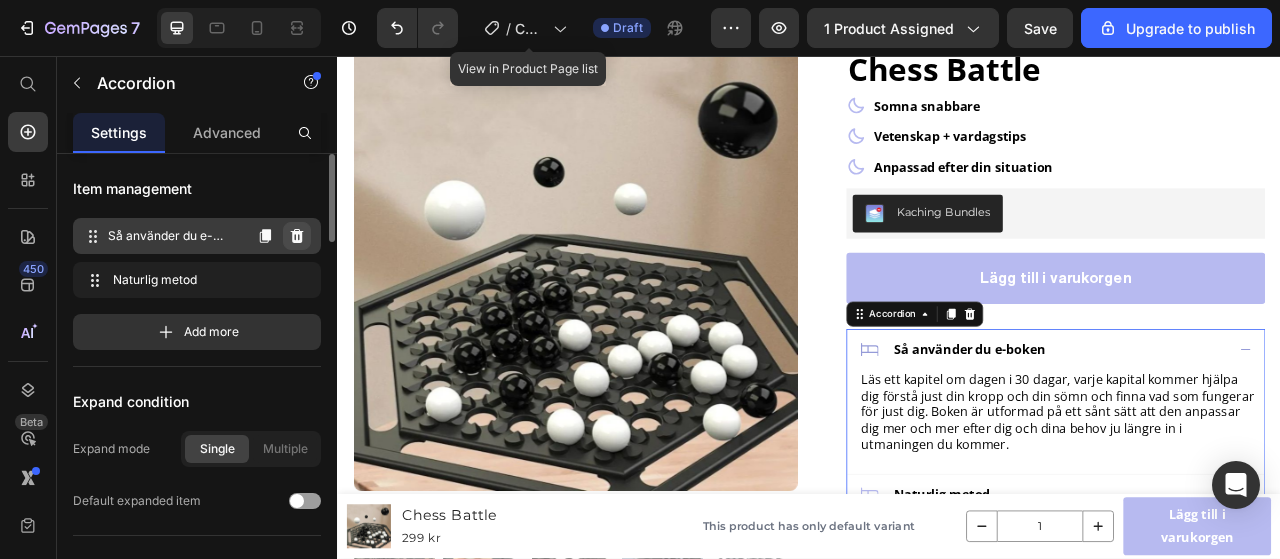 click 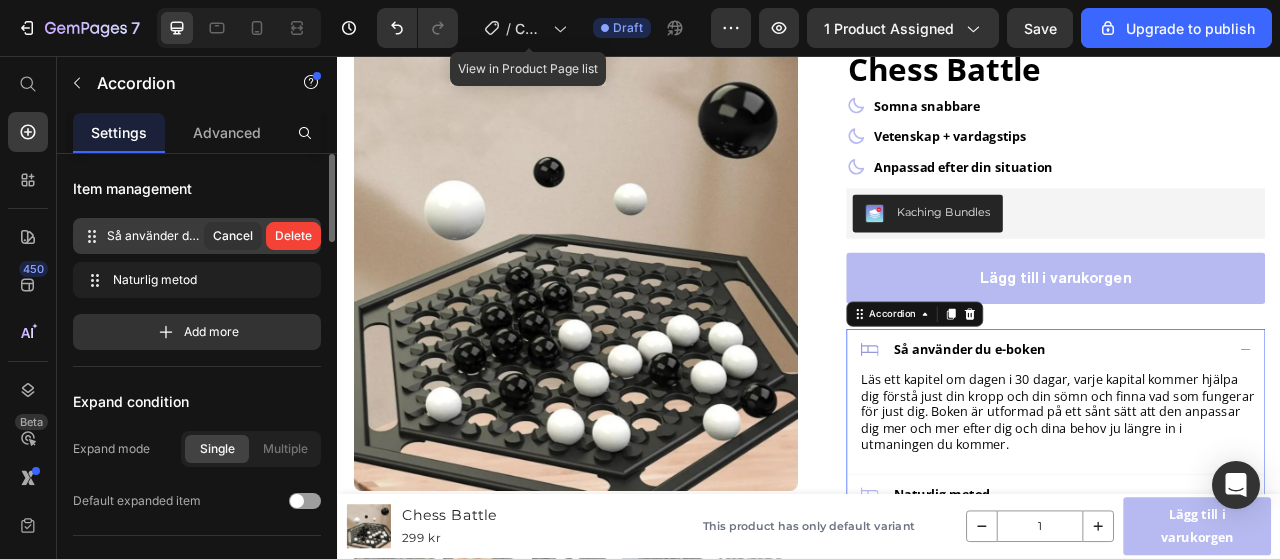 click on "Delete" at bounding box center [293, 236] 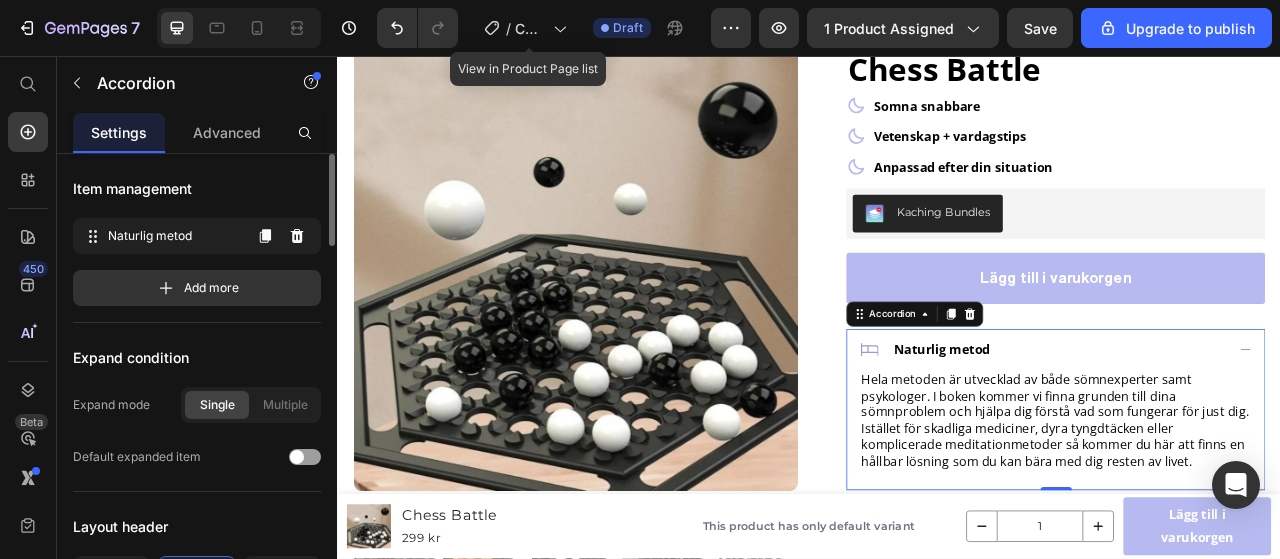 click 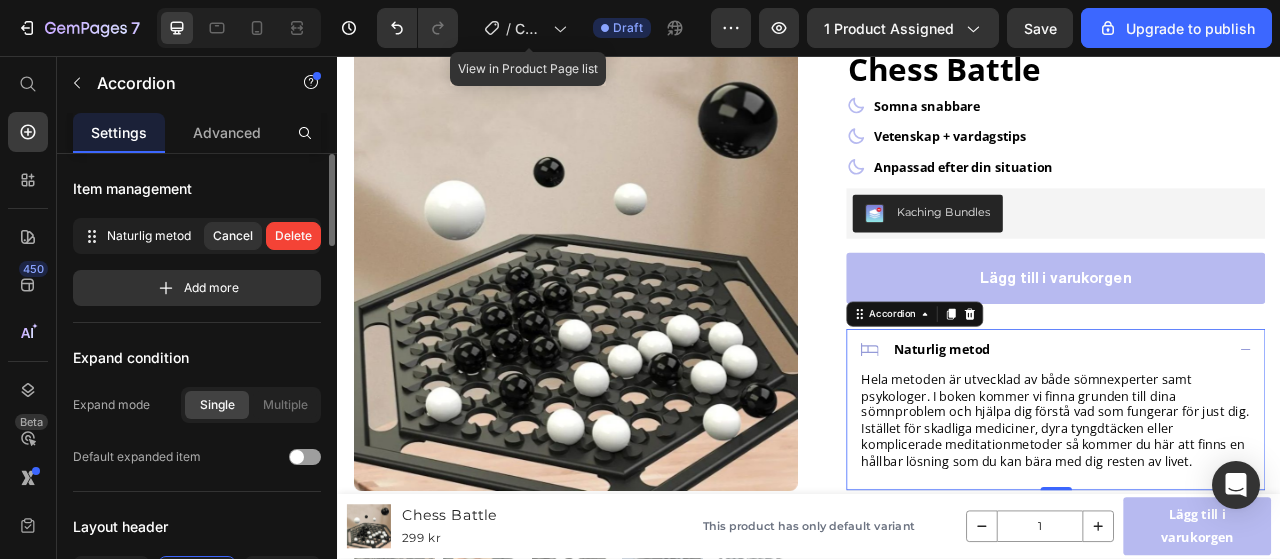 click on "Delete" at bounding box center (293, 236) 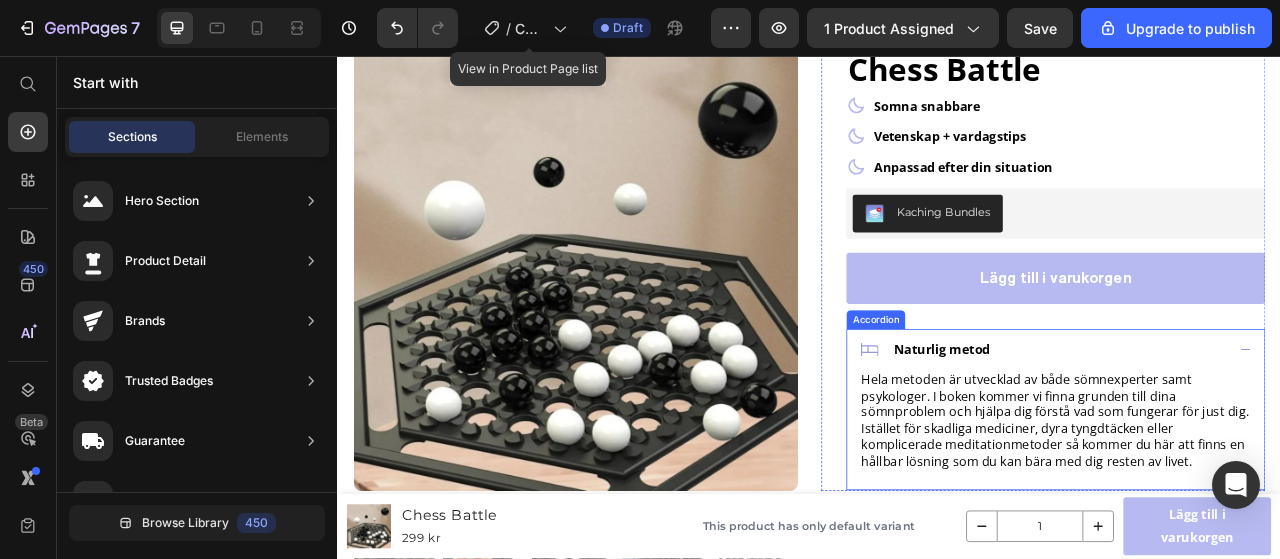 click on "Naturlig metod" at bounding box center [1250, 430] 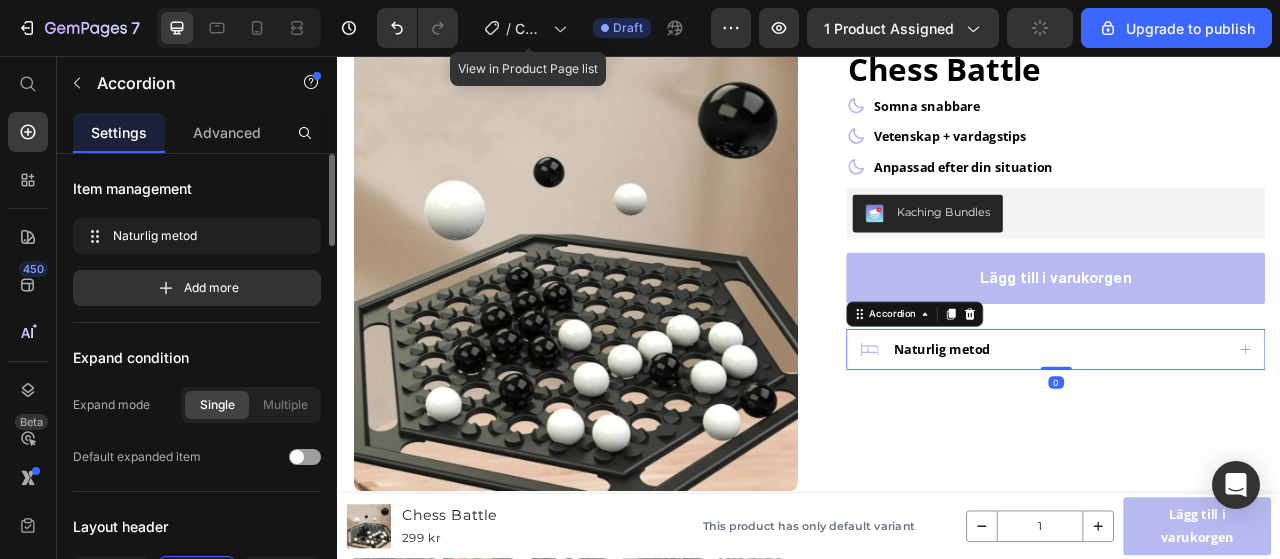 click 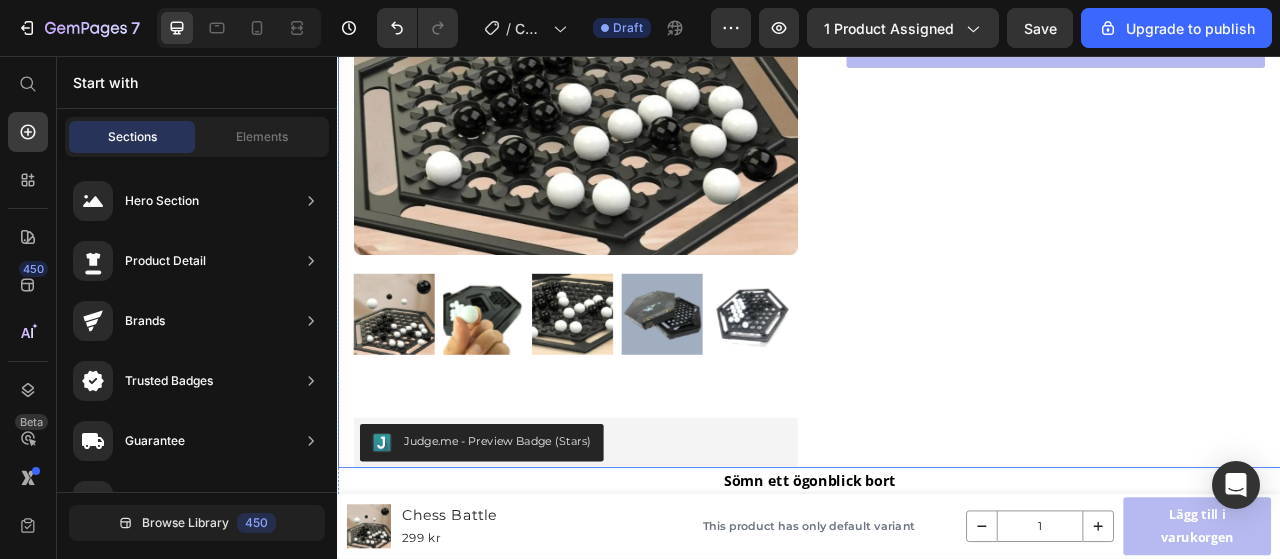 scroll, scrollTop: 0, scrollLeft: 0, axis: both 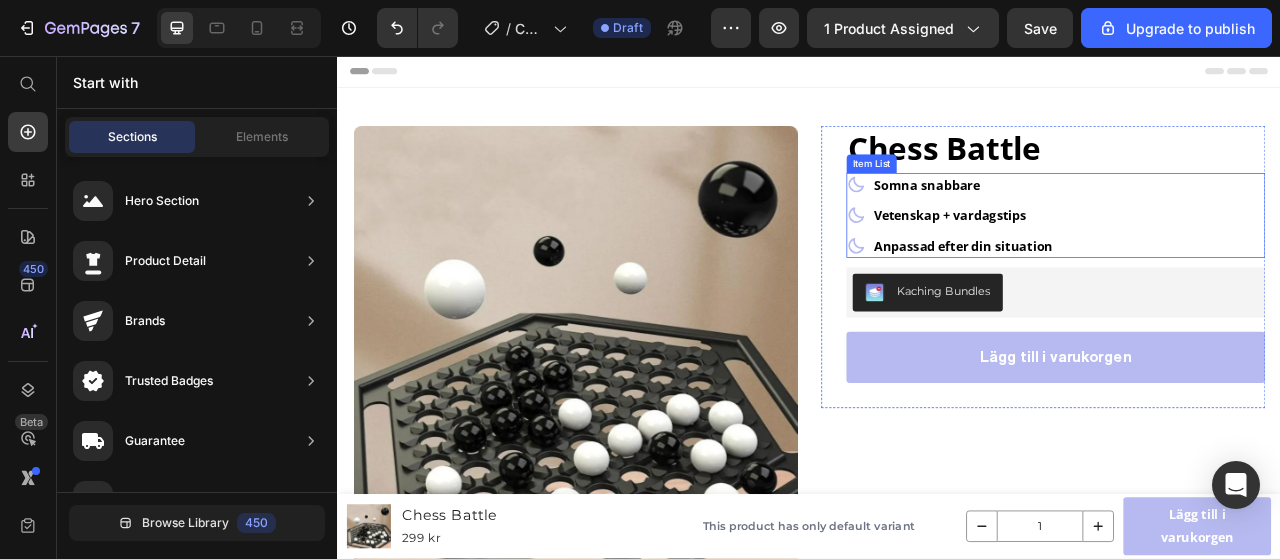 click 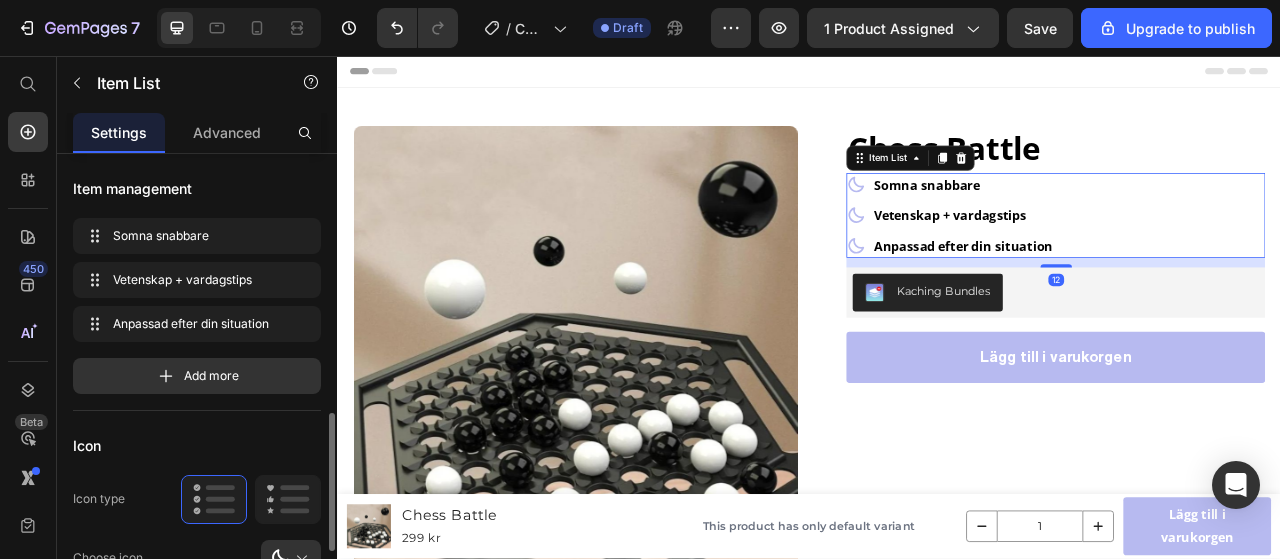 scroll, scrollTop: 200, scrollLeft: 0, axis: vertical 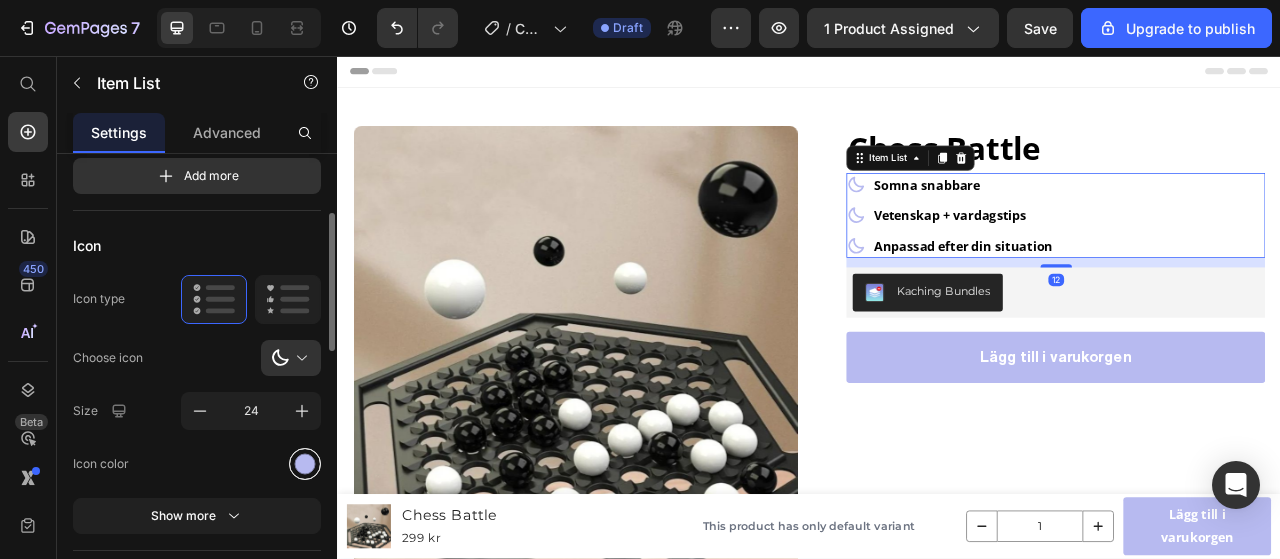 click at bounding box center [305, 463] 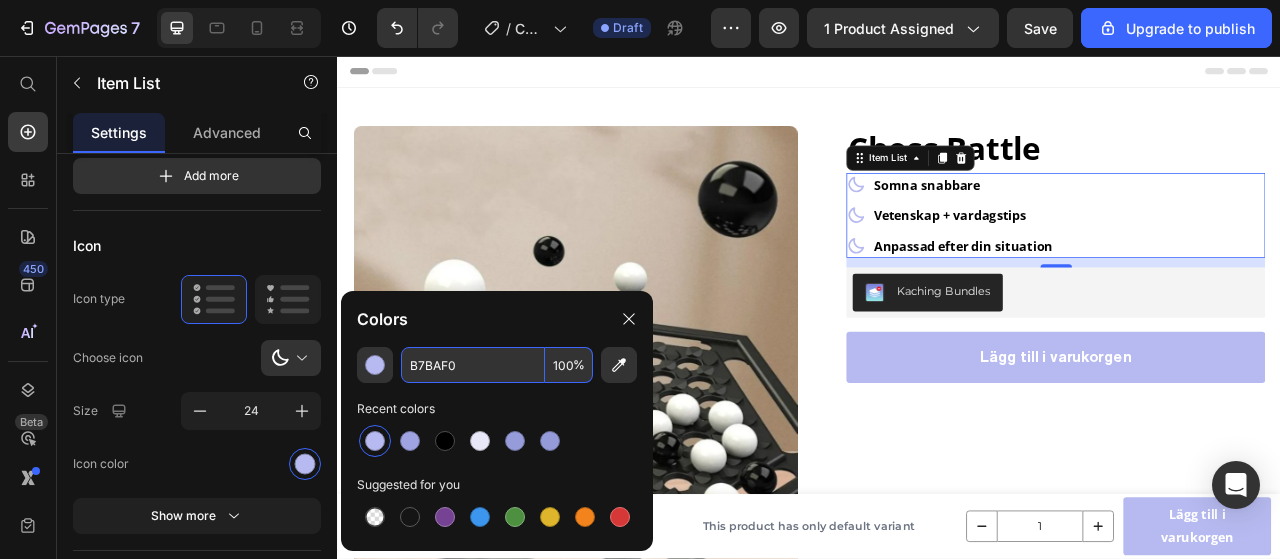 click on "B7BAF0" at bounding box center [473, 365] 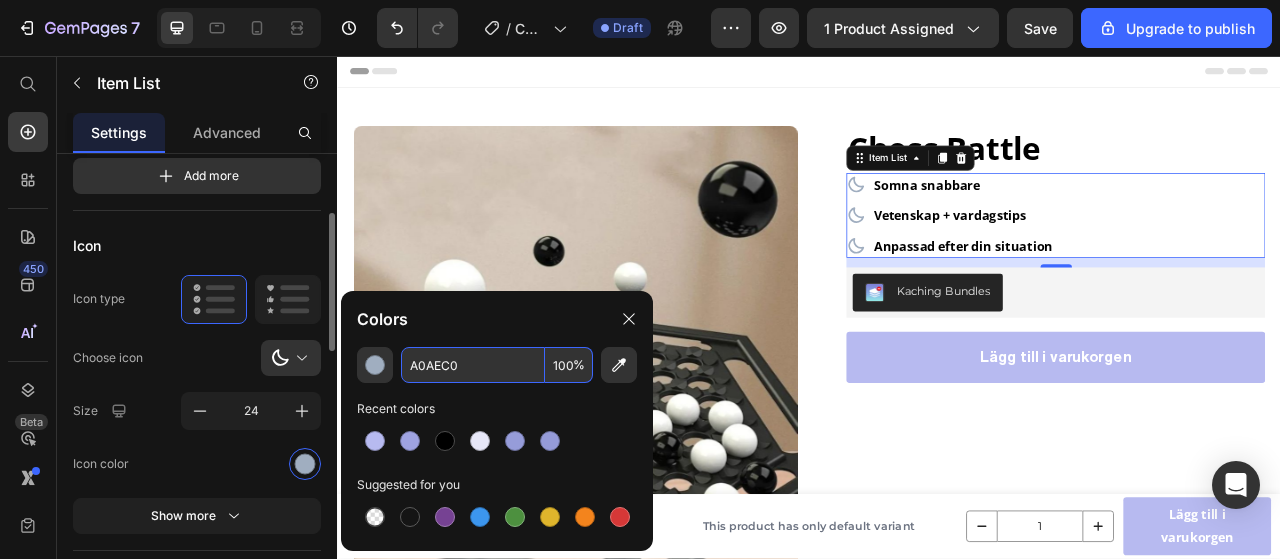 type on "A0AEC0" 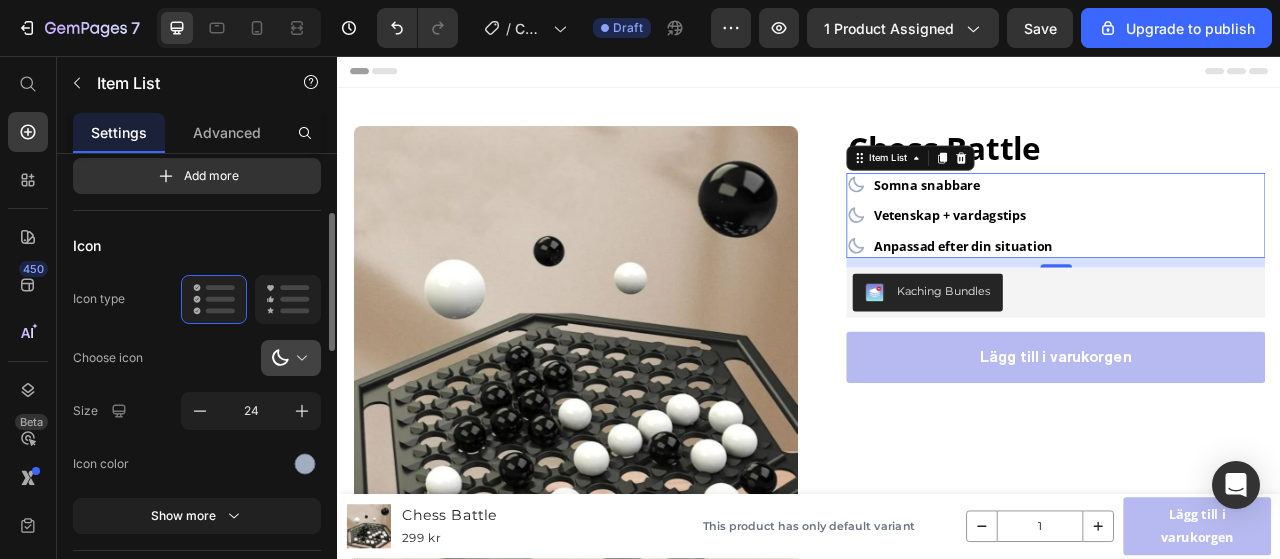 click at bounding box center [299, 358] 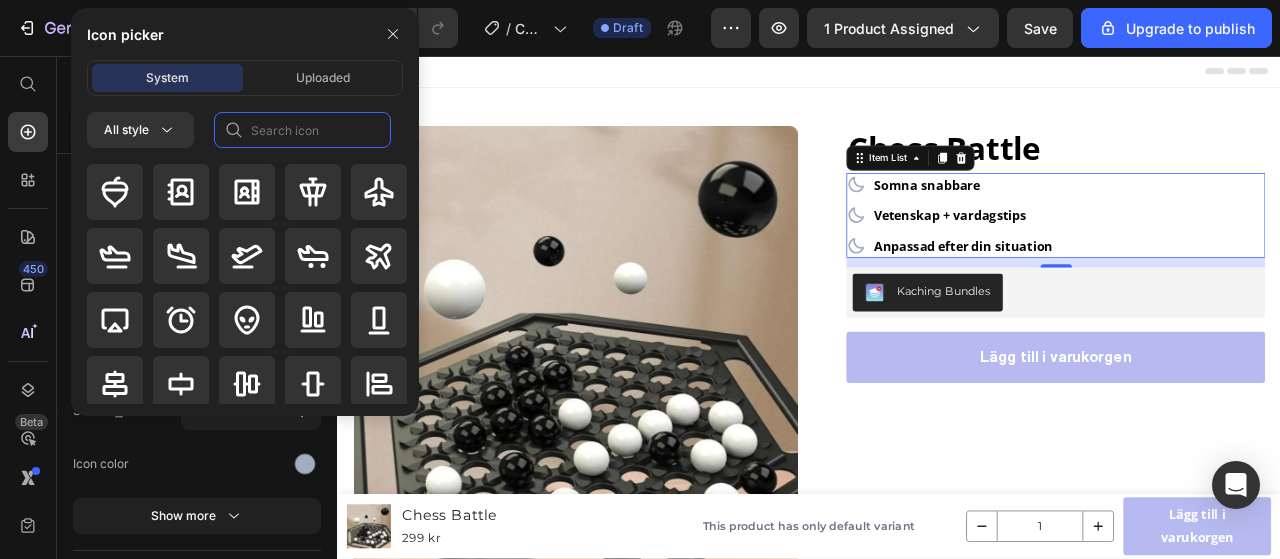 click 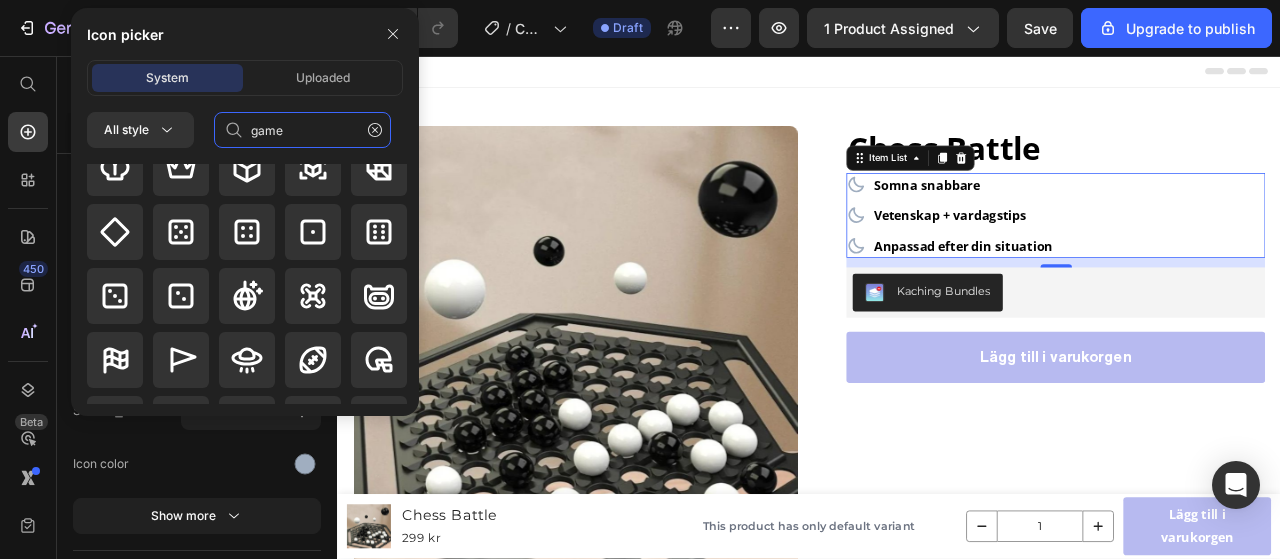 scroll, scrollTop: 300, scrollLeft: 0, axis: vertical 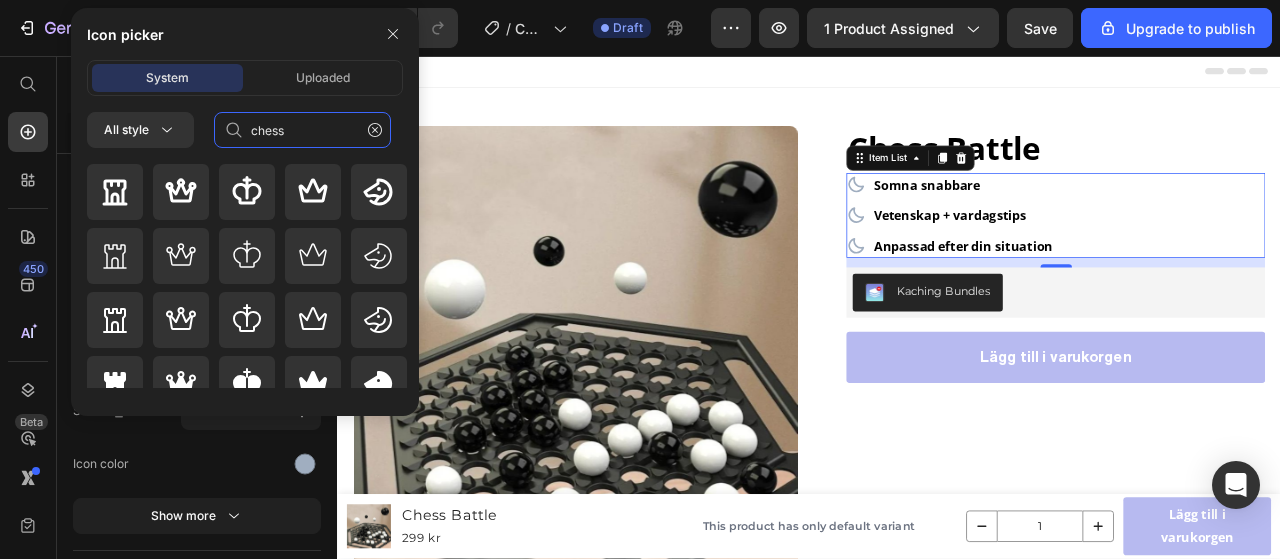 type on "chess" 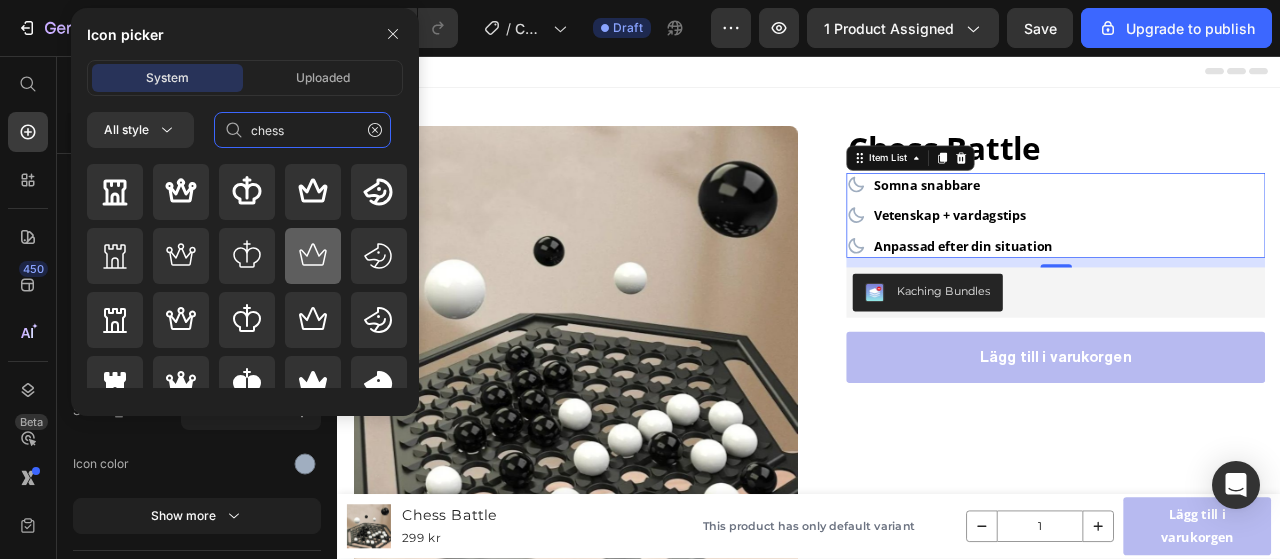 scroll, scrollTop: 24, scrollLeft: 0, axis: vertical 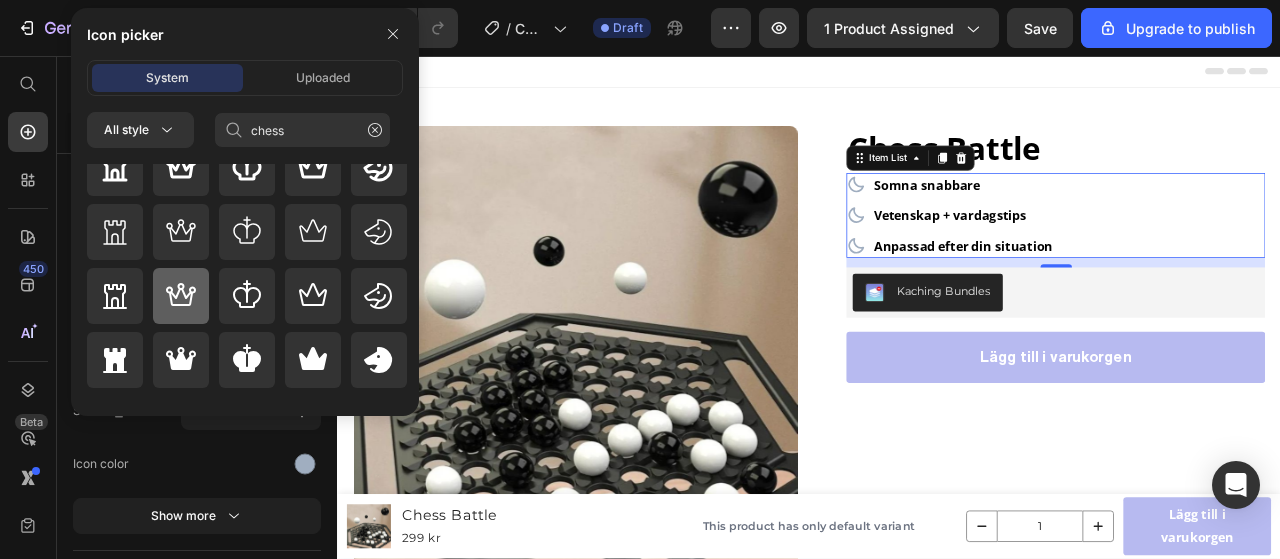 click 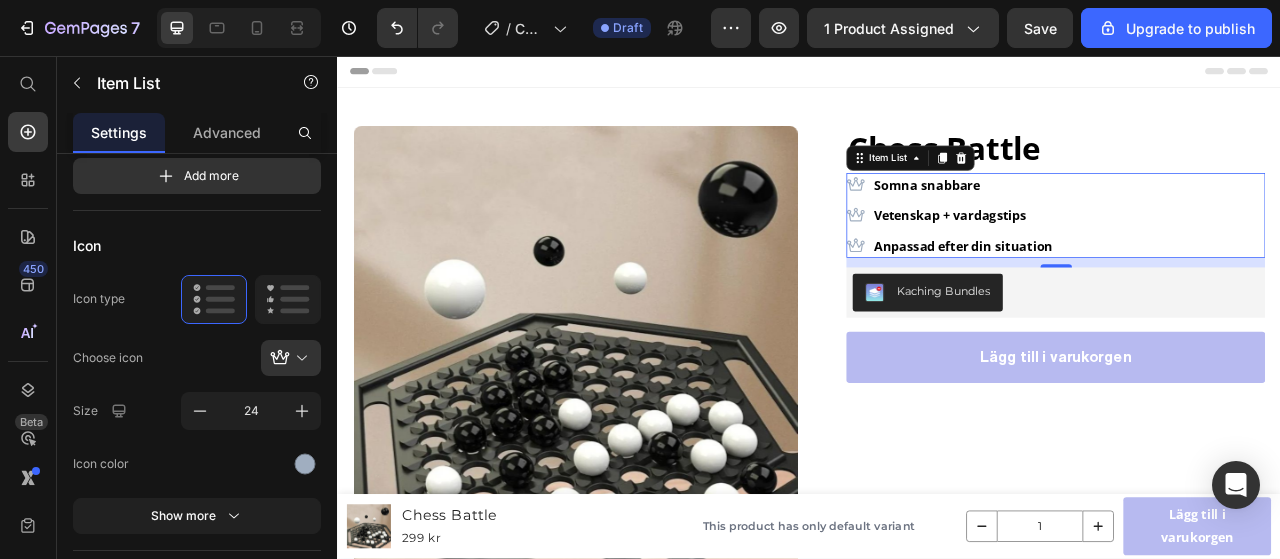 click on "Somna snabbare" at bounding box center [1133, 220] 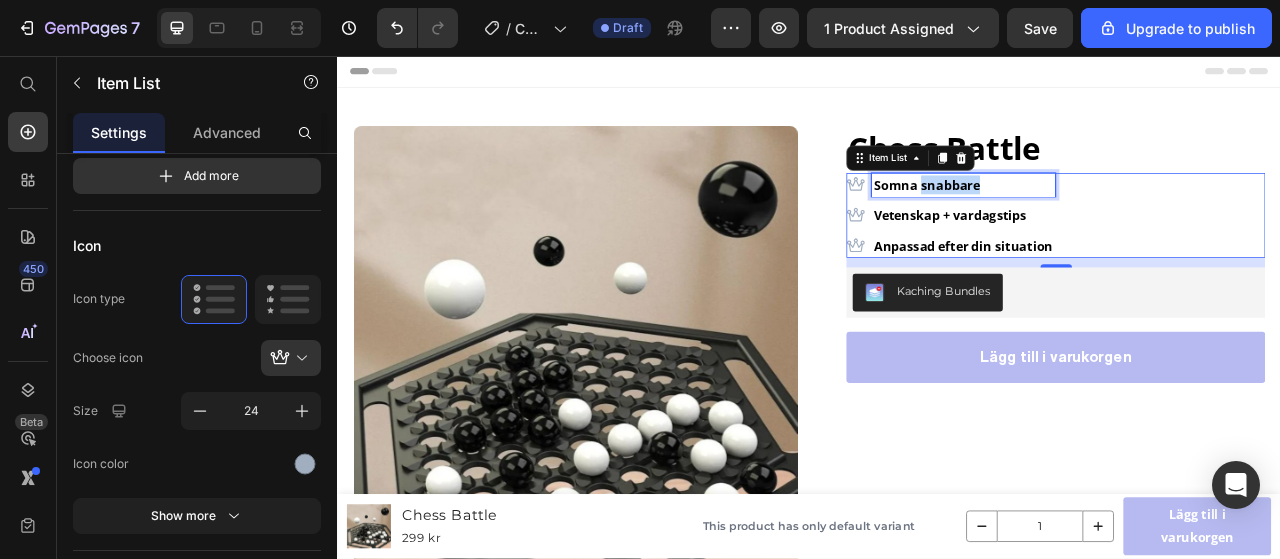 click on "Somna snabbare" at bounding box center [1133, 220] 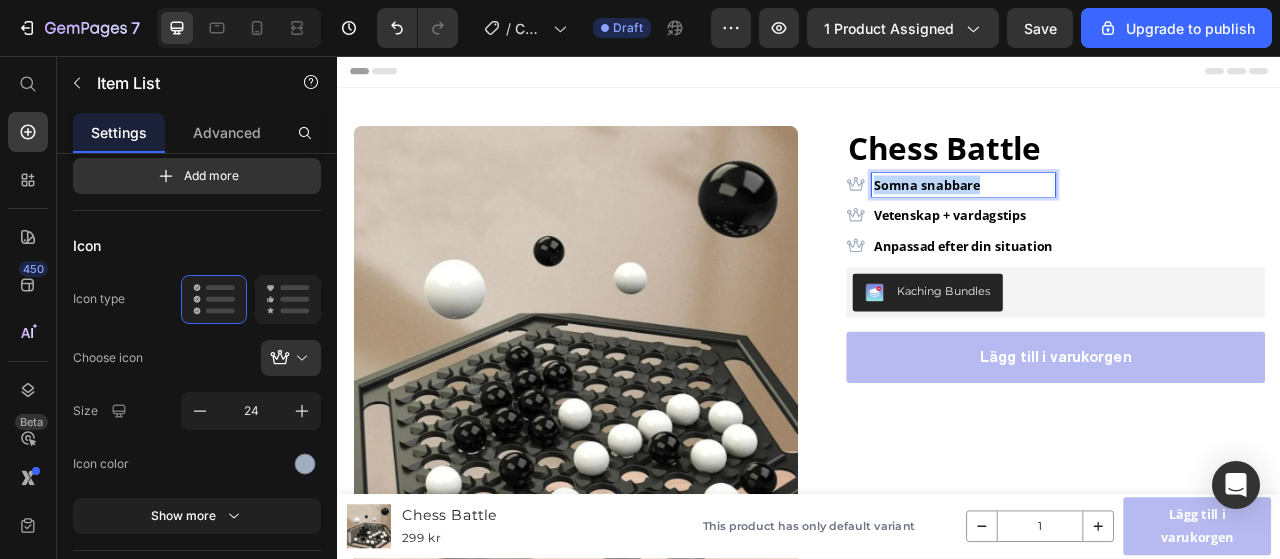 click on "Somna snabbare" at bounding box center [1133, 220] 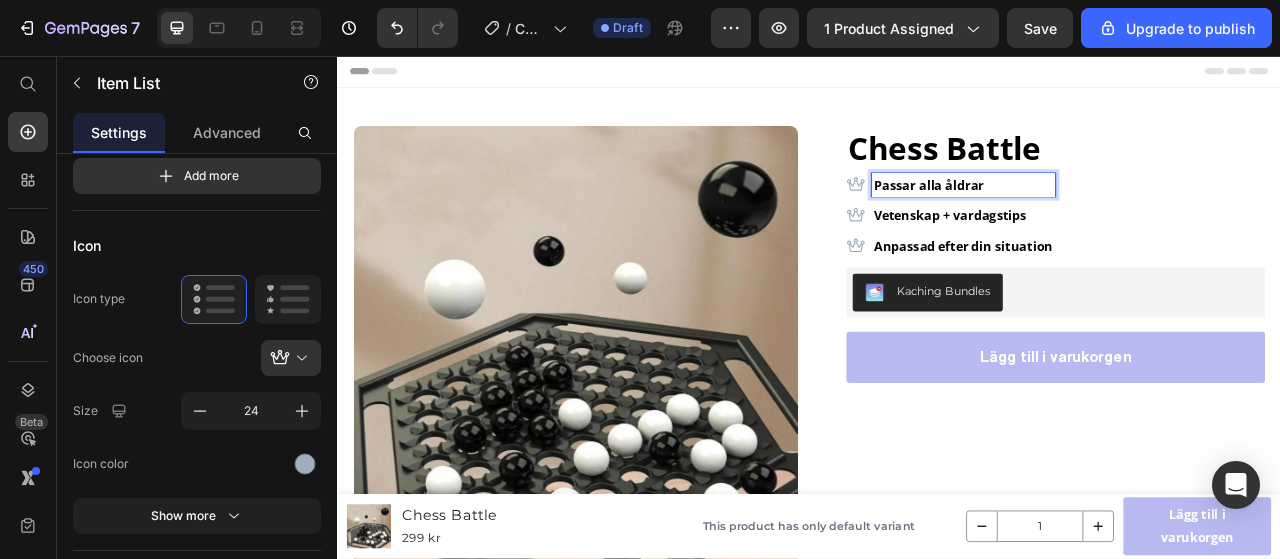 click on "Vetenskap + vardagstips" at bounding box center (1133, 259) 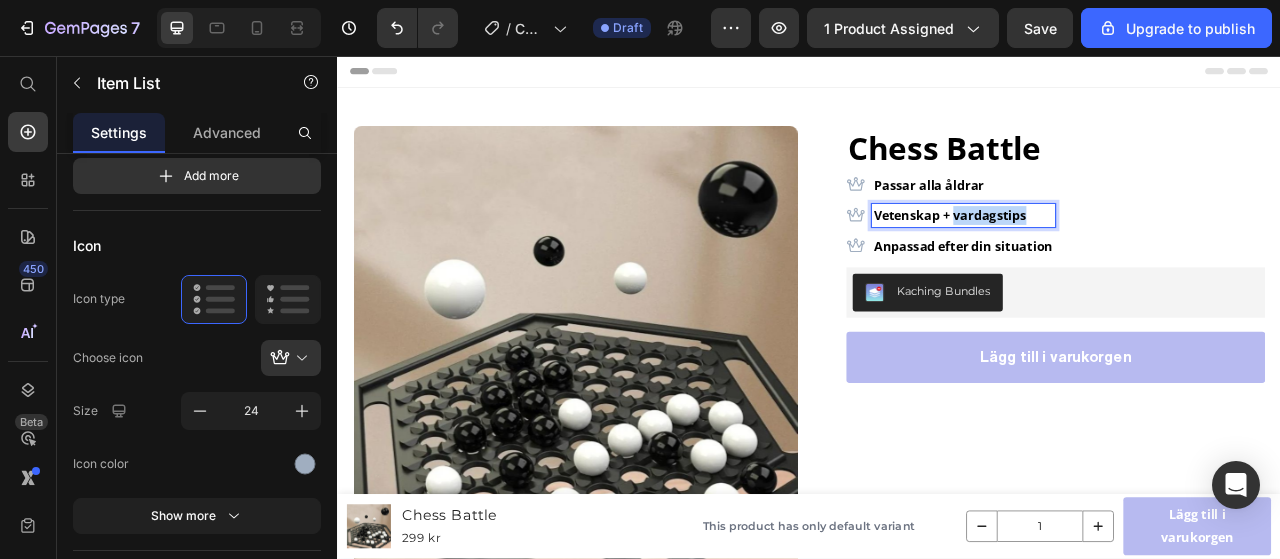 click on "Vetenskap + vardagstips" at bounding box center [1133, 259] 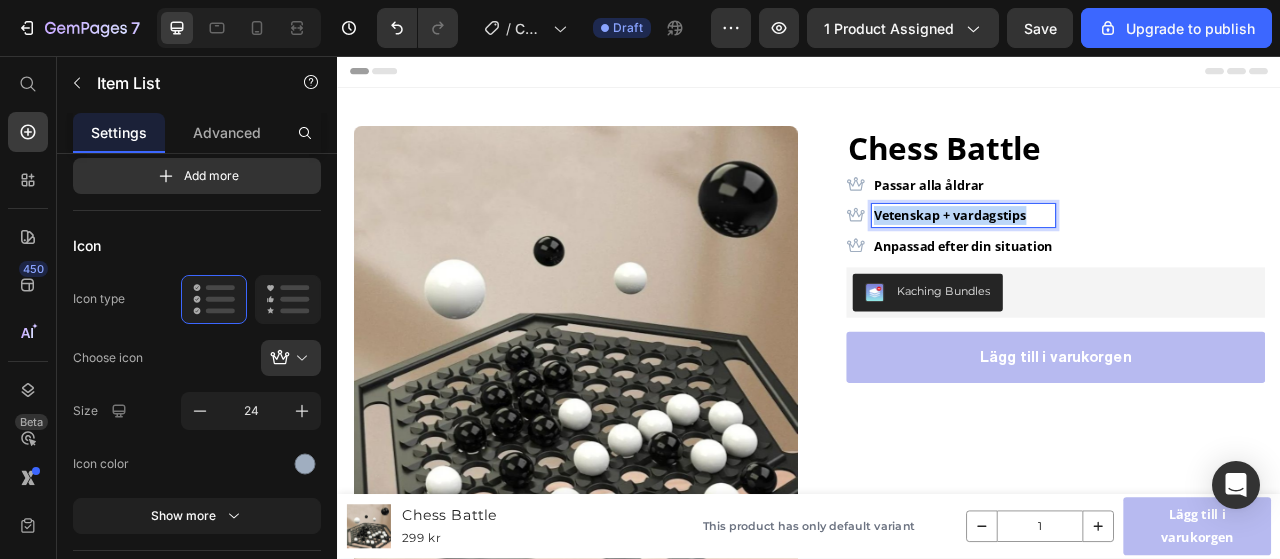 click on "Vetenskap + vardagstips" at bounding box center (1133, 259) 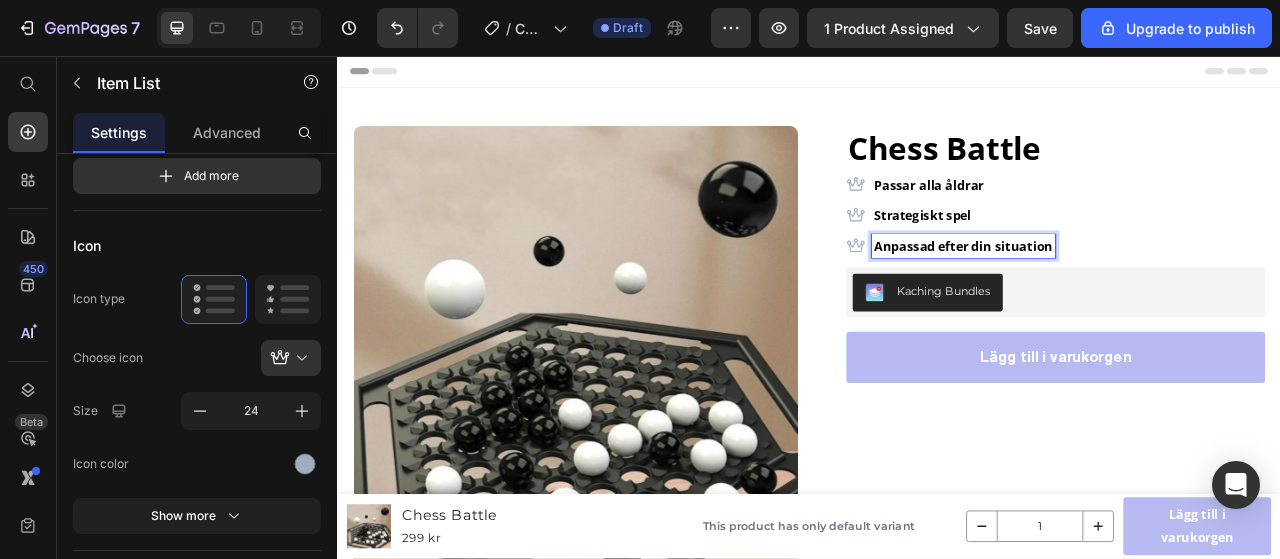 click on "Anpassad efter din situation" at bounding box center (1133, 298) 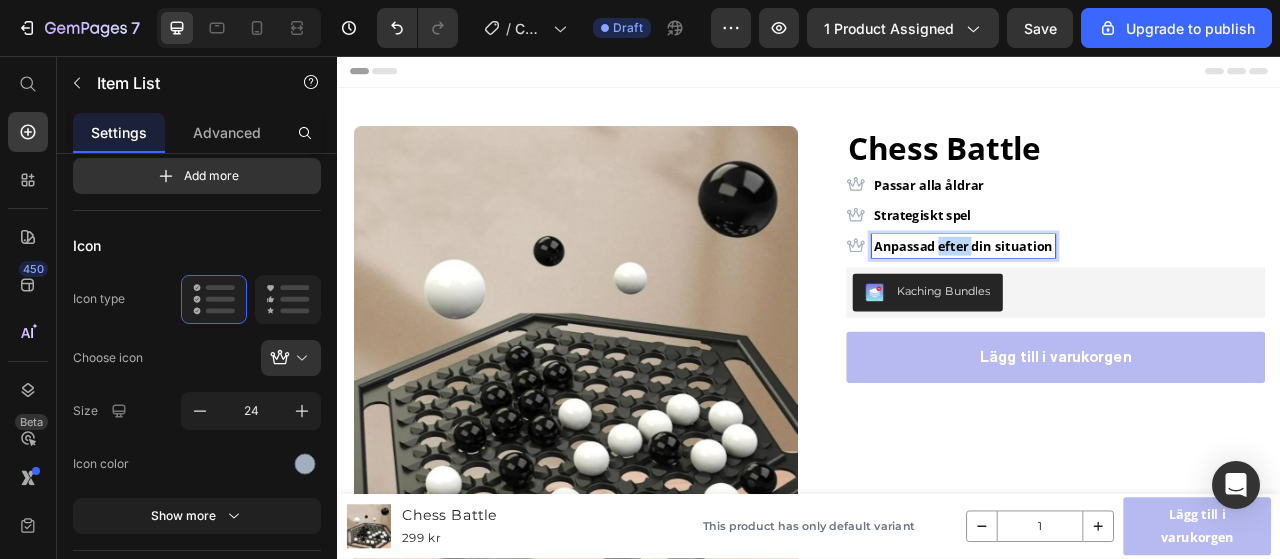 click on "Anpassad efter din situation" at bounding box center [1133, 298] 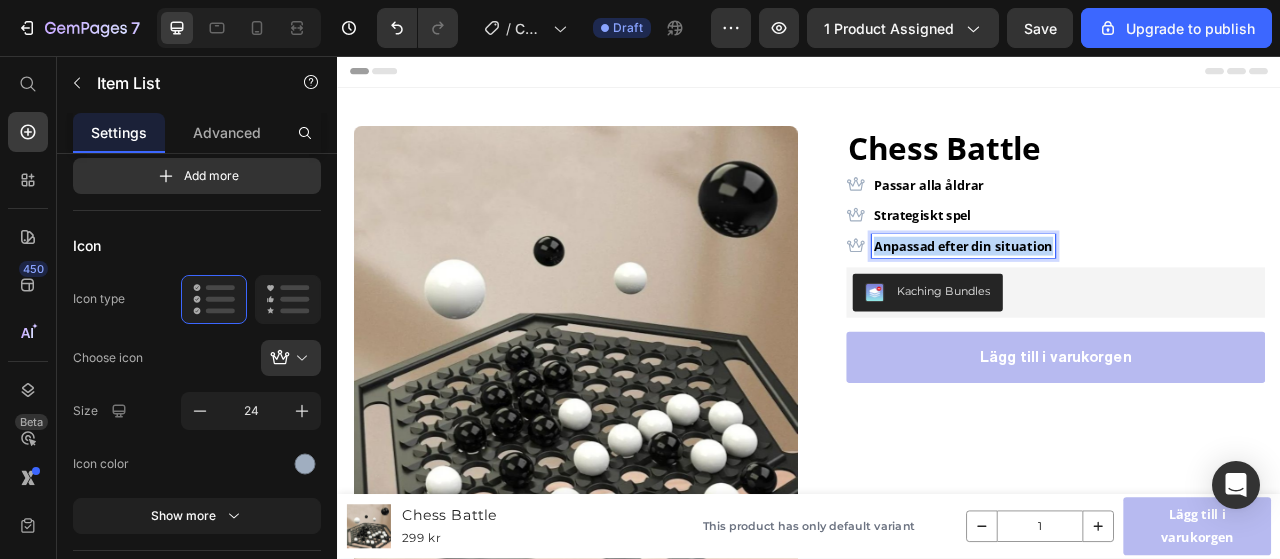 click on "Anpassad efter din situation" at bounding box center (1133, 298) 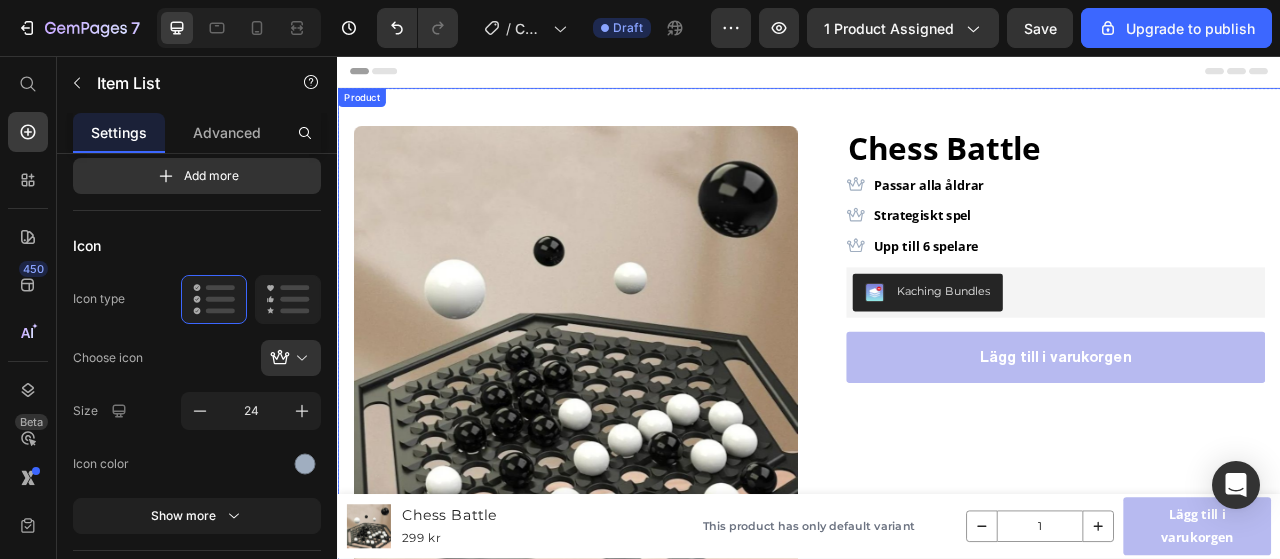 click on "Product Images Judge.me - Preview Badge (Stars) Judge.me Row Chess Battle Product Title Passar alla åldrar Strategiskt spel Upp till 6 spelare Item List 12 Kaching Bundles Kaching Bundles Lägg till i varukorgen Add to Cart Row Product" at bounding box center (937, 539) 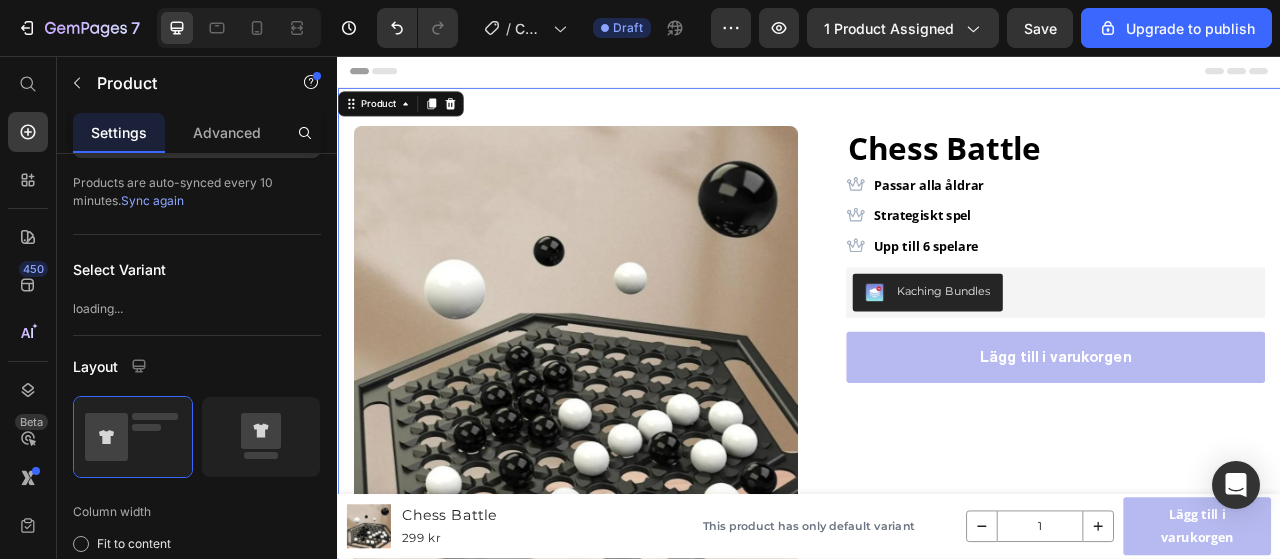 scroll, scrollTop: 0, scrollLeft: 0, axis: both 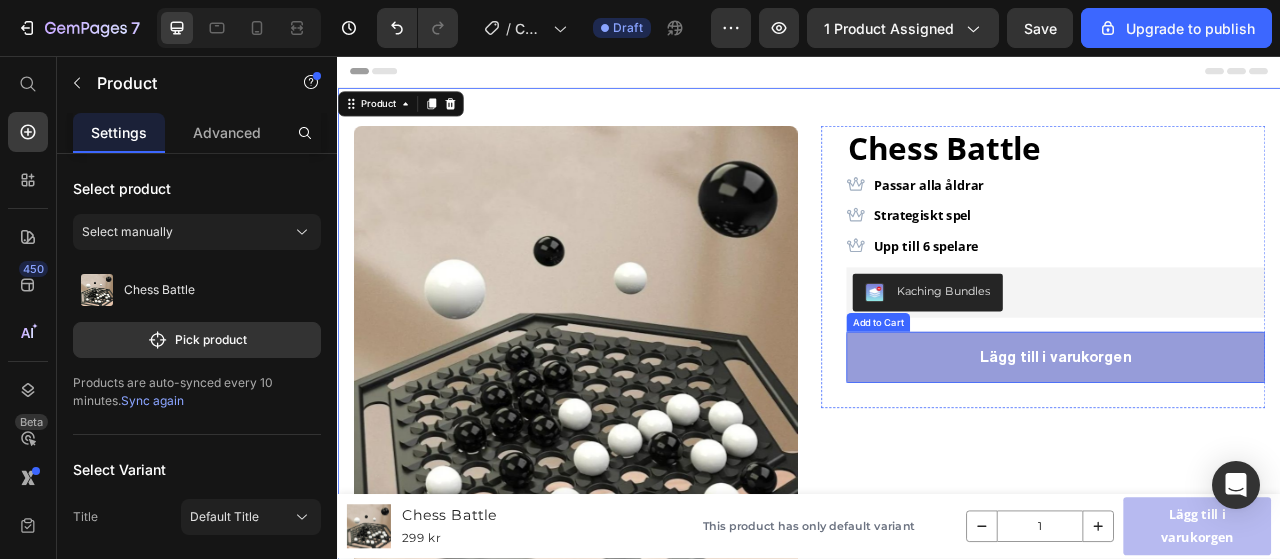 click on "Lägg till i varukorgen" at bounding box center (1250, 439) 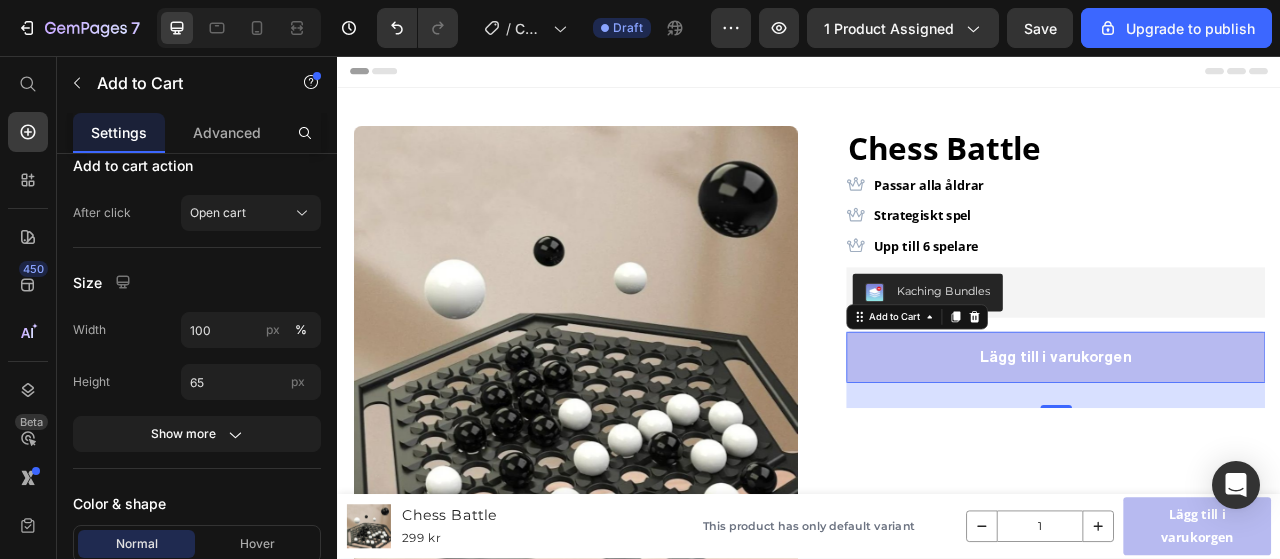 scroll, scrollTop: 1100, scrollLeft: 0, axis: vertical 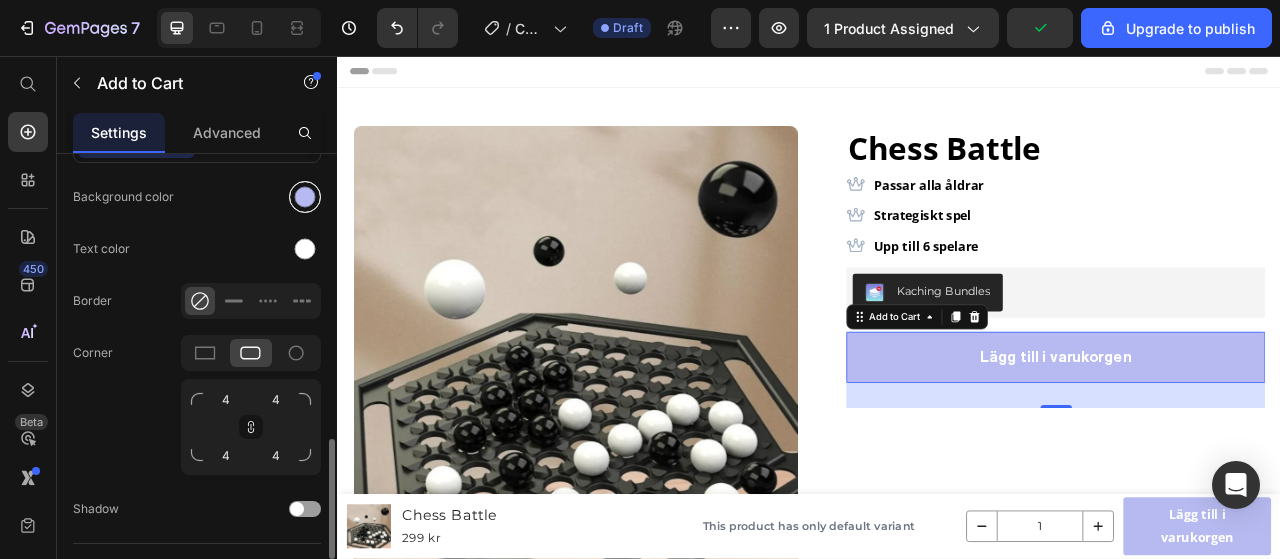 click at bounding box center [305, 197] 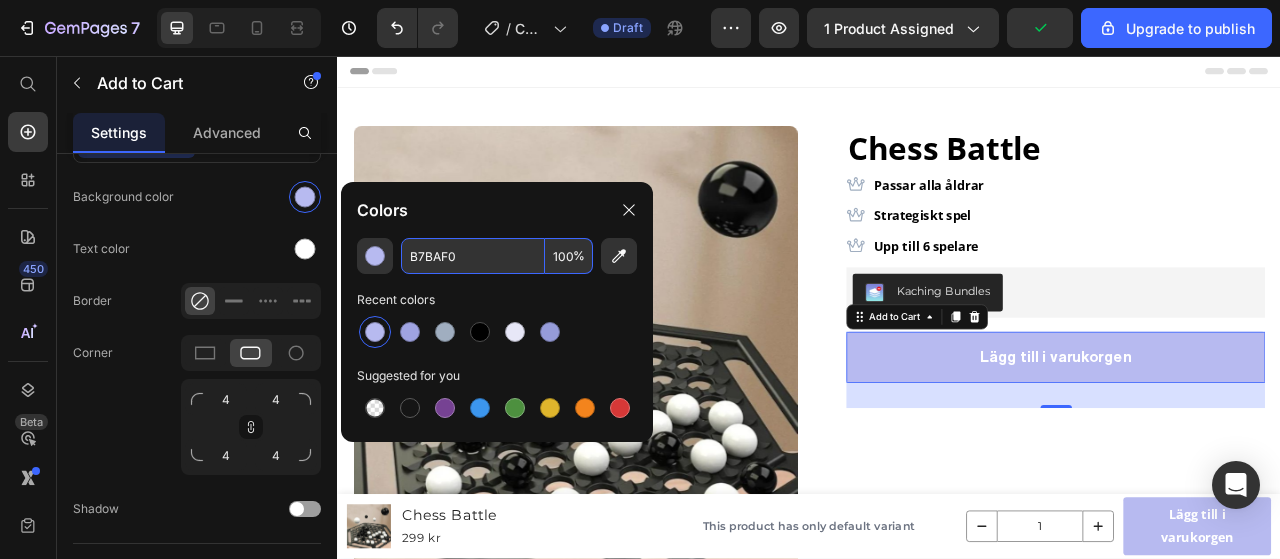 click on "B7BAF0" at bounding box center (473, 256) 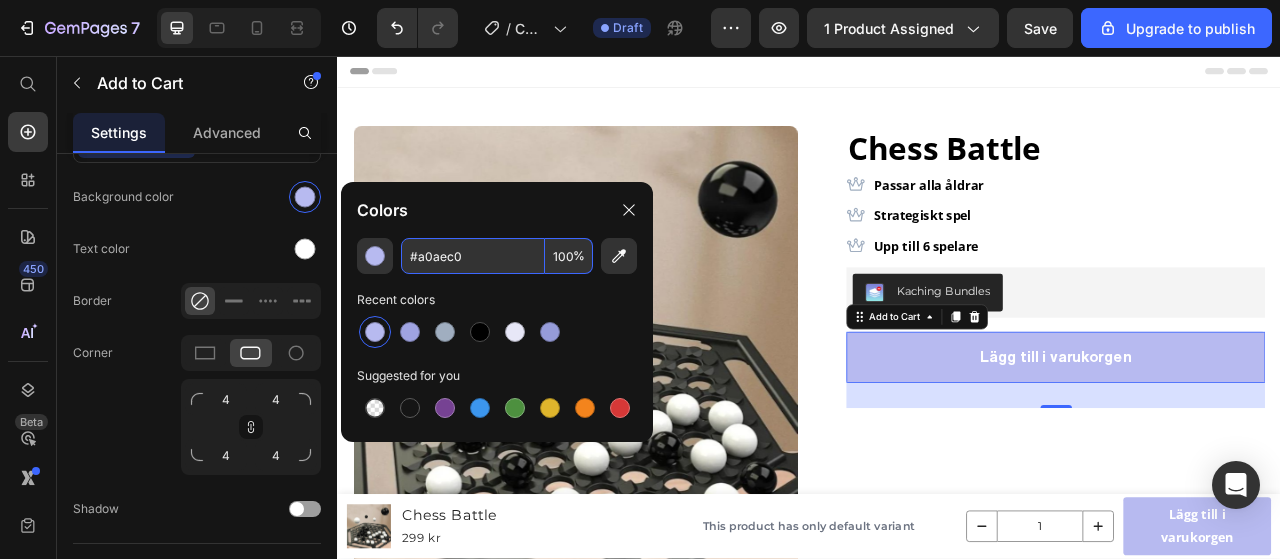 click on "#a0aec0" at bounding box center [473, 256] 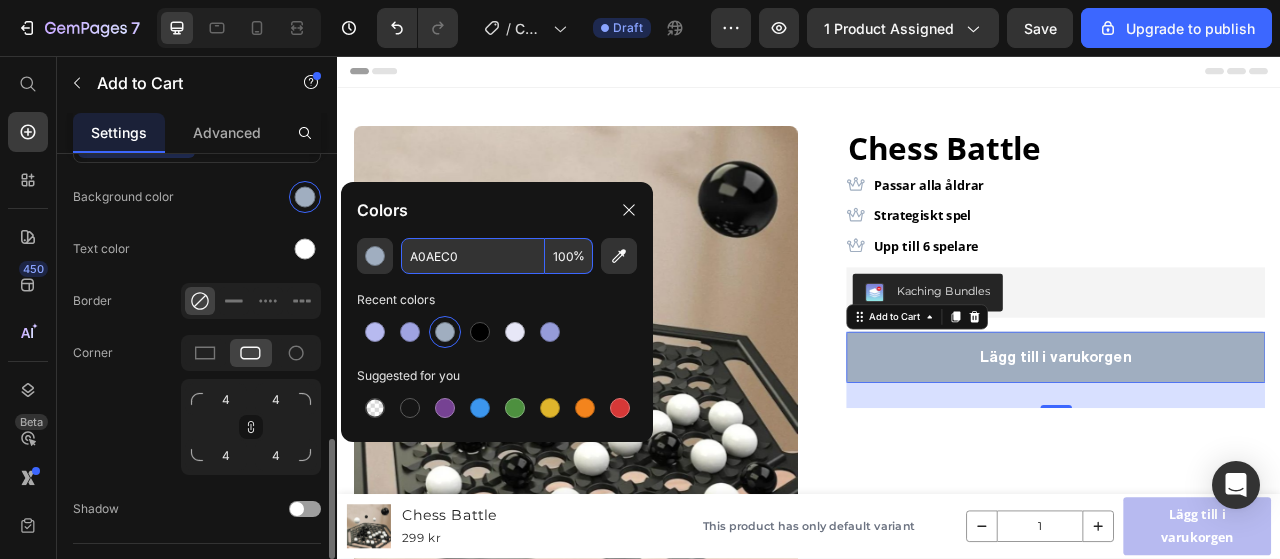 type on "A0AEC0" 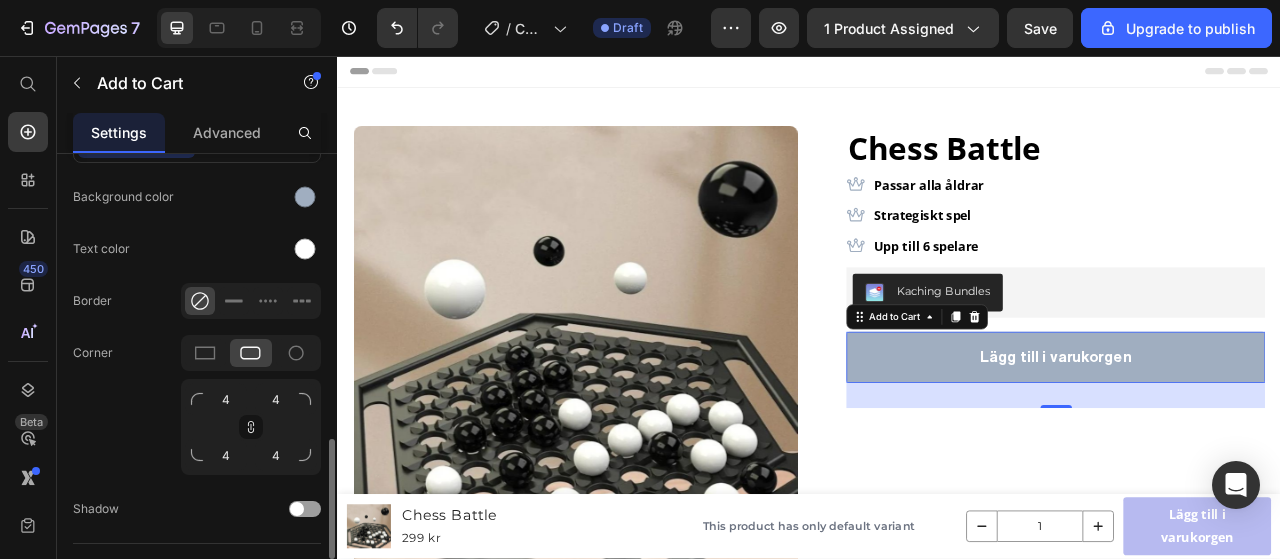 scroll, scrollTop: 1000, scrollLeft: 0, axis: vertical 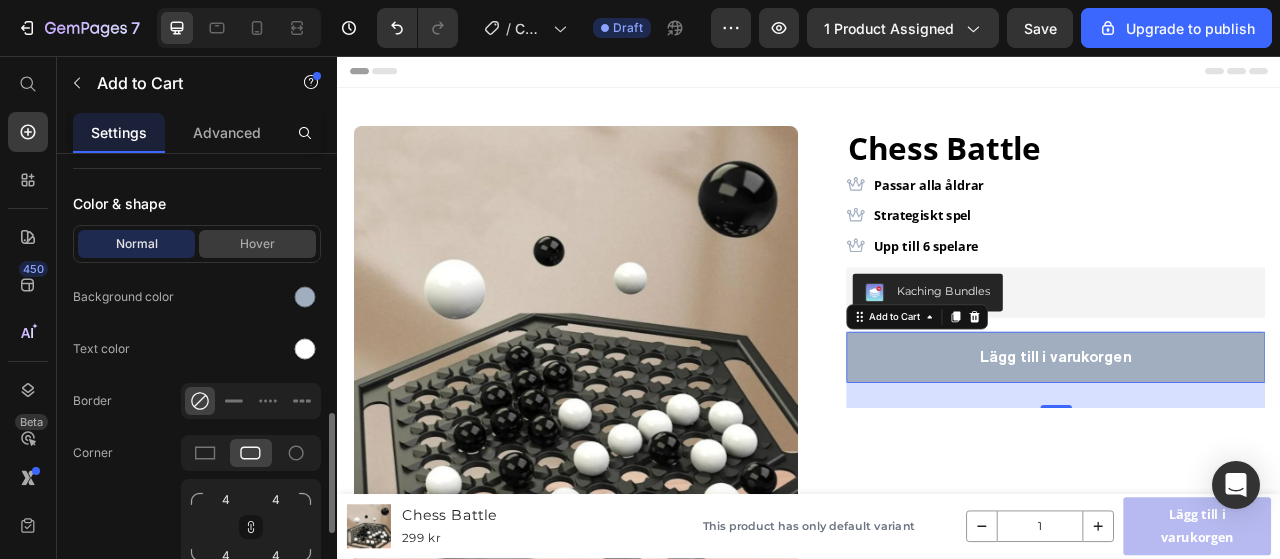 click on "Hover" at bounding box center [257, 244] 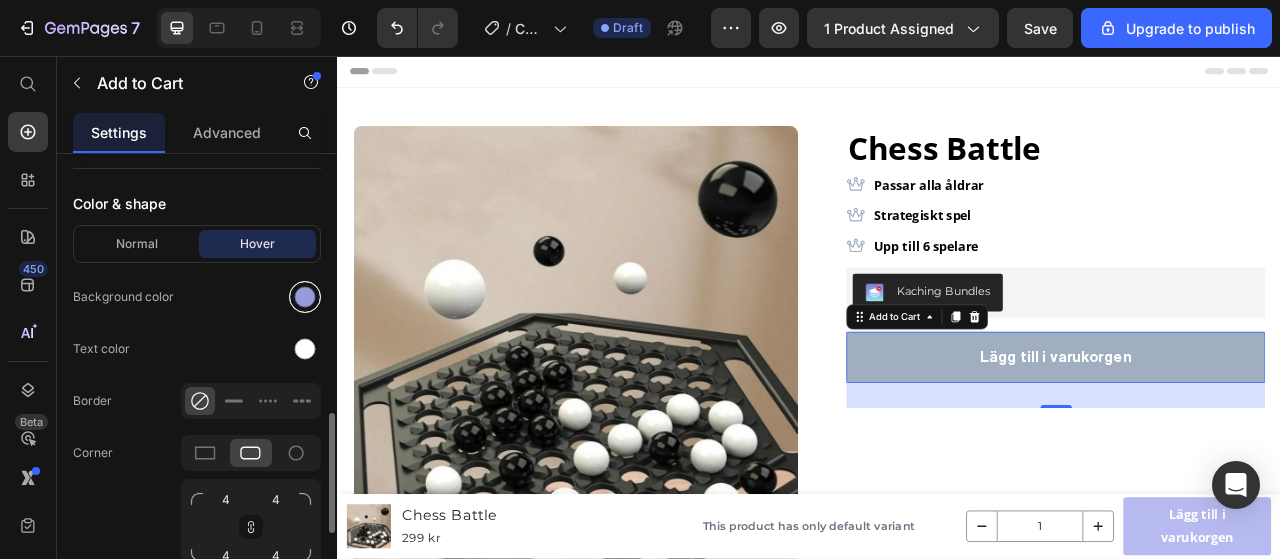 click at bounding box center (305, 297) 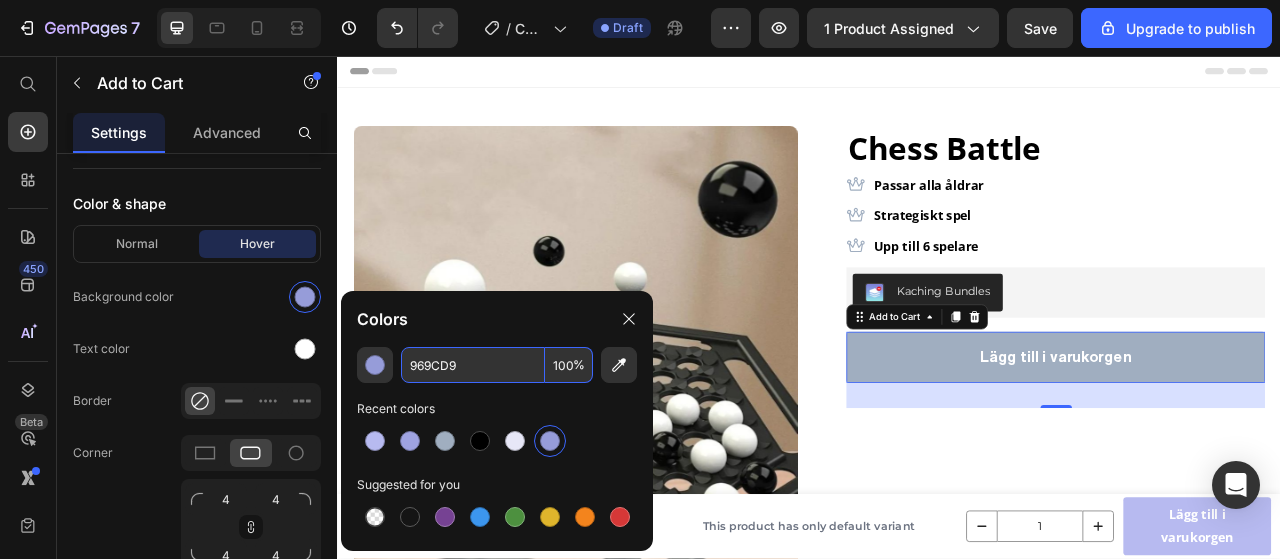 click on "969CD9" at bounding box center [473, 365] 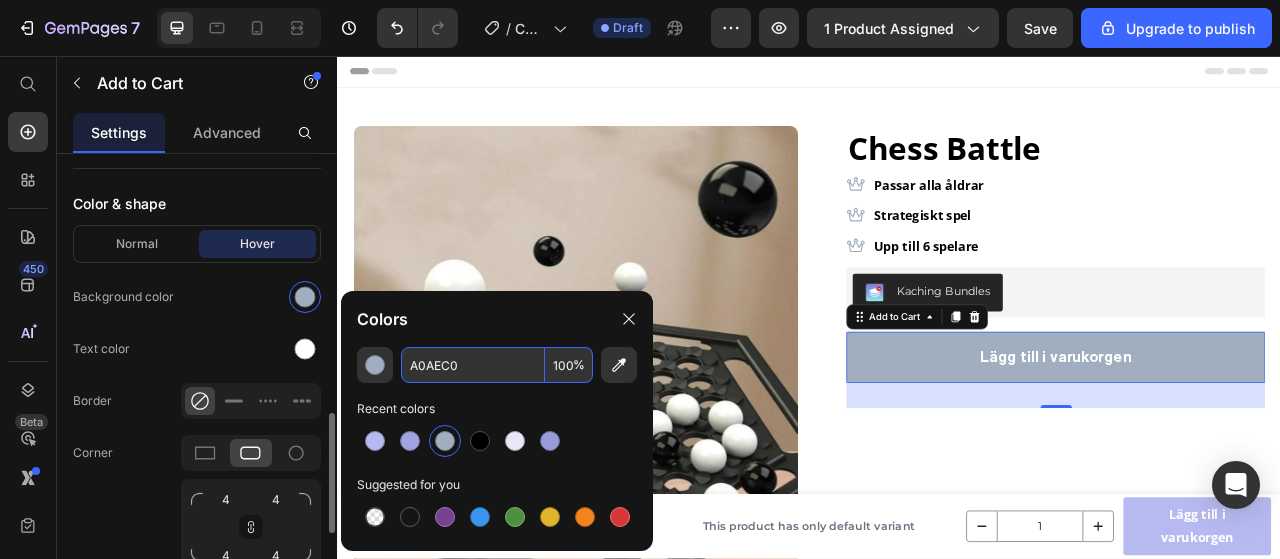 type on "A0AEC0" 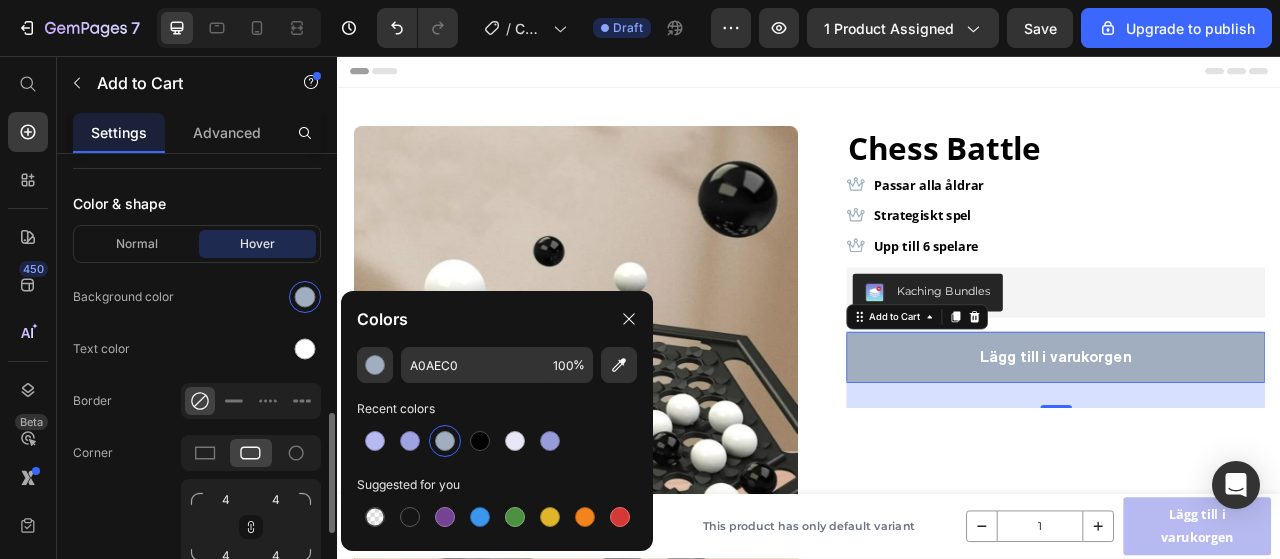 click on "Background color" at bounding box center (123, 297) 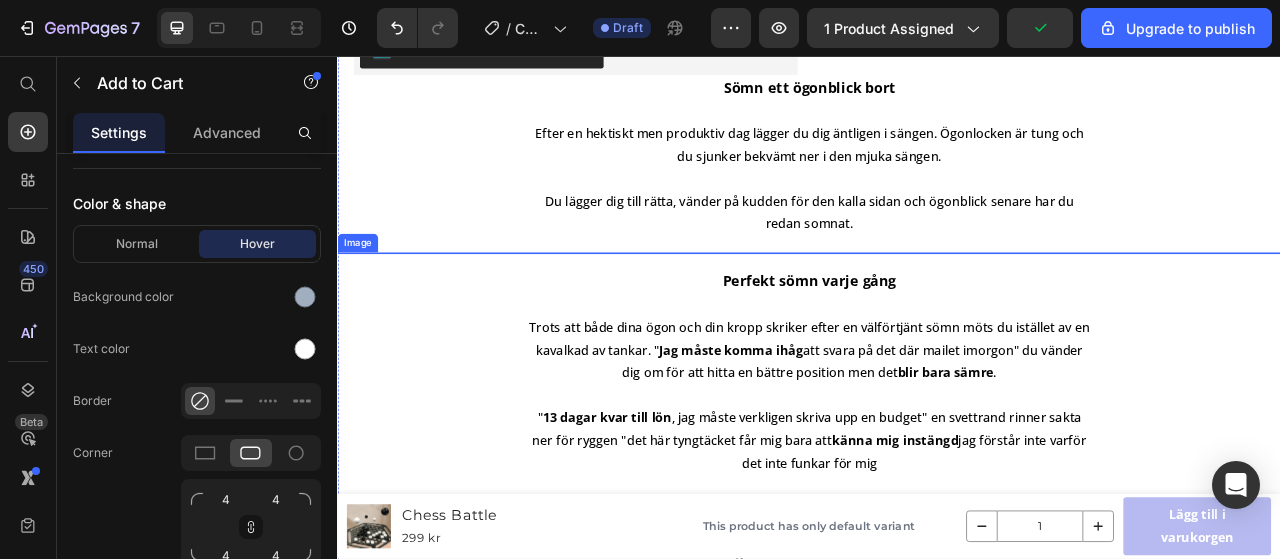 scroll, scrollTop: 1100, scrollLeft: 0, axis: vertical 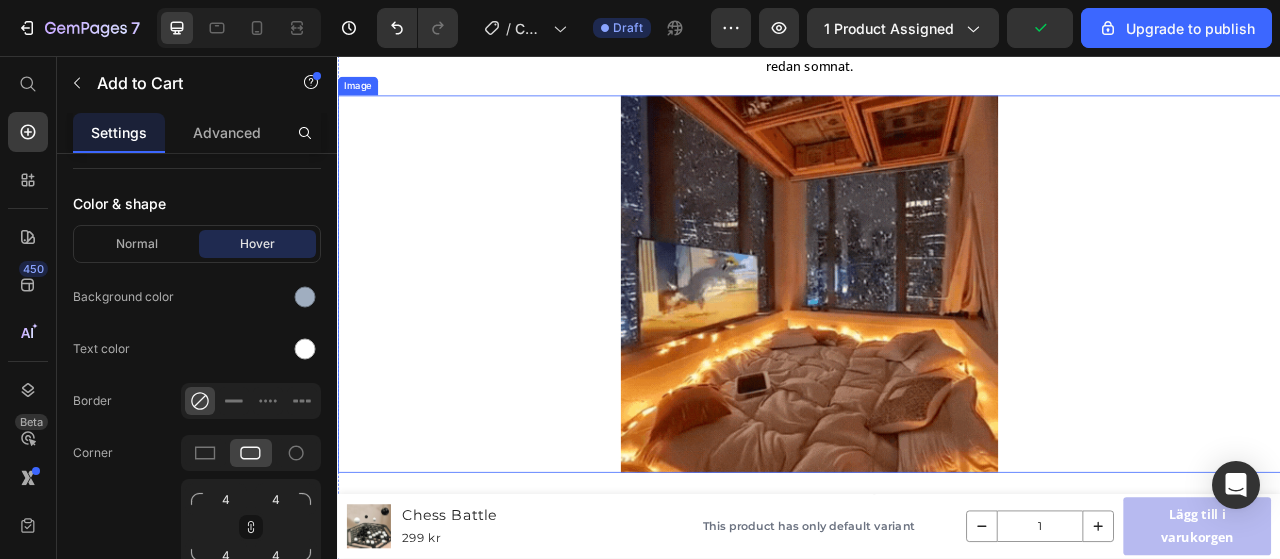 click at bounding box center [937, 347] 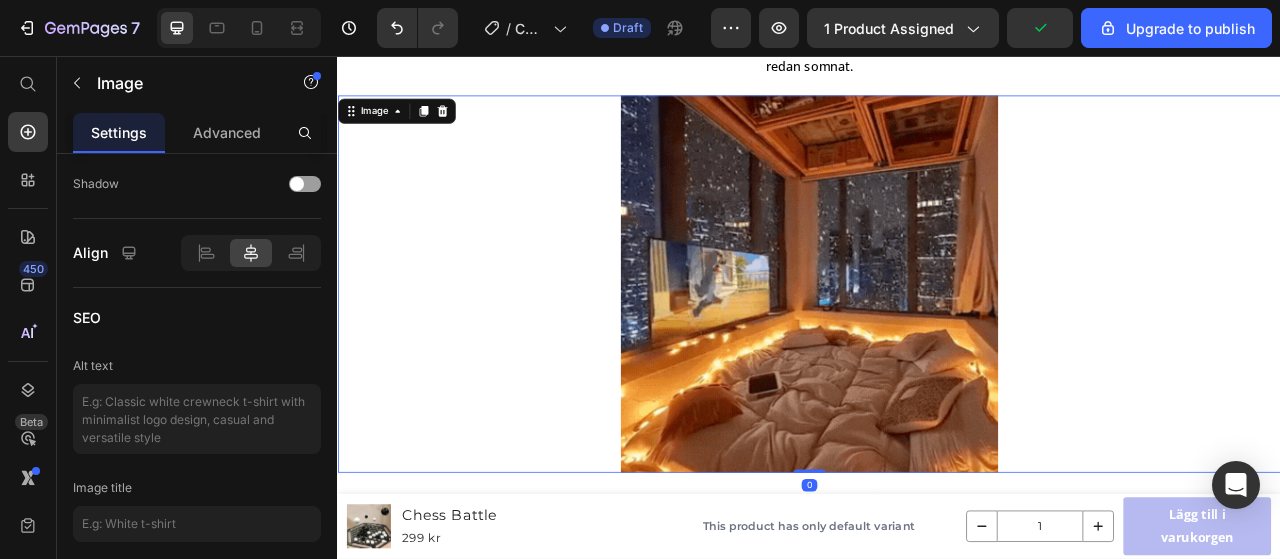 scroll, scrollTop: 0, scrollLeft: 0, axis: both 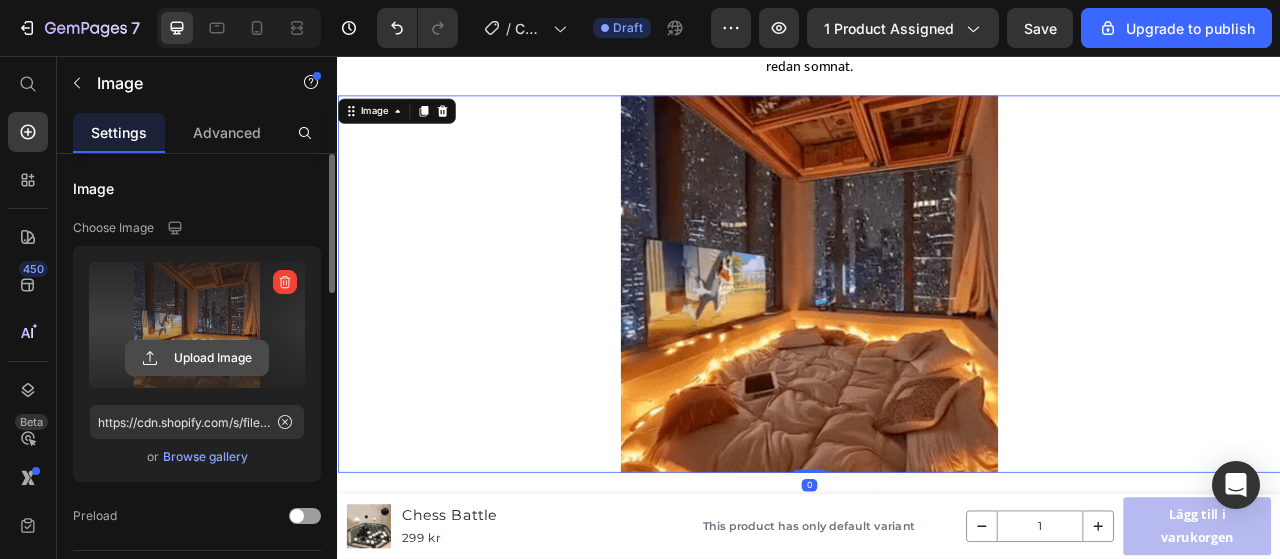 click 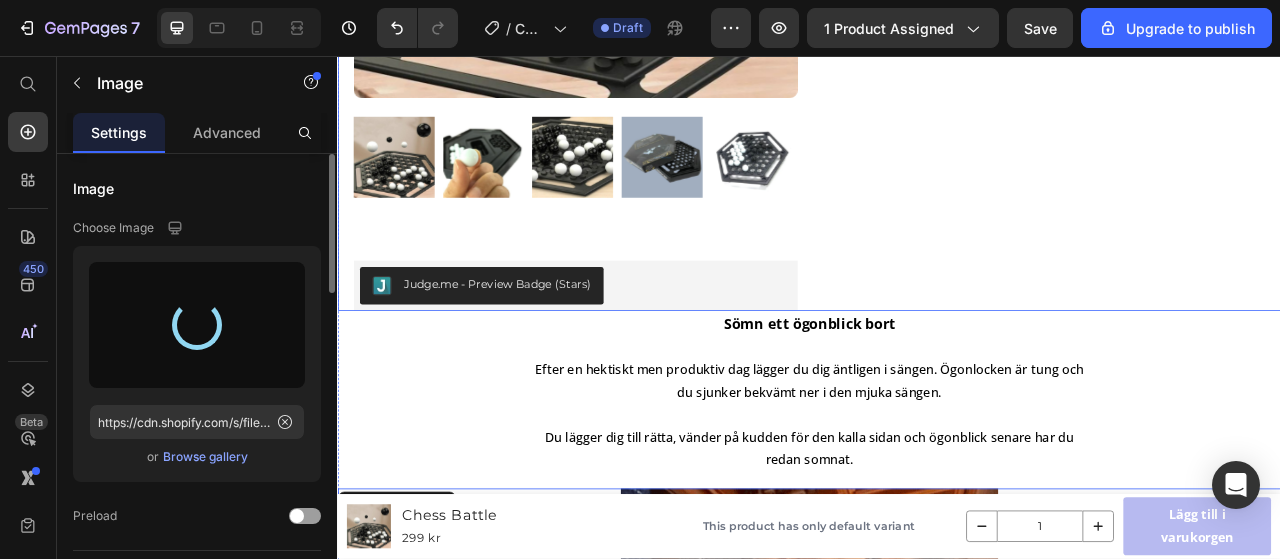 scroll, scrollTop: 1000, scrollLeft: 0, axis: vertical 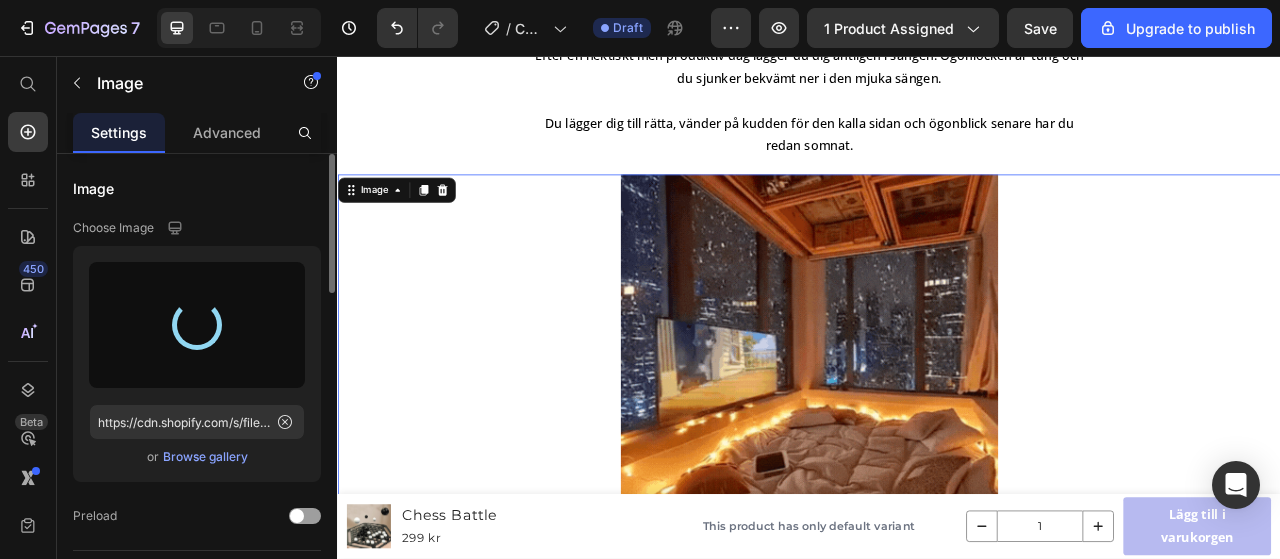 click at bounding box center [937, 447] 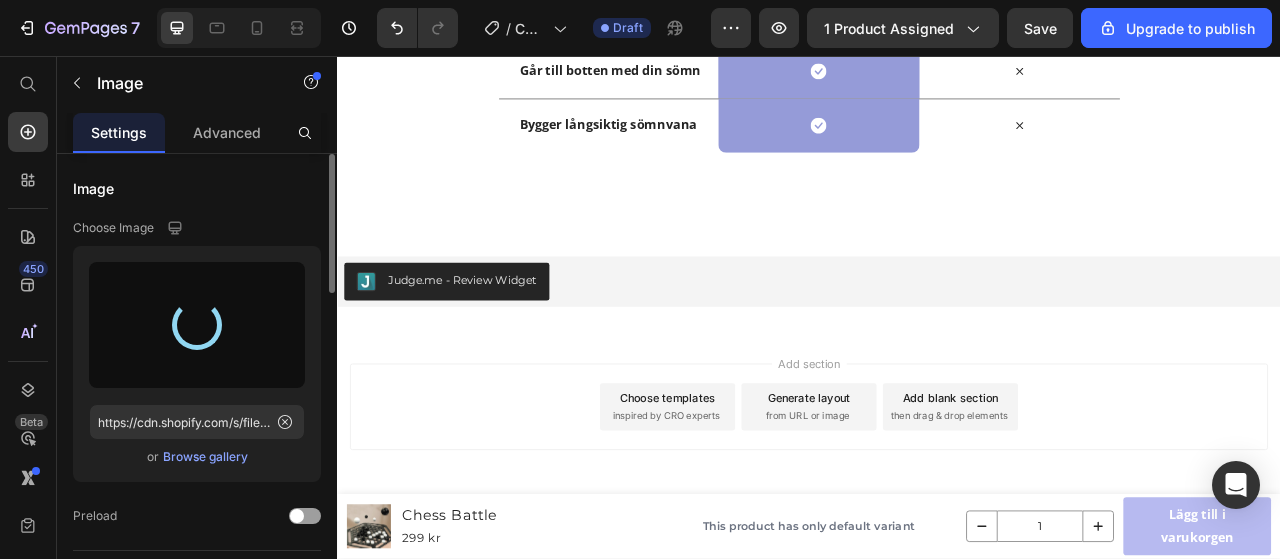 scroll, scrollTop: 3500, scrollLeft: 0, axis: vertical 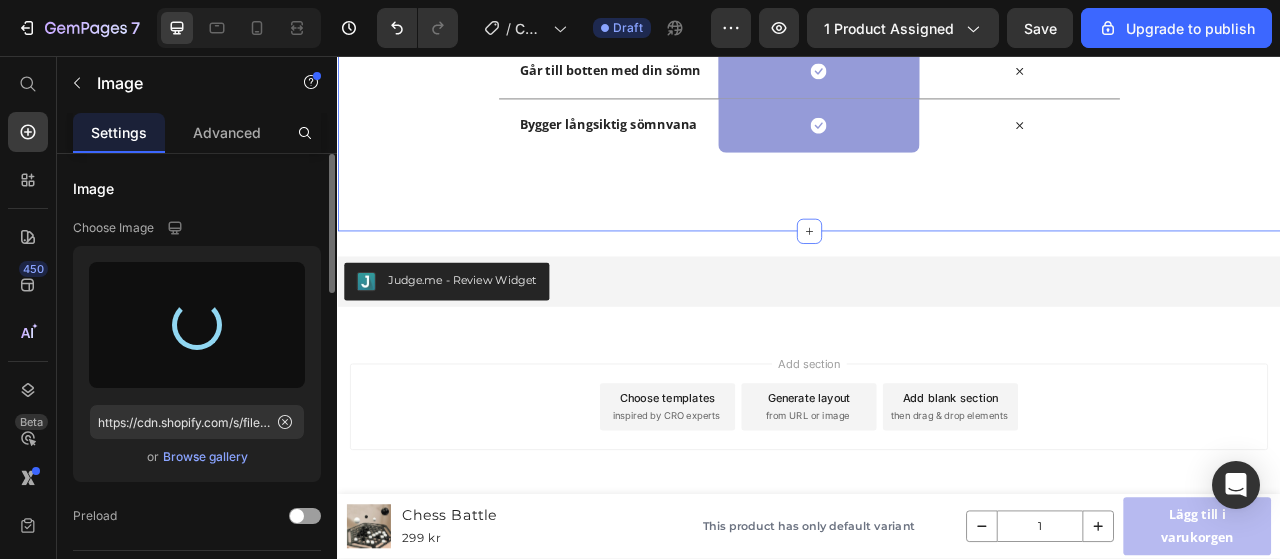 click on "Oss – vs Andra Heading Row
Drop element here Somna på 5 minuter Heading Row Medicin, tyngdtäcken etc. Text Block Row Steg-för-steg-plan i 30 dagar Text Block
Icon Row
Icon Row Tar max 10 minuter per dag Text Block
Icon Row
Icon Row Anpassad för dina behov Text Block
Icon Row
Icon Row Går till botten med din sömn Text Block
Icon Row
Icon Row Bygger långsiktig sömnvana Text Block
Icon Row
Icon Row Section 3" at bounding box center [937, -86] 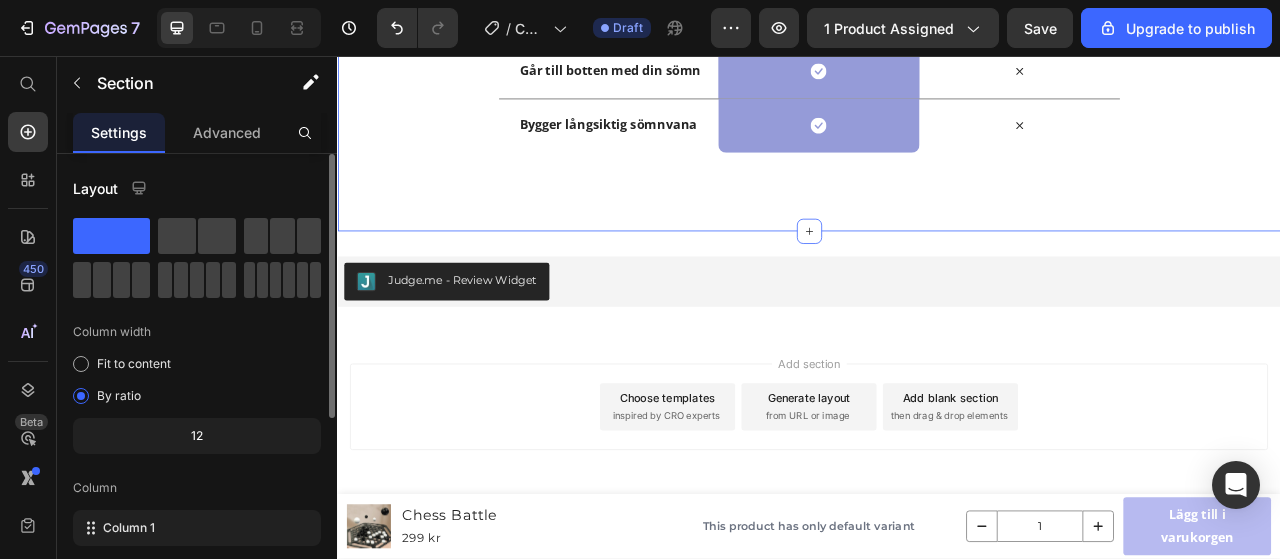 click 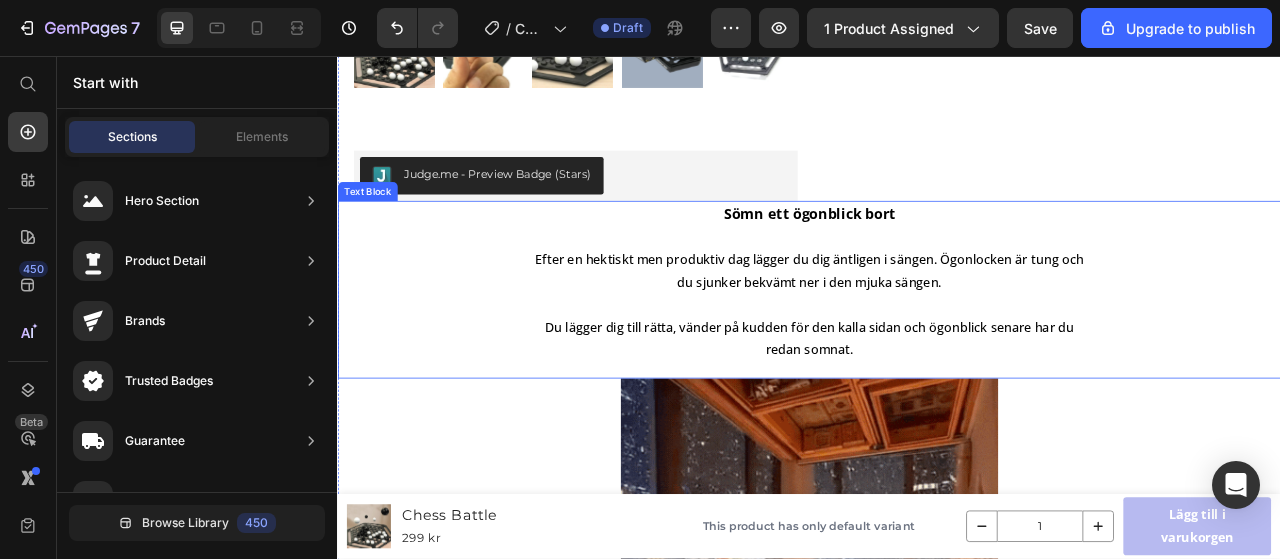 scroll, scrollTop: 1040, scrollLeft: 0, axis: vertical 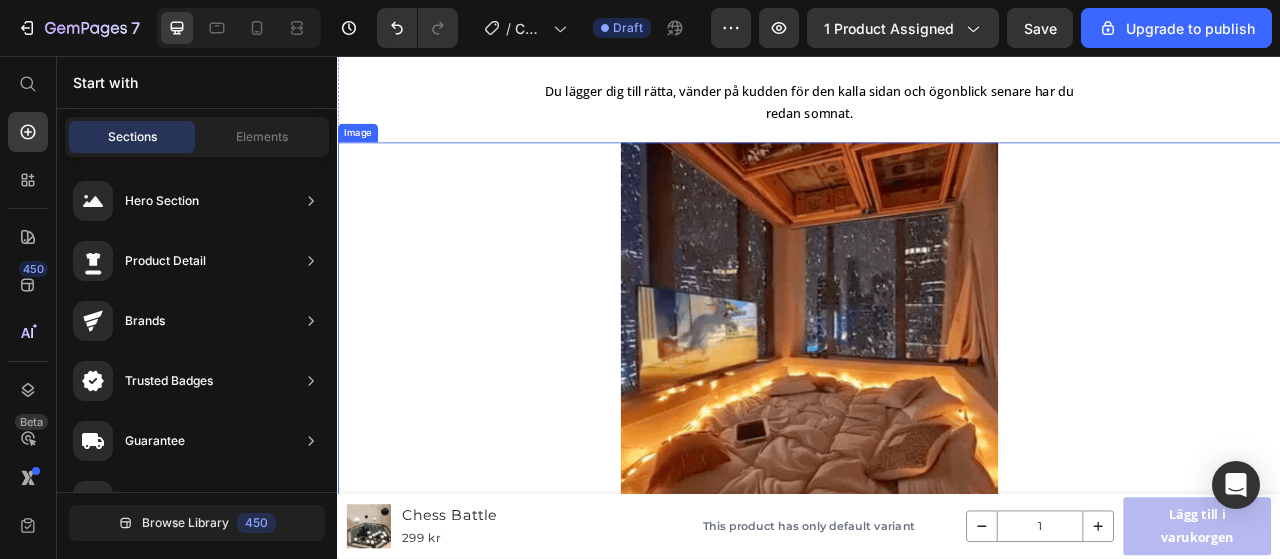 click at bounding box center [937, 407] 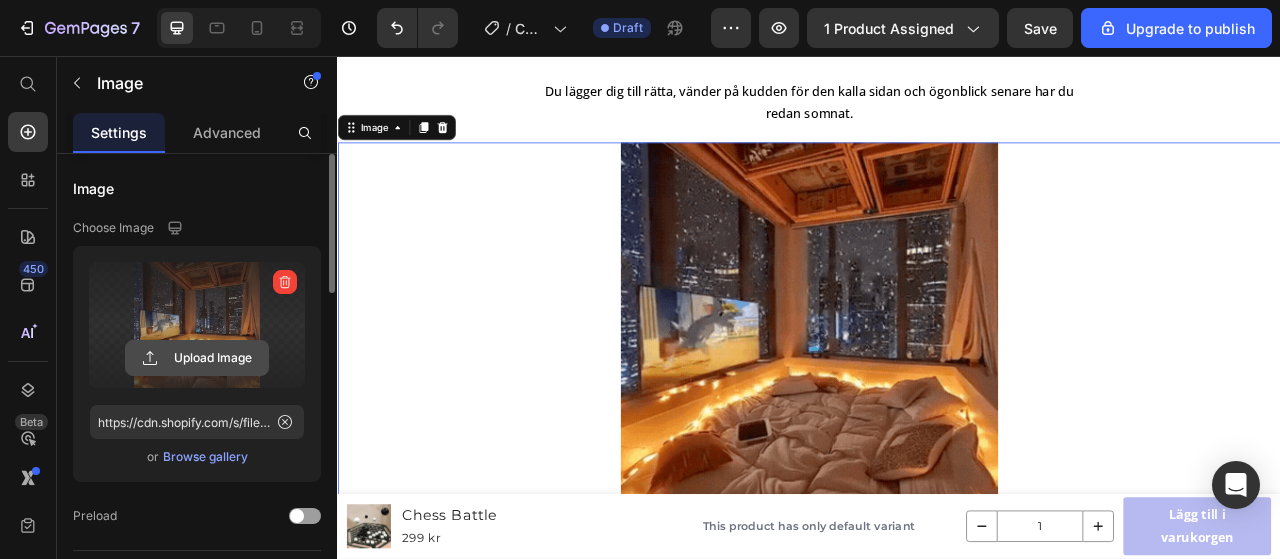 click 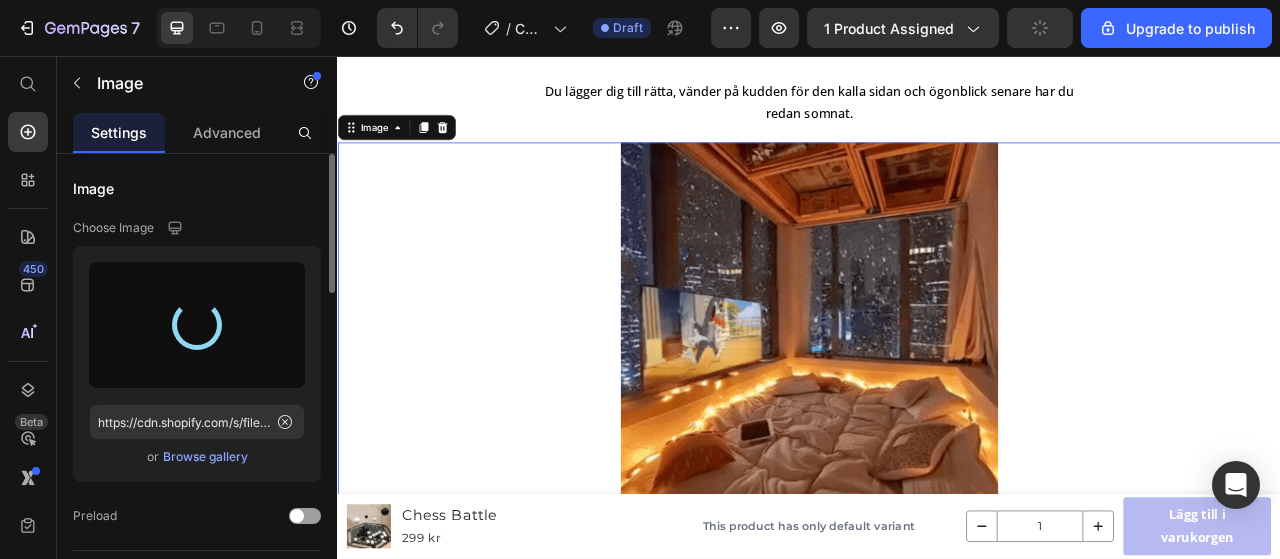 type on "https://cdn.shopify.com/s/files/1/0907/0162/7715/files/gempages_538163129700320252-fdcea93a-a2c9-4e49-a016-e2381890e805.gif" 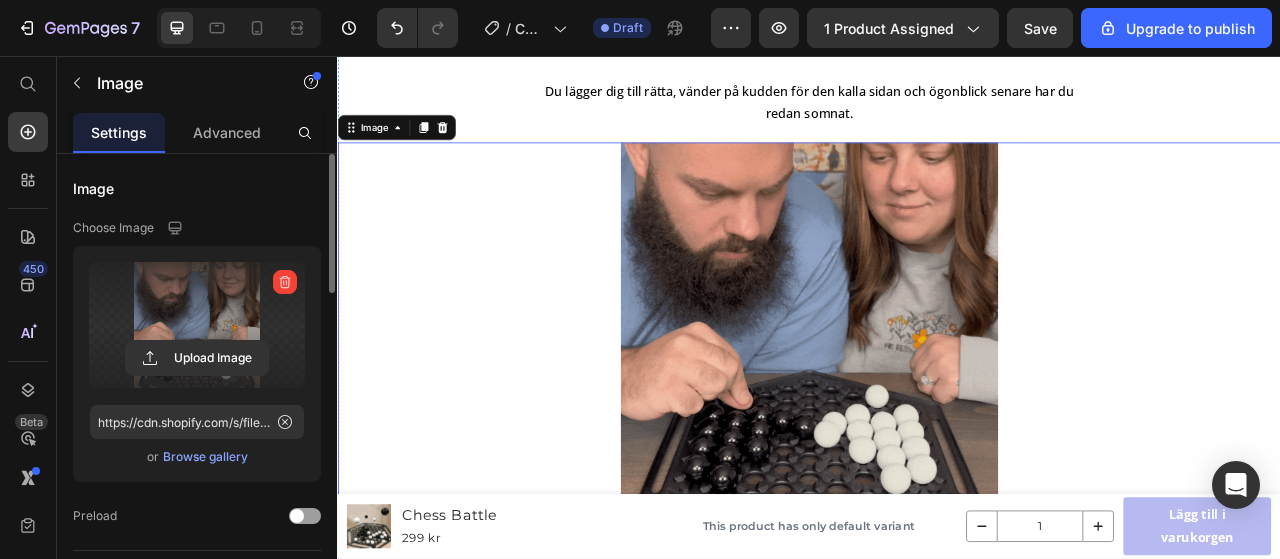 click on "Jag måste komma ihåg" at bounding box center [837, 771] 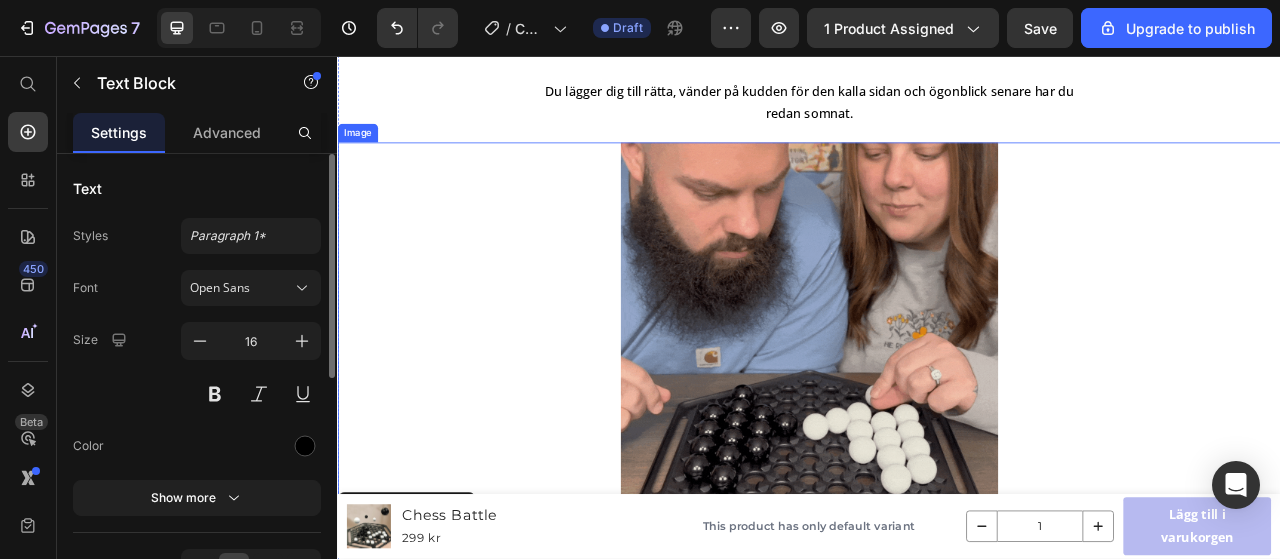 click at bounding box center (937, 407) 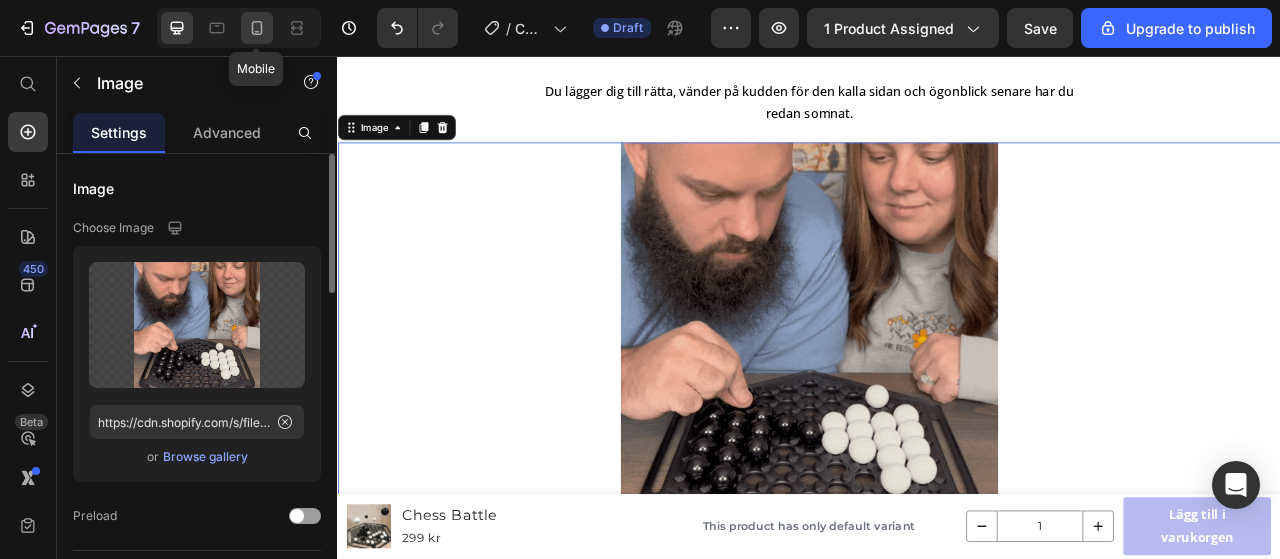 click 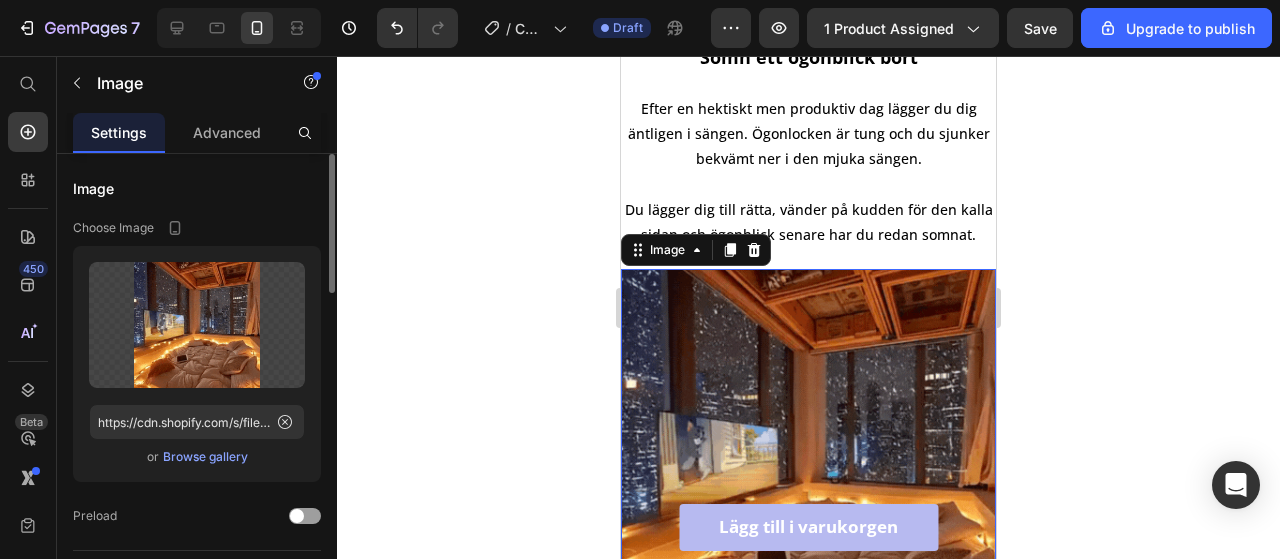 scroll, scrollTop: 1100, scrollLeft: 0, axis: vertical 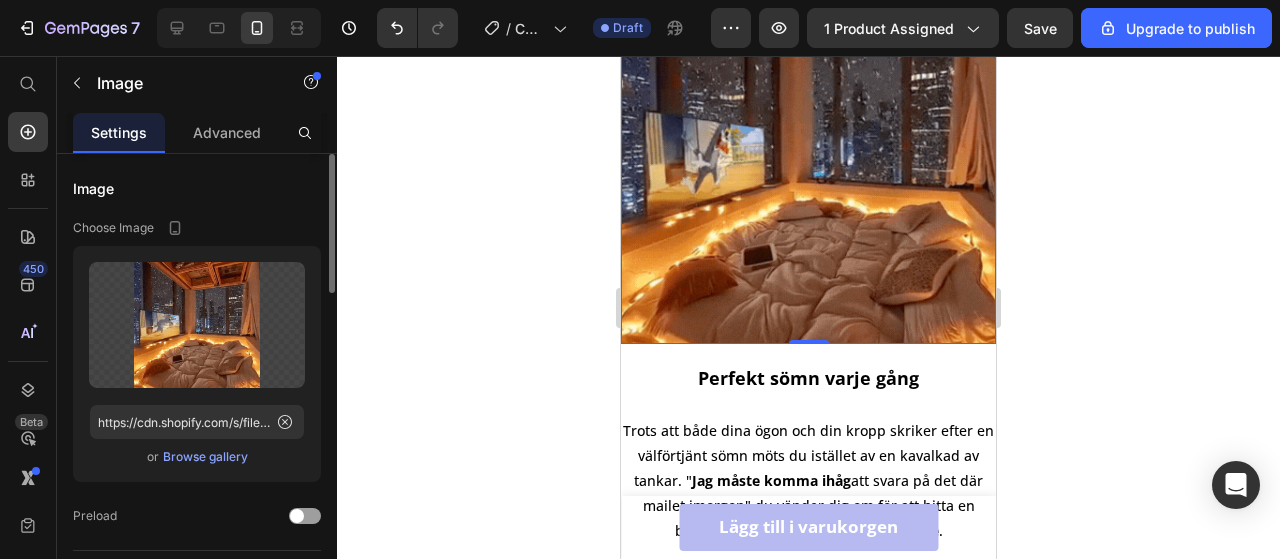 click at bounding box center (808, 156) 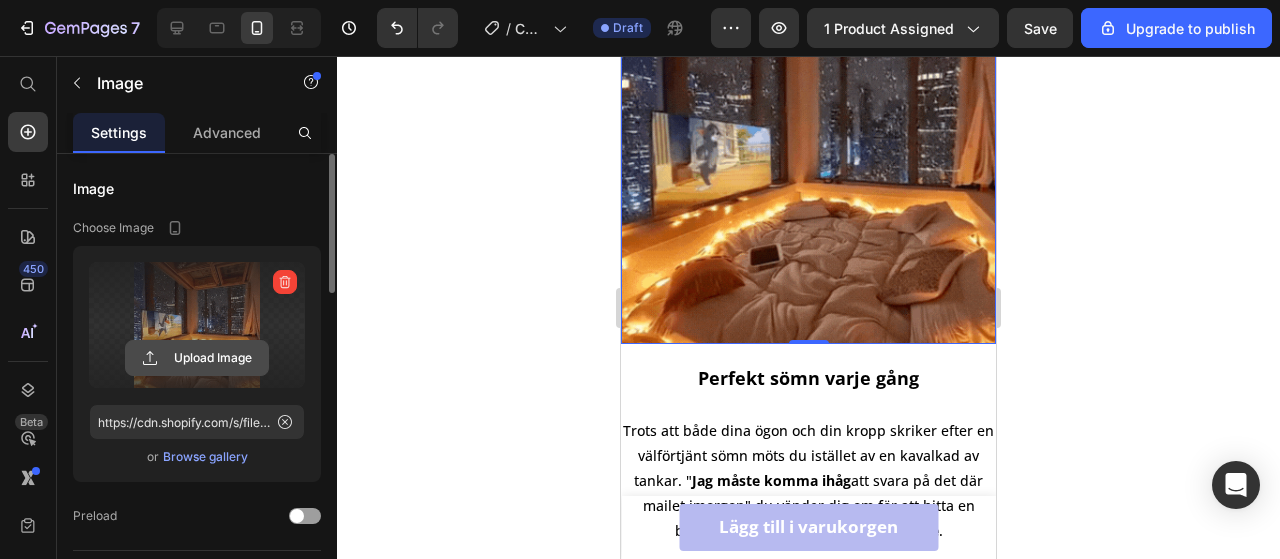 click 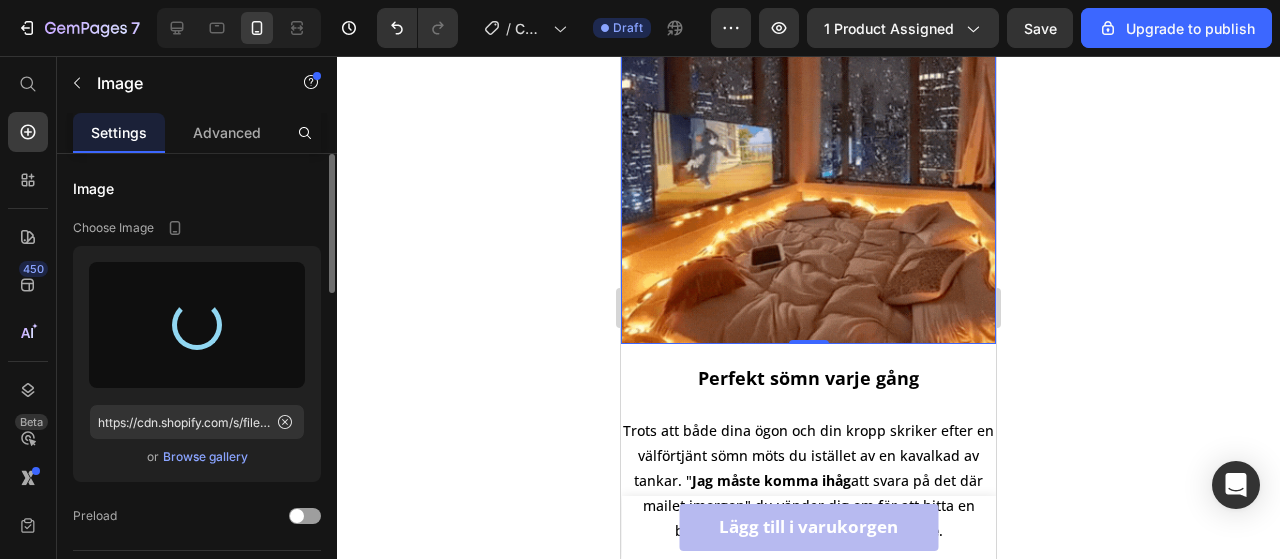 scroll, scrollTop: 1000, scrollLeft: 0, axis: vertical 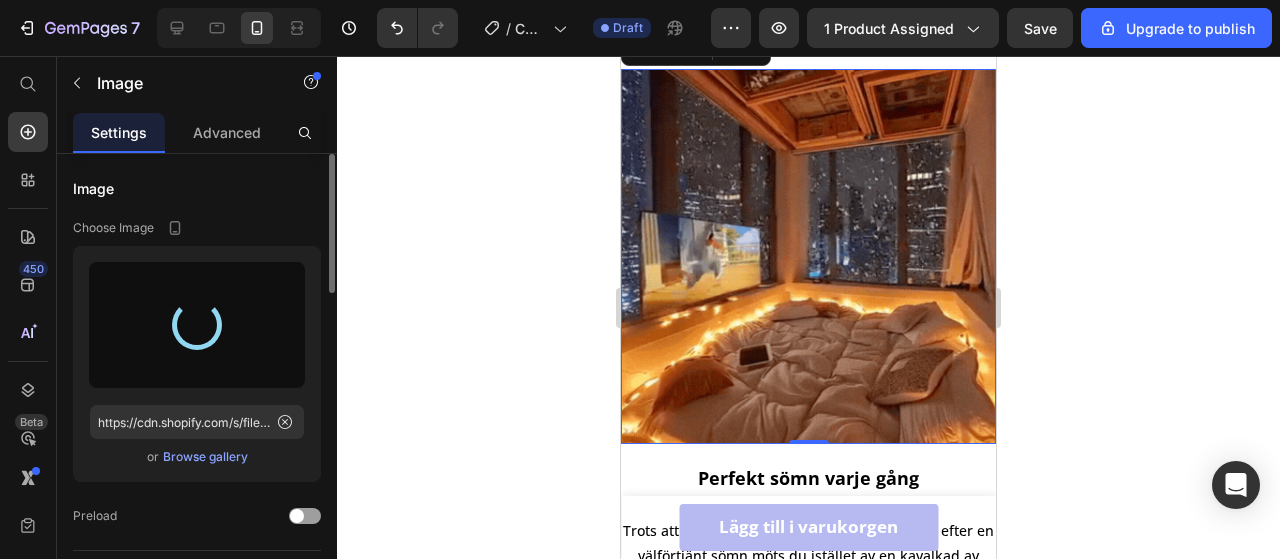 type on "https://cdn.shopify.com/s/files/1/0907/0162/7715/files/gempages_538163129700320252-fdcea93a-a2c9-4e49-a016-e2381890e805.gif" 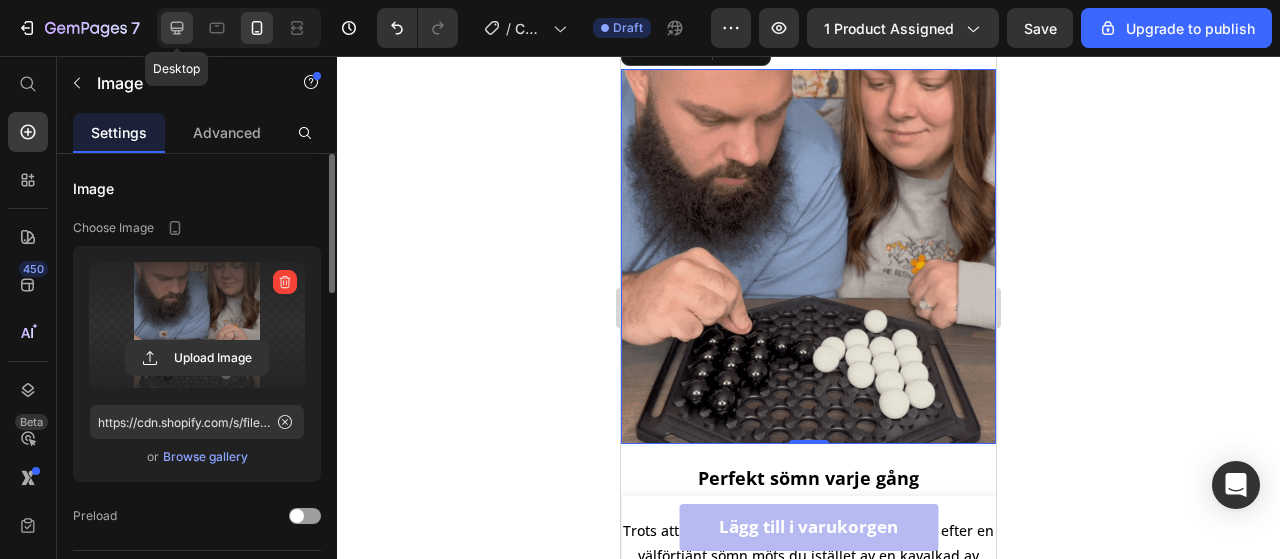 click 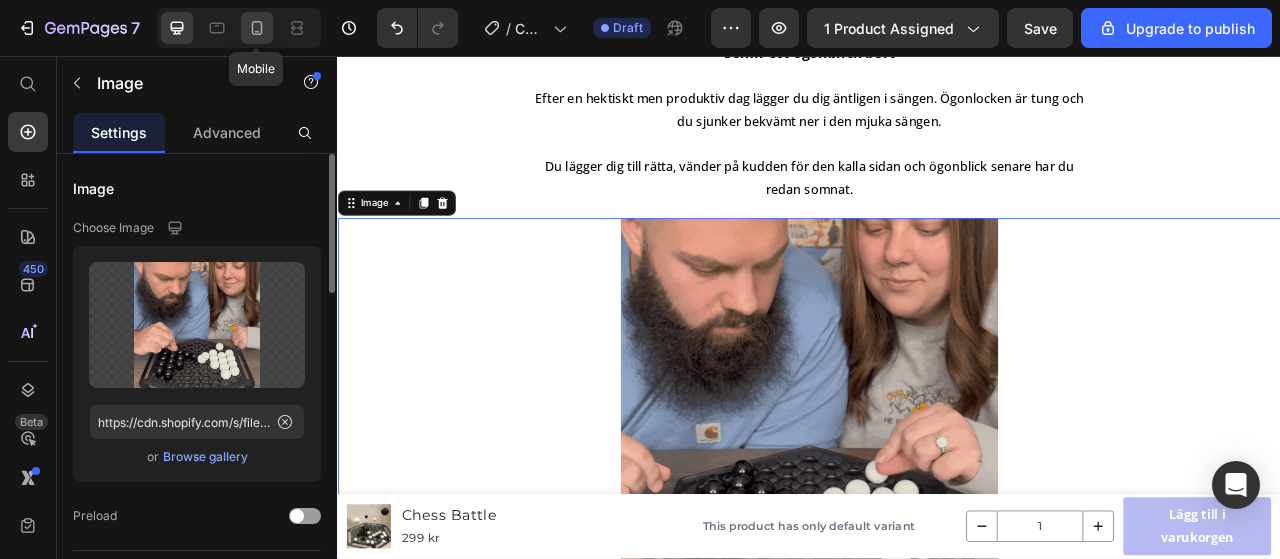scroll, scrollTop: 1072, scrollLeft: 0, axis: vertical 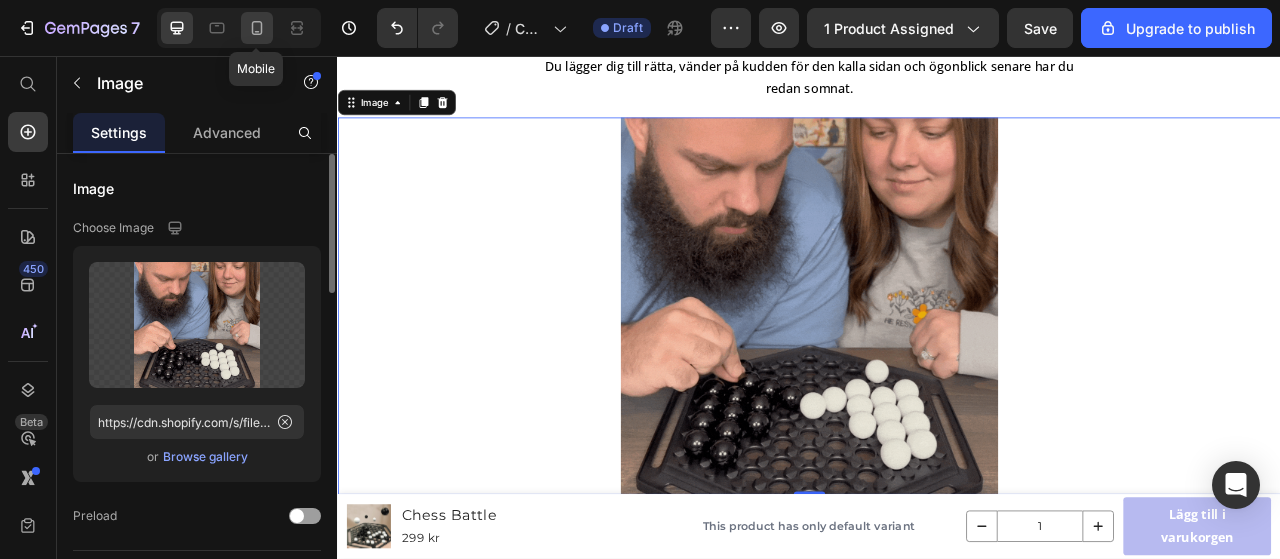 click 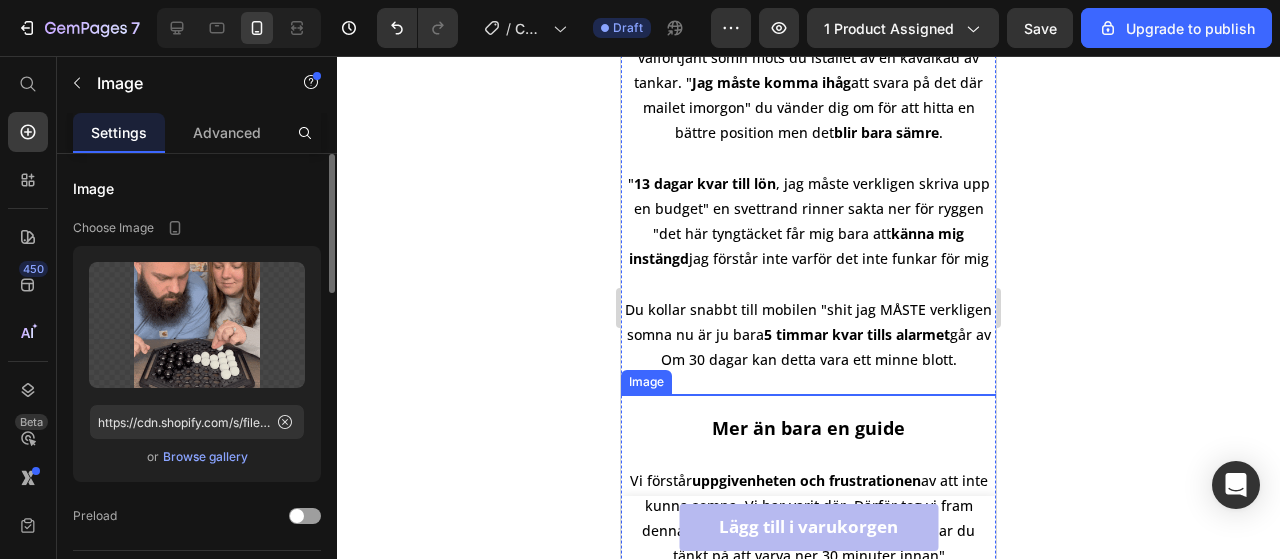 scroll, scrollTop: 1970, scrollLeft: 0, axis: vertical 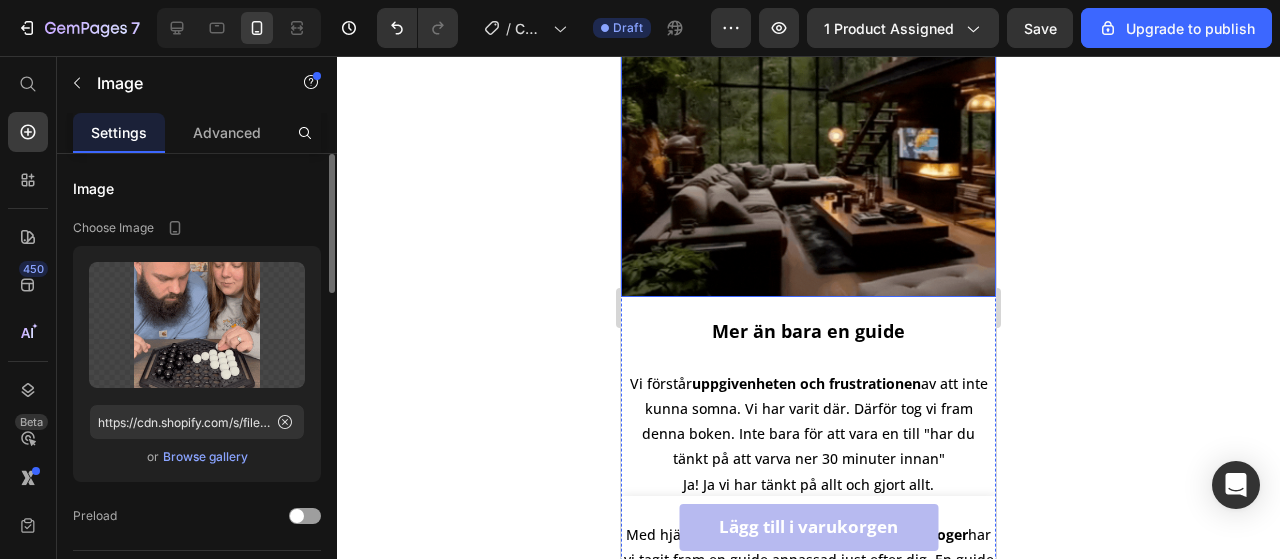 click at bounding box center [808, 109] 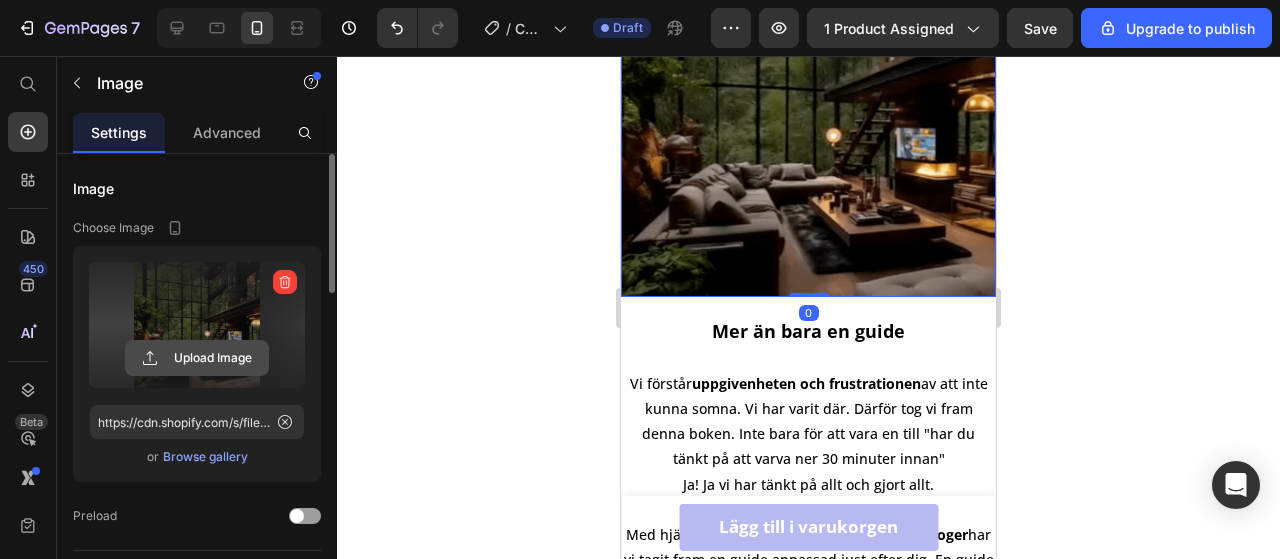 click 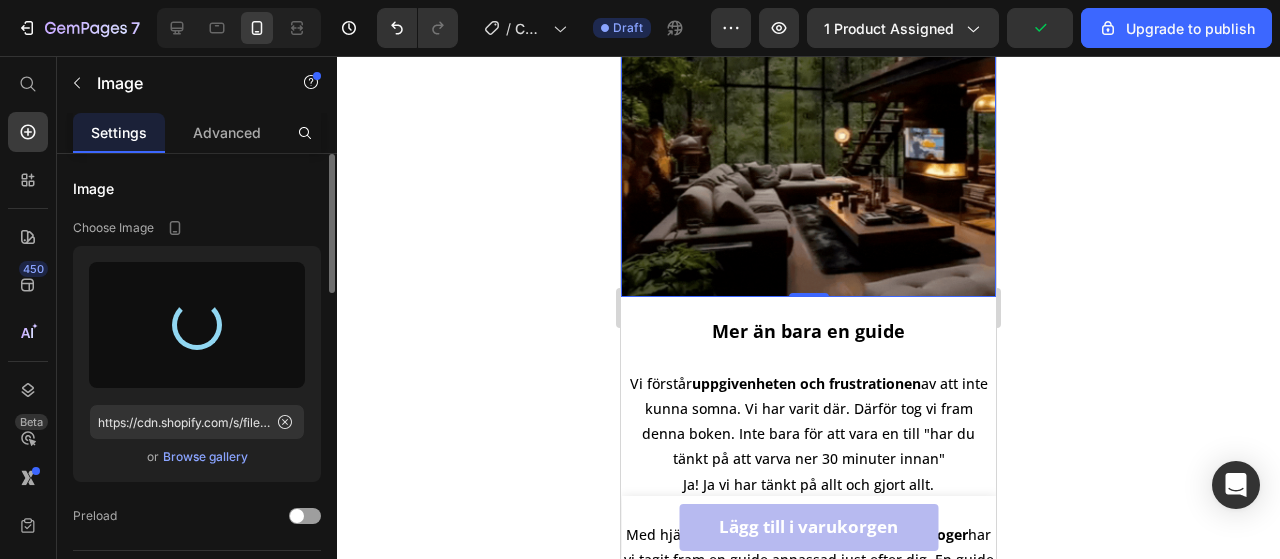 scroll, scrollTop: 1870, scrollLeft: 0, axis: vertical 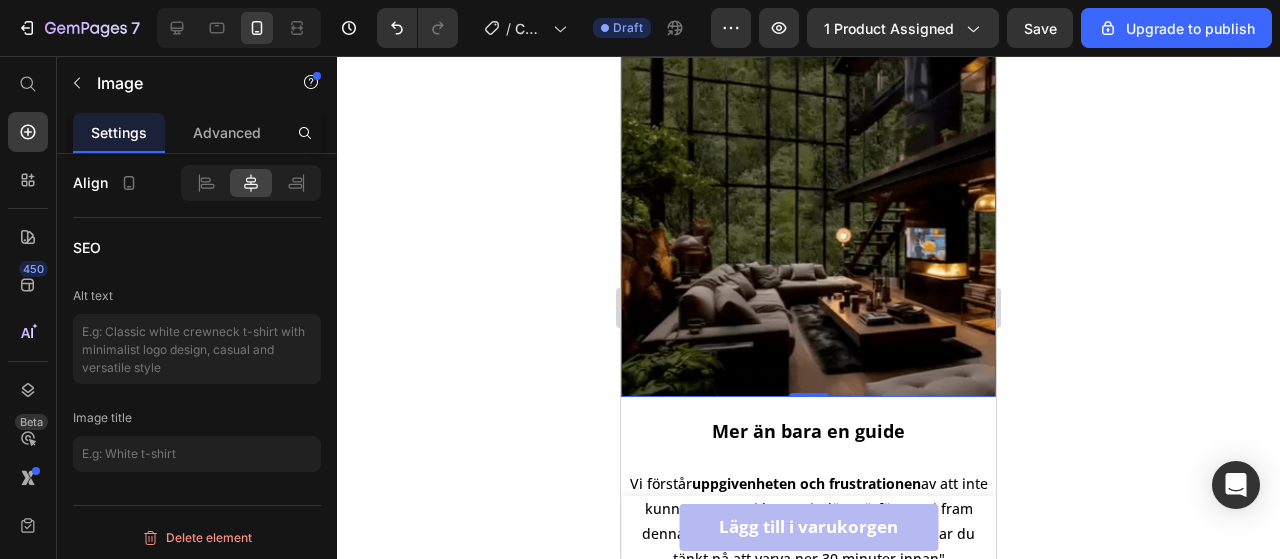 click at bounding box center [808, 209] 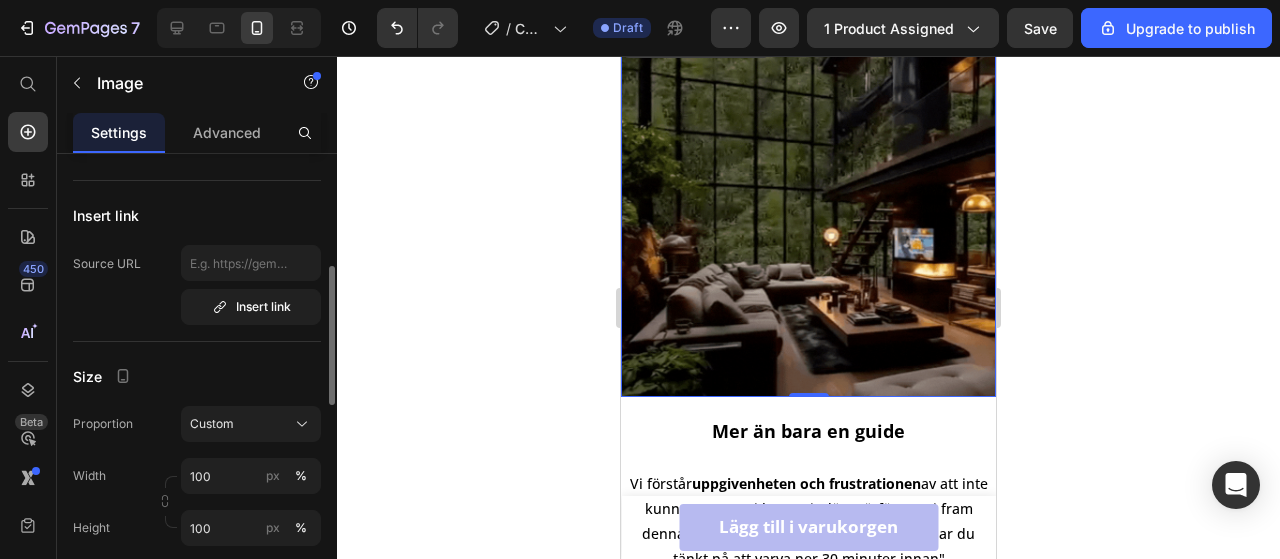 scroll, scrollTop: 0, scrollLeft: 0, axis: both 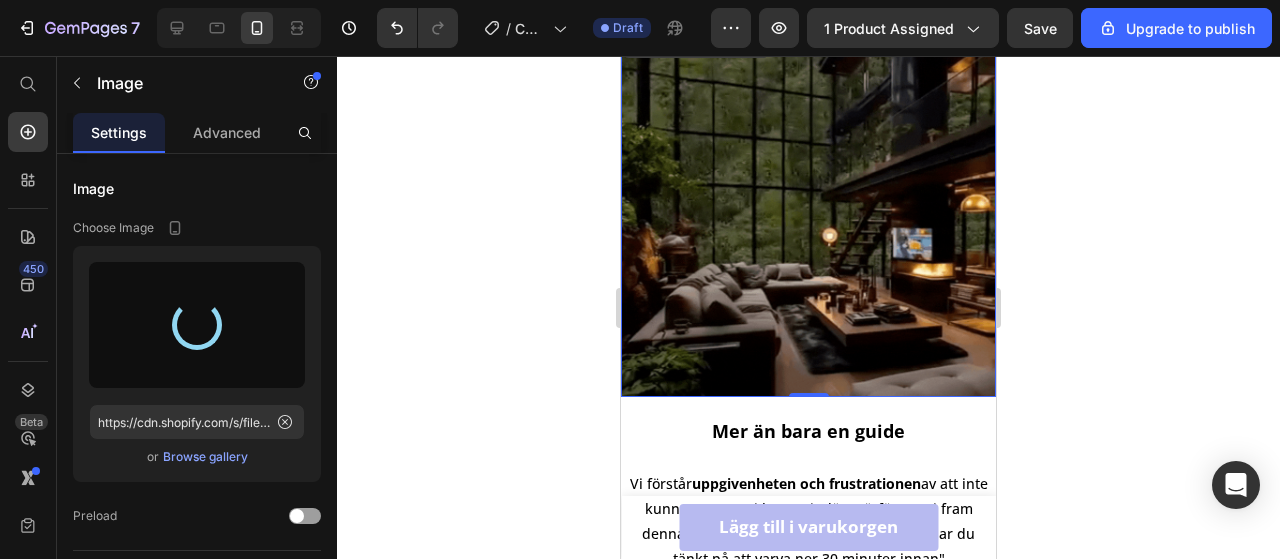 click at bounding box center [808, 209] 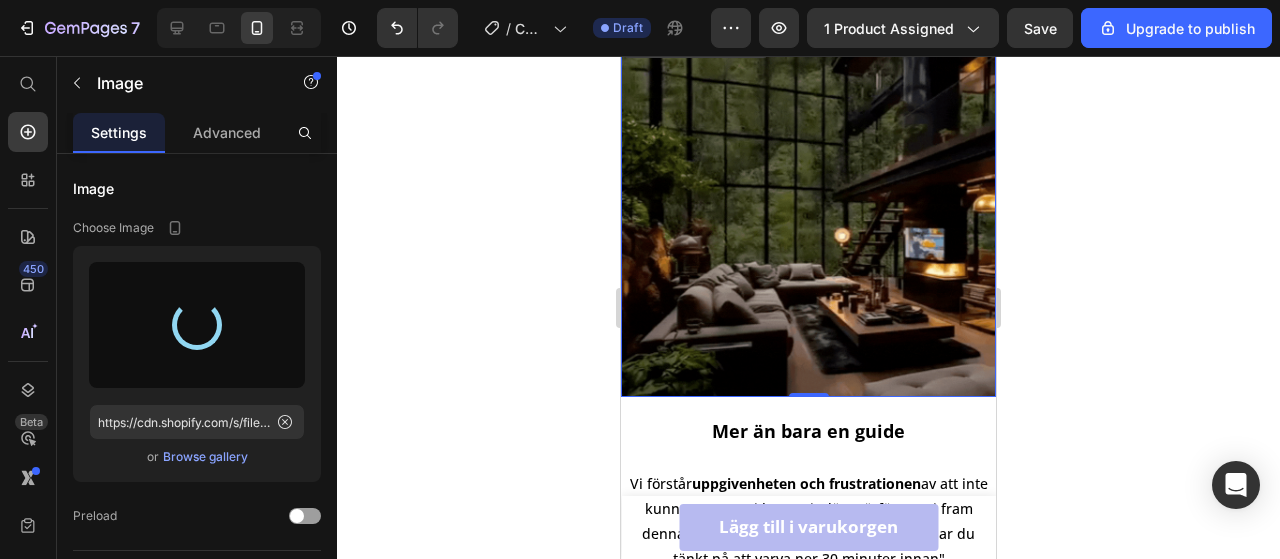 click at bounding box center [808, 209] 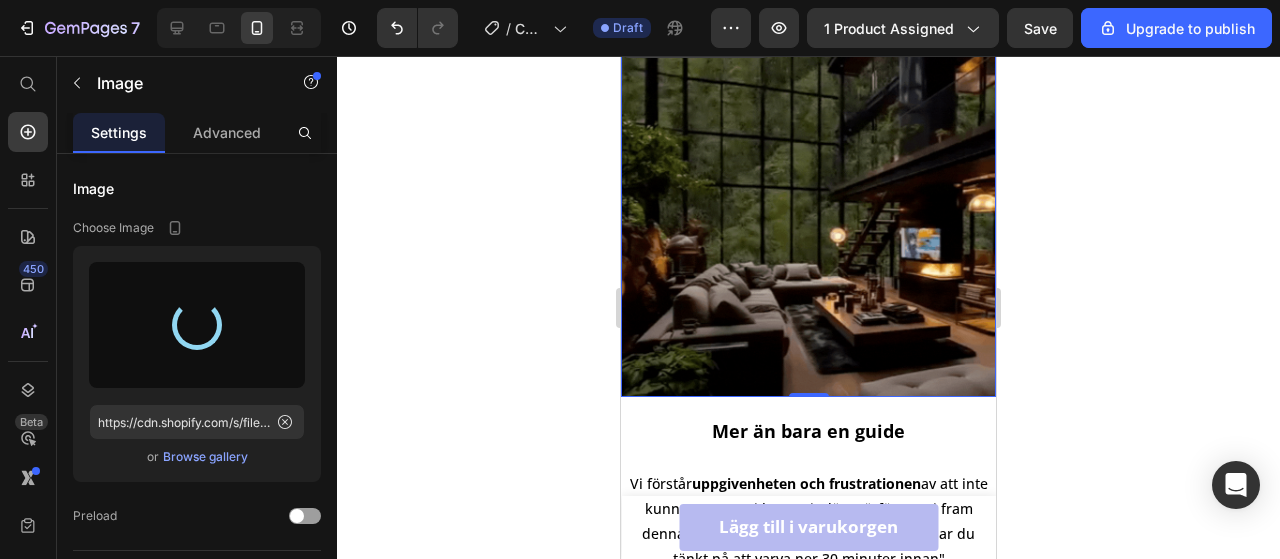 click at bounding box center [808, 209] 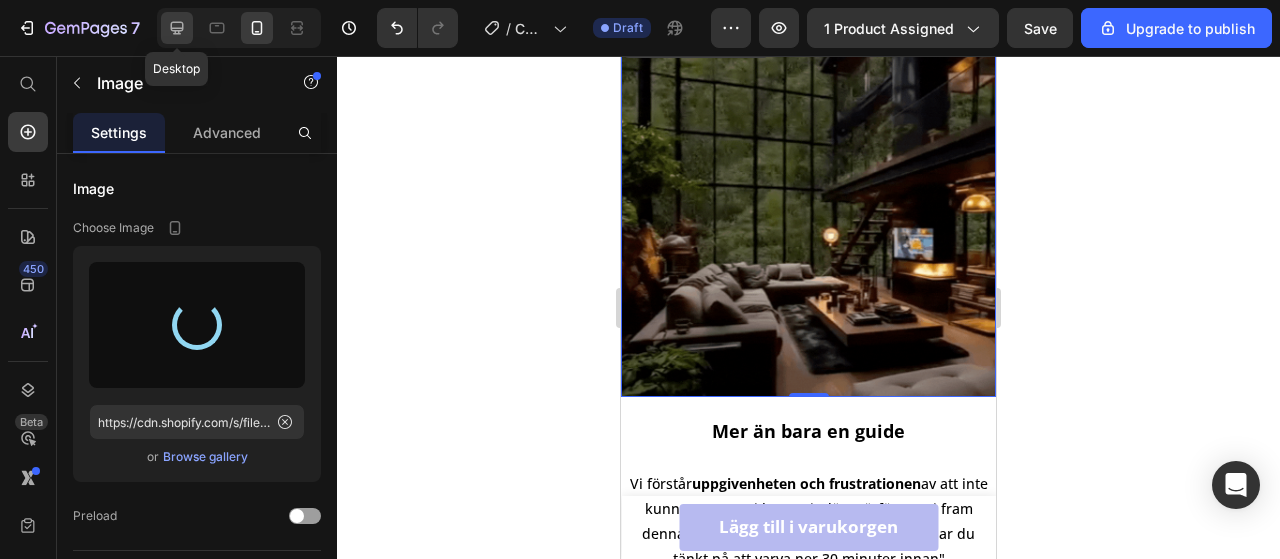 click 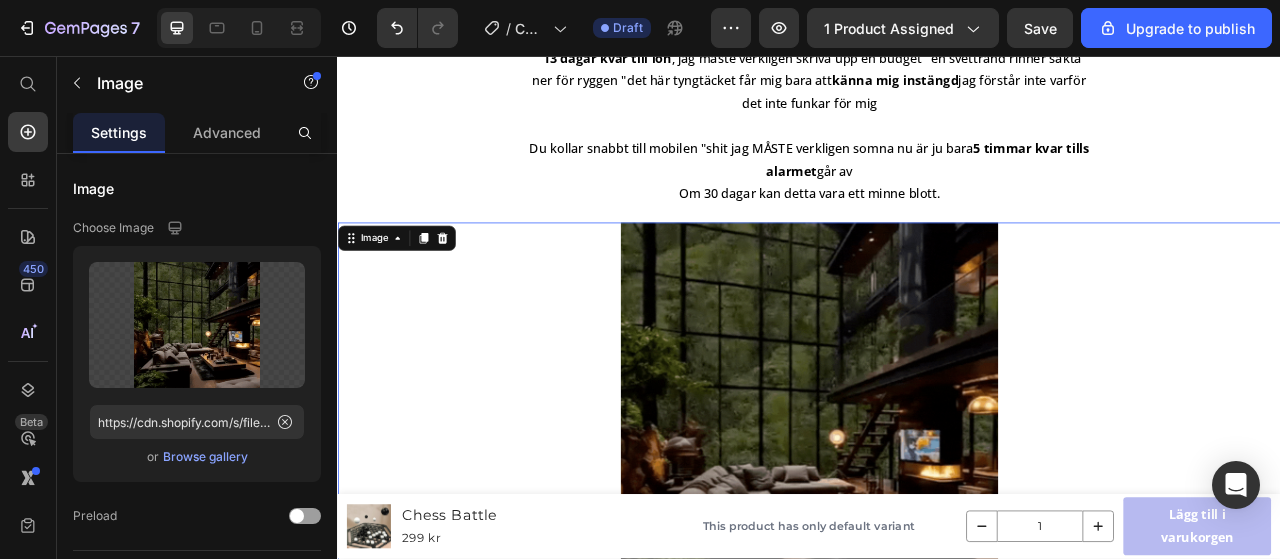 scroll, scrollTop: 1966, scrollLeft: 0, axis: vertical 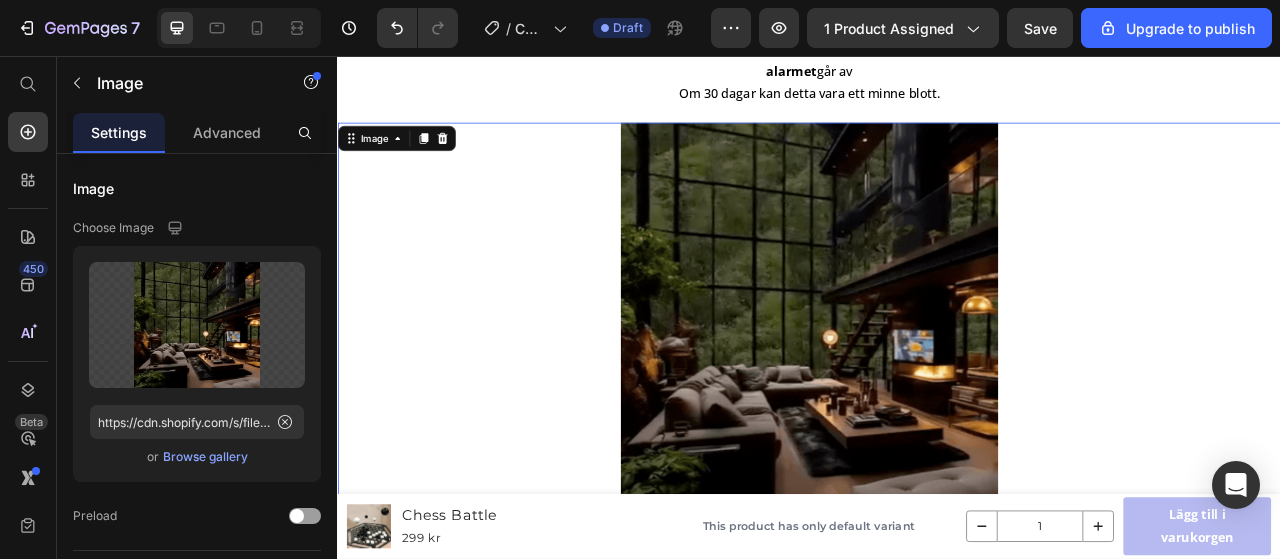 click at bounding box center [937, 381] 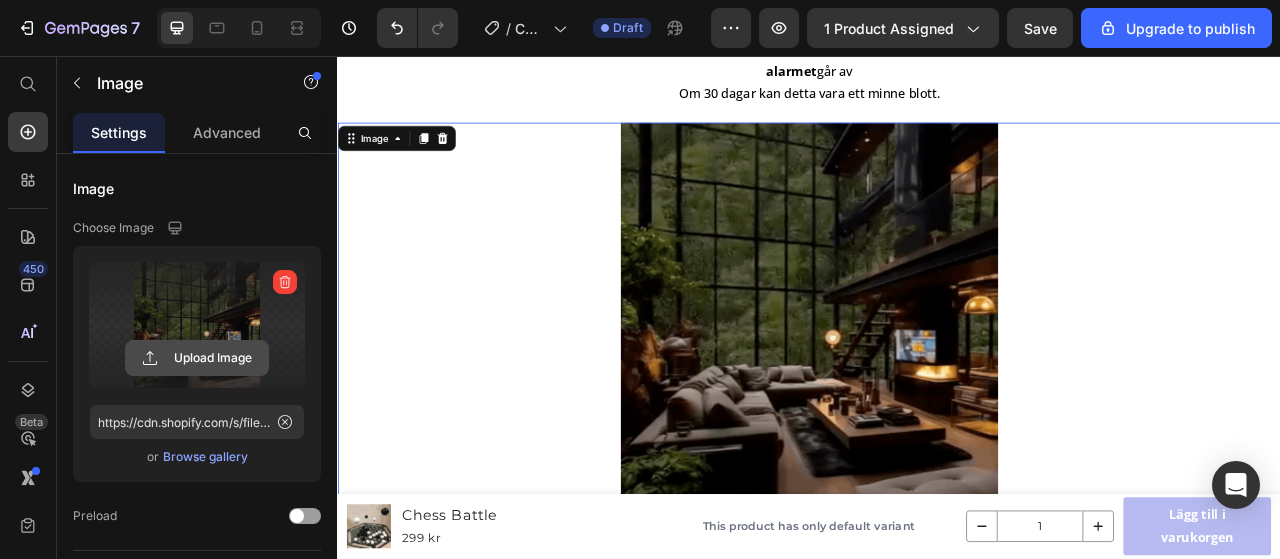 click 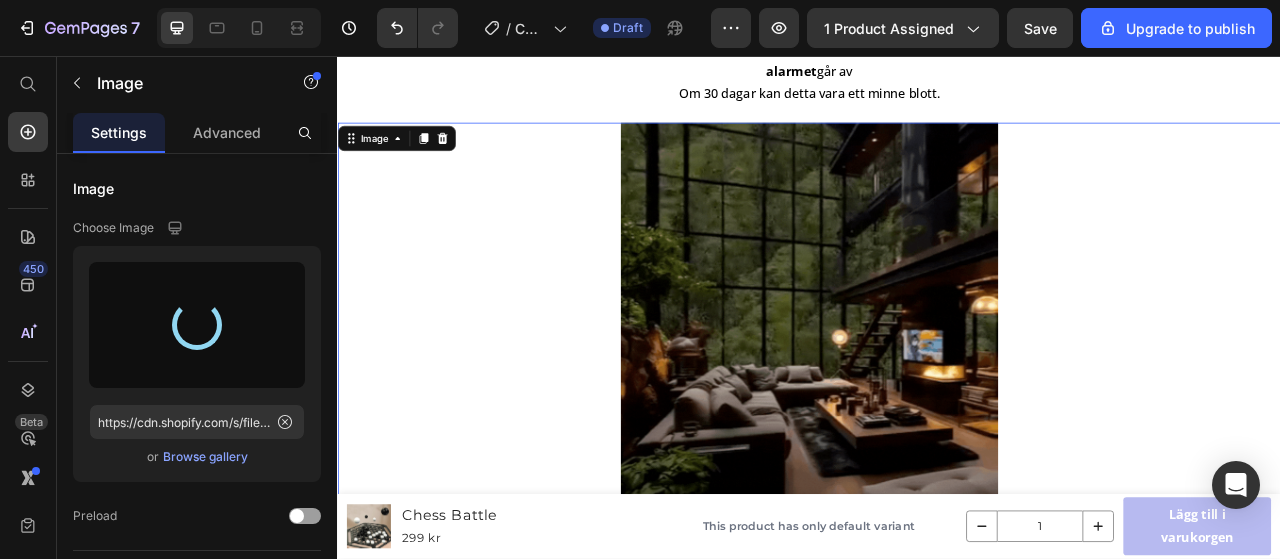 type on "https://cdn.shopify.com/s/files/1/0907/0162/7715/files/gempages_538163129700320252-6dac8618-bfc4-4276-bfed-f63c8d24953c.gif" 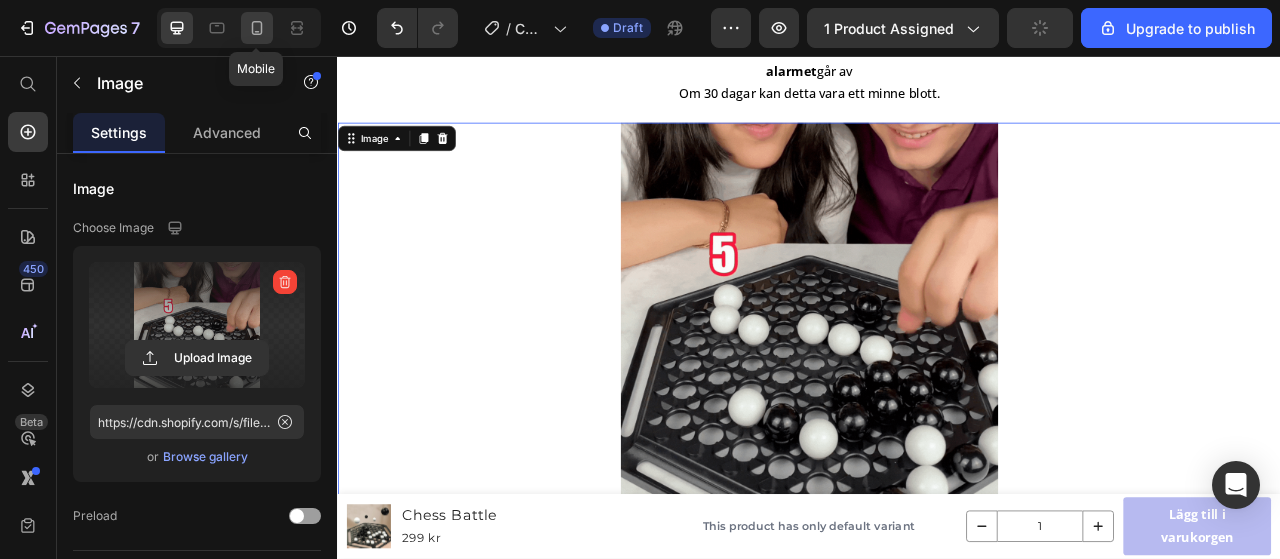 click 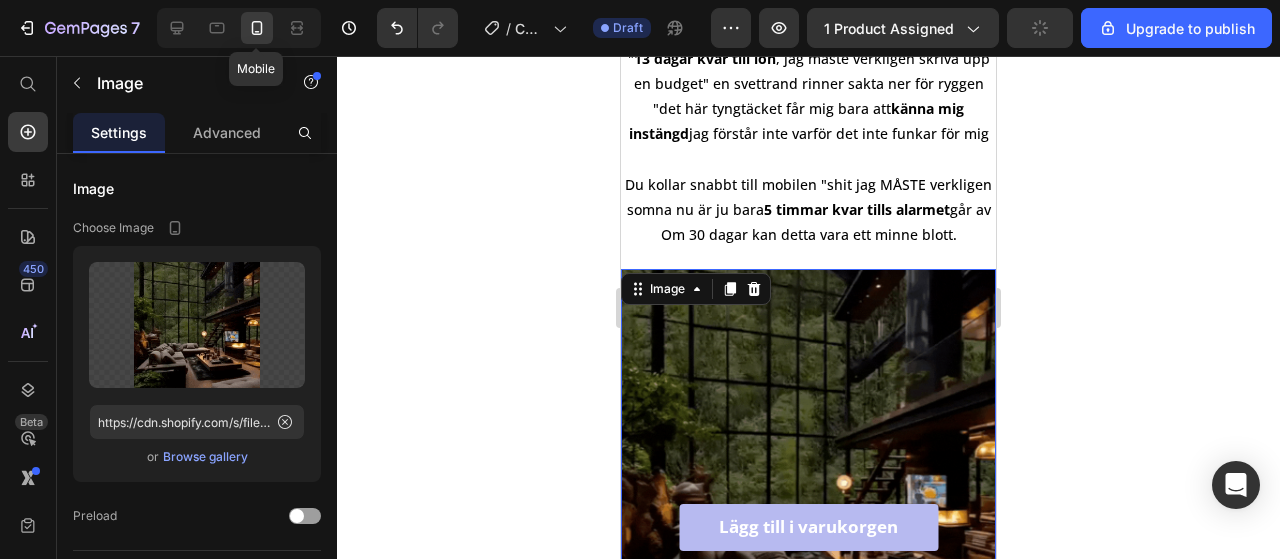 scroll, scrollTop: 1829, scrollLeft: 0, axis: vertical 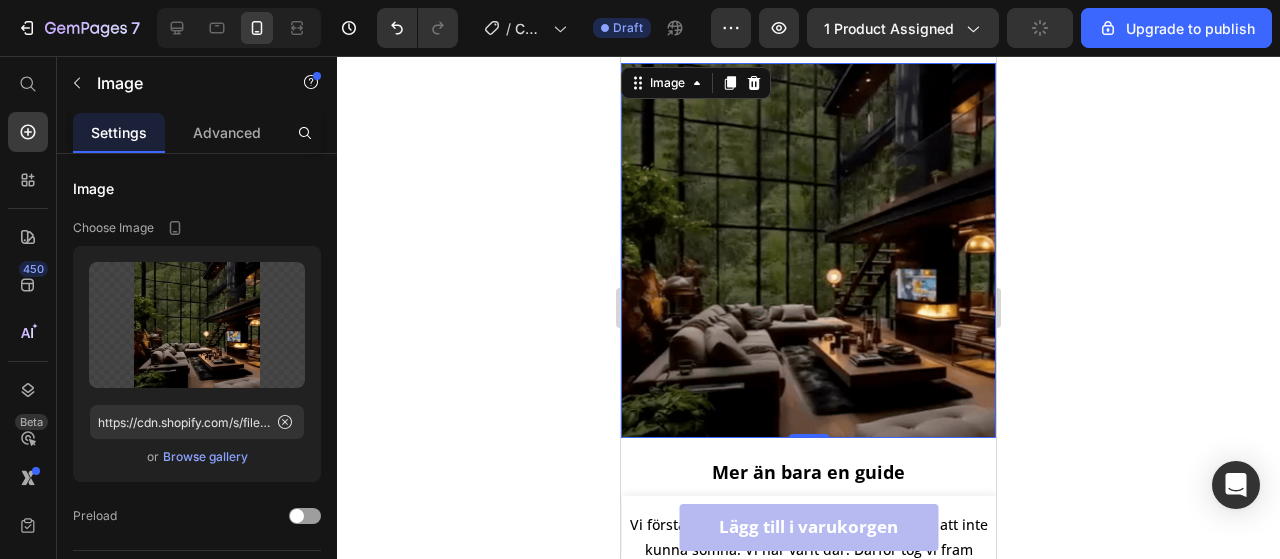 click at bounding box center (808, 250) 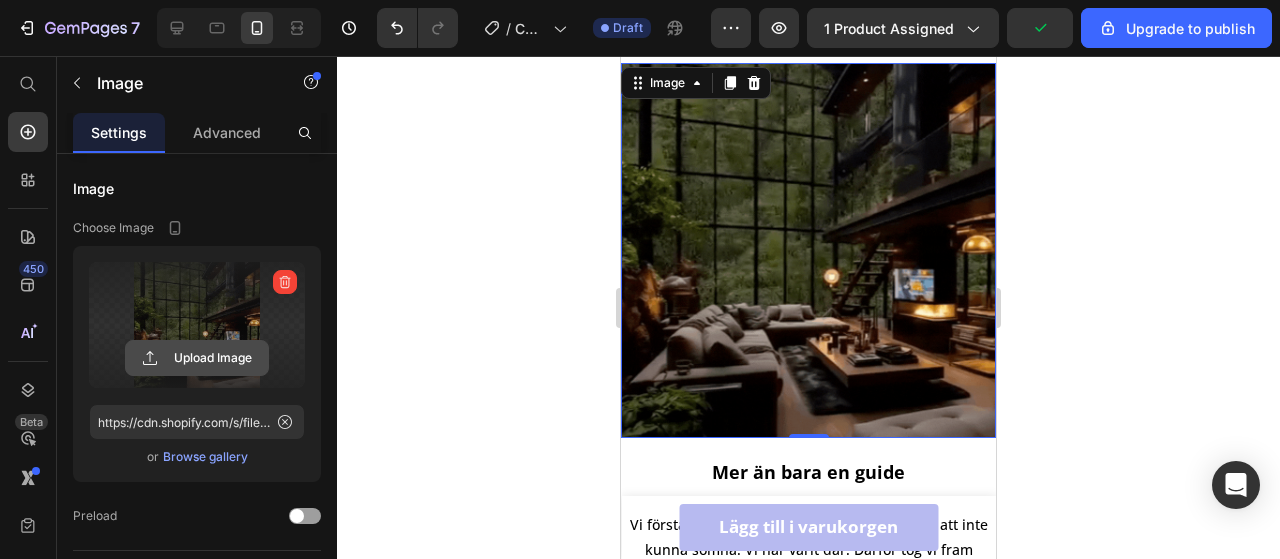 click 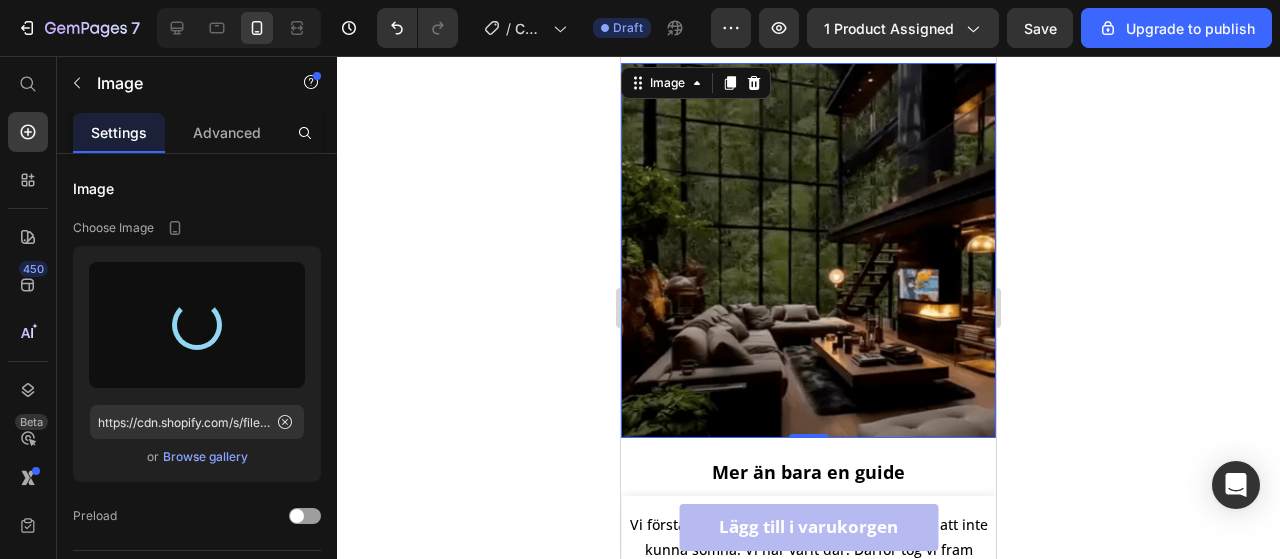 type on "https://cdn.shopify.com/s/files/1/0907/0162/7715/files/gempages_538163129700320252-6dac8618-bfc4-4276-bfed-f63c8d24953c.gif" 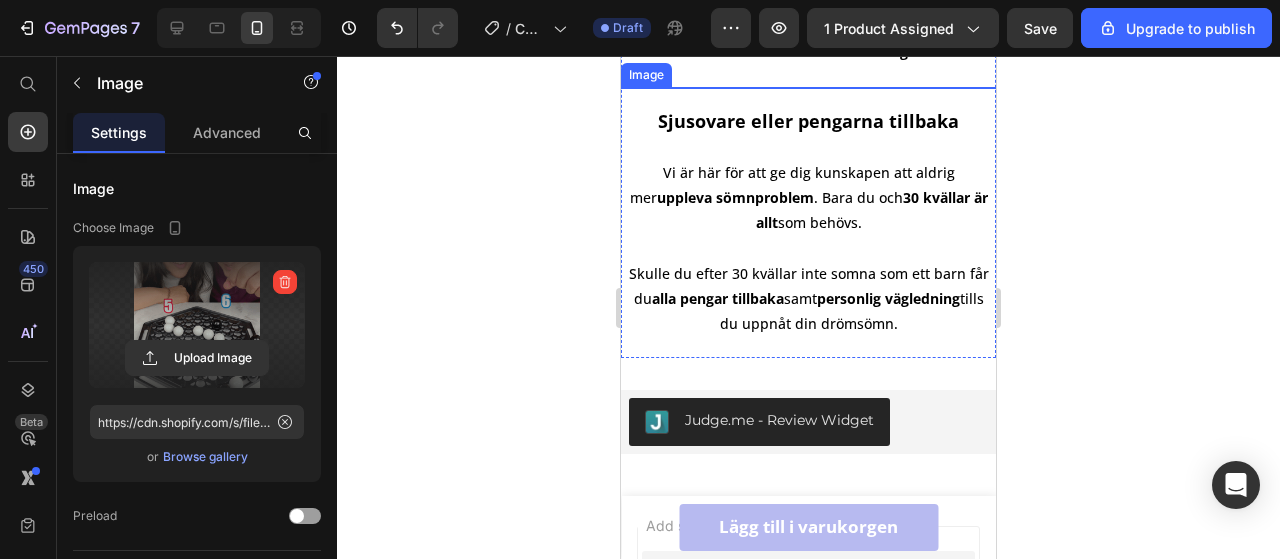 scroll, scrollTop: 2829, scrollLeft: 0, axis: vertical 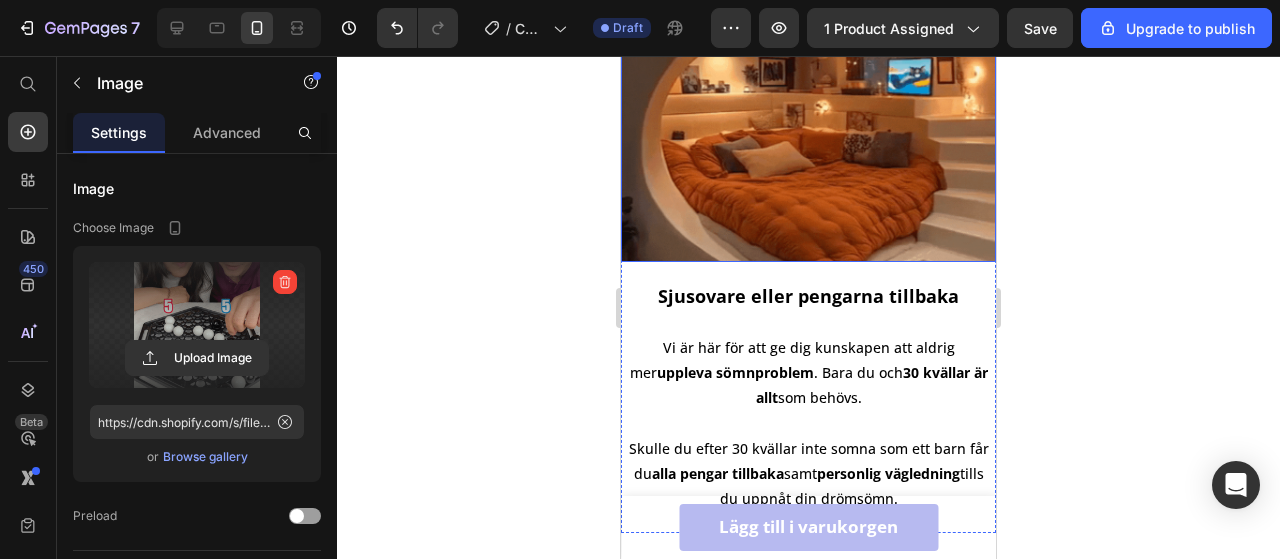 click at bounding box center [808, 74] 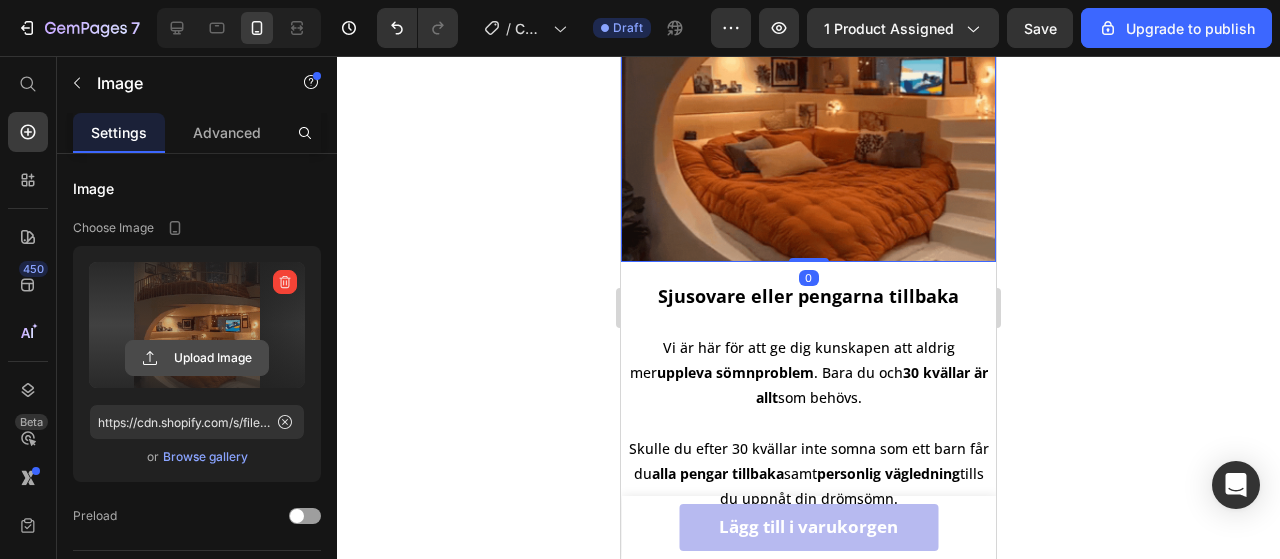 click 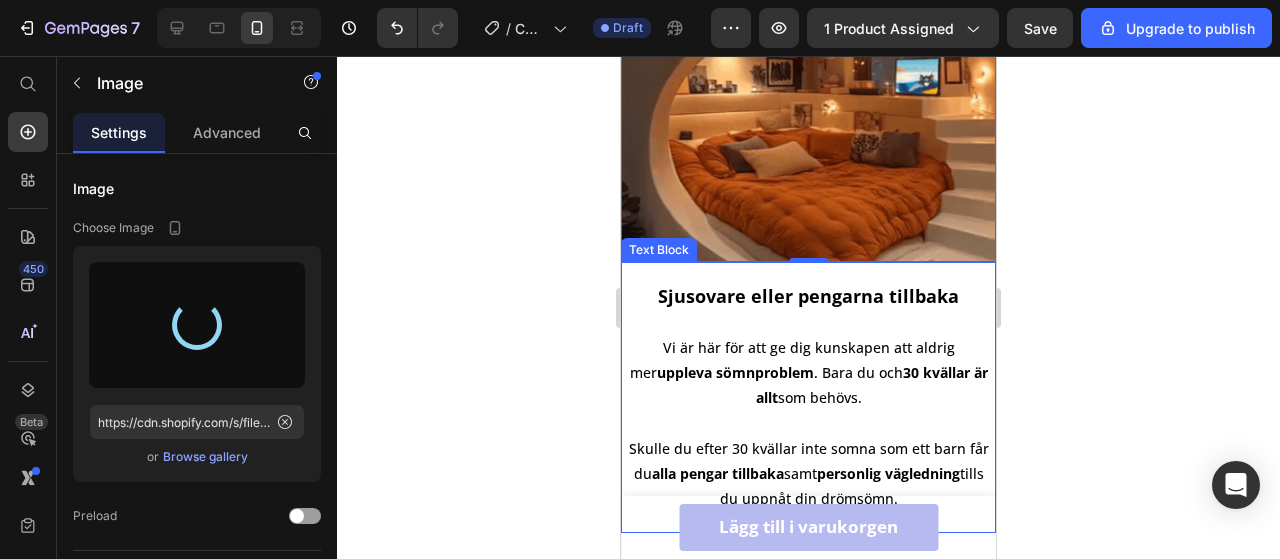 scroll, scrollTop: 2629, scrollLeft: 0, axis: vertical 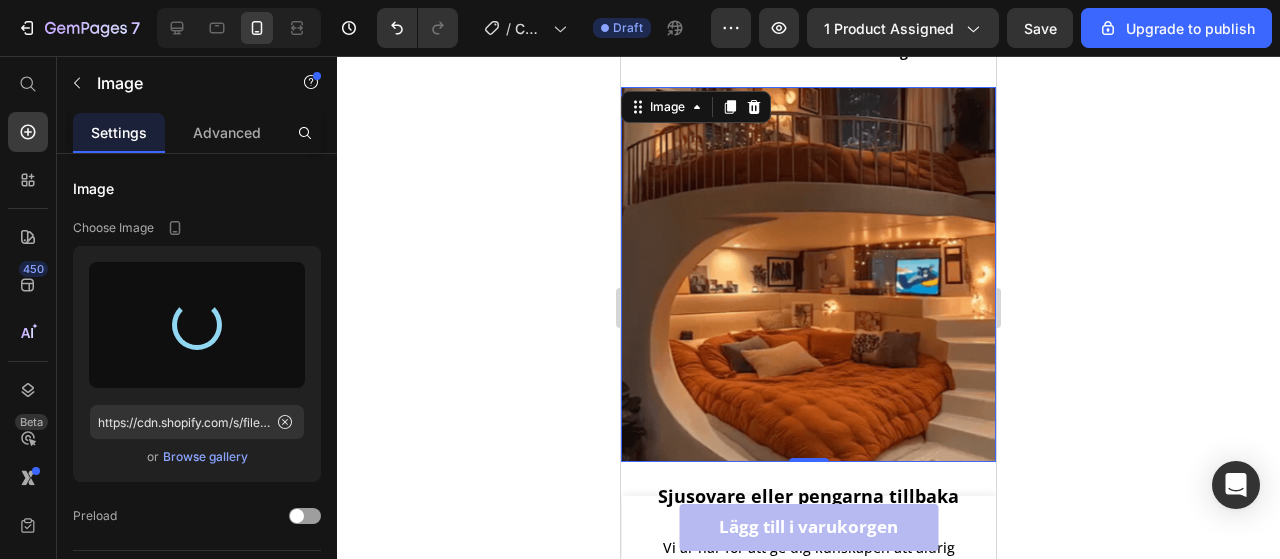 click at bounding box center (808, 274) 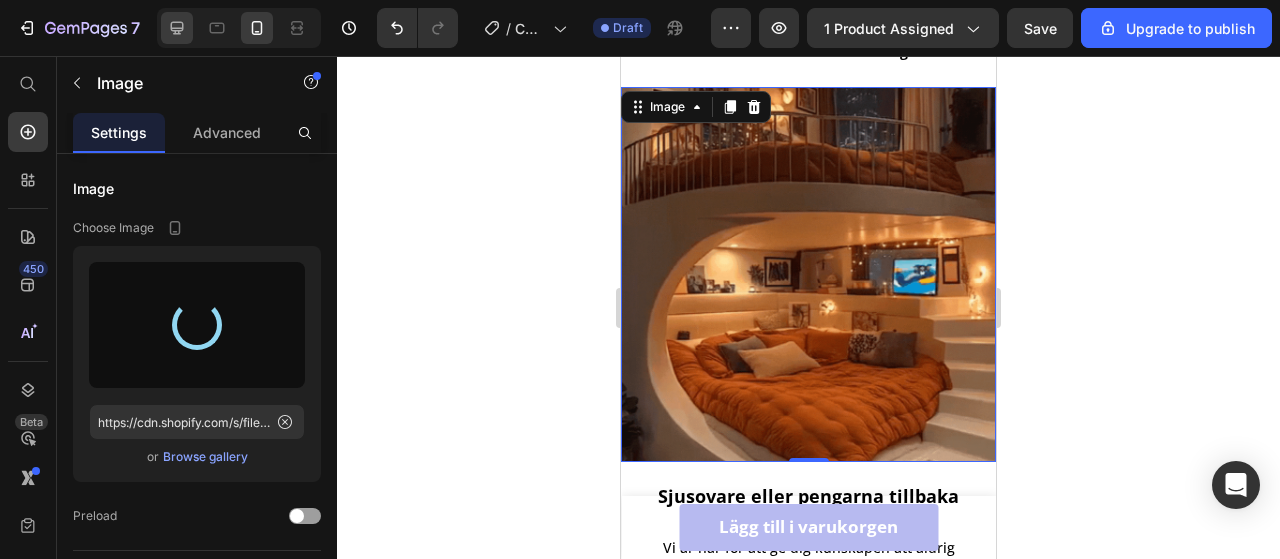 click 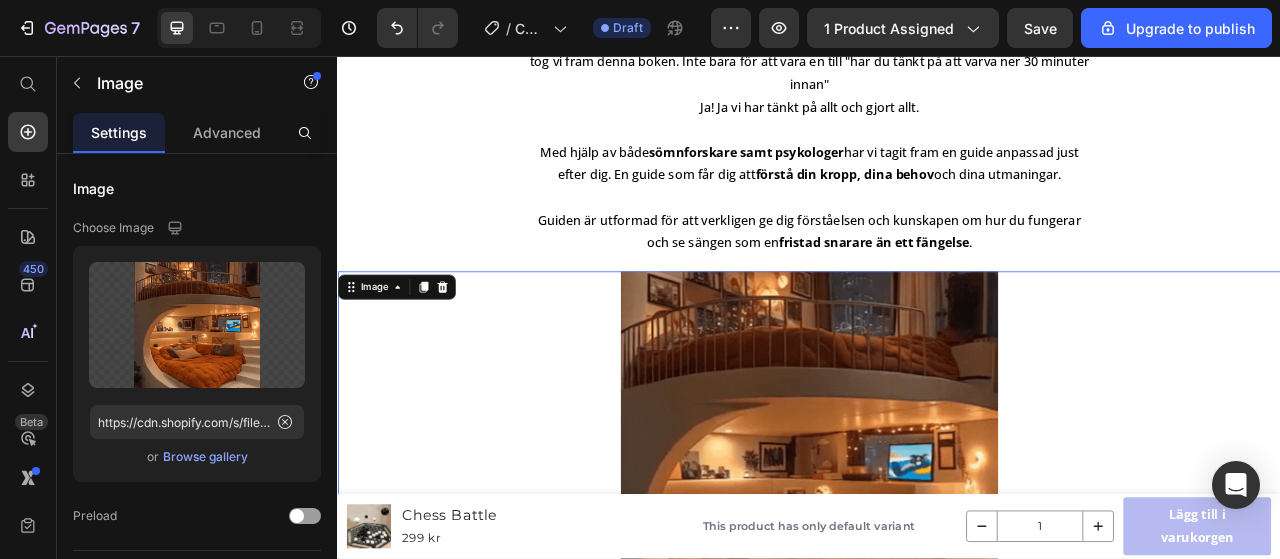 scroll, scrollTop: 2830, scrollLeft: 0, axis: vertical 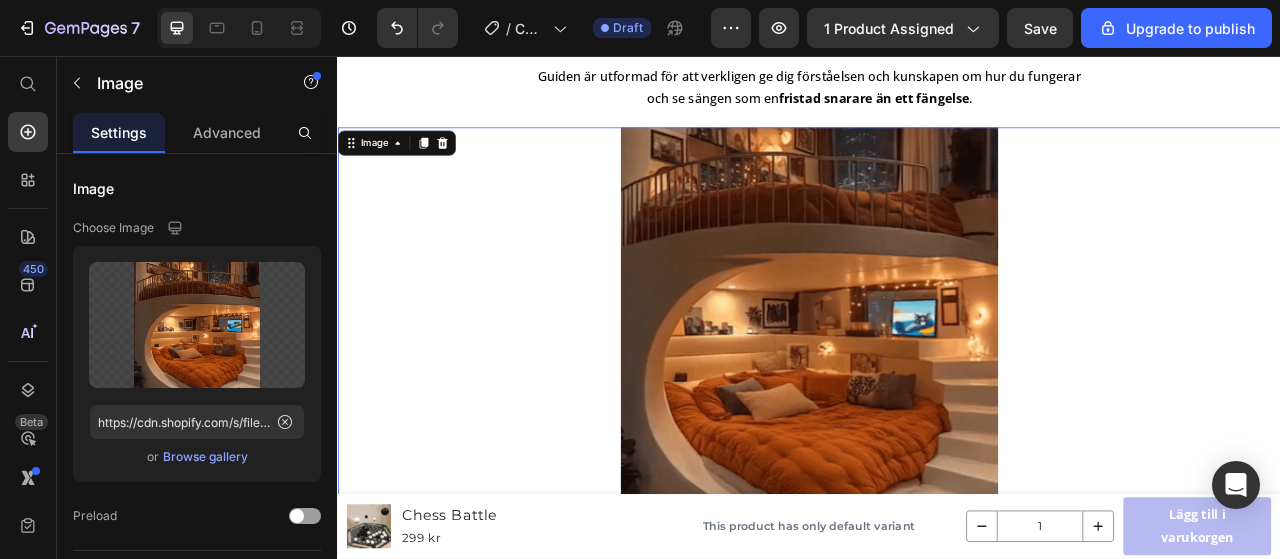 click at bounding box center (937, 387) 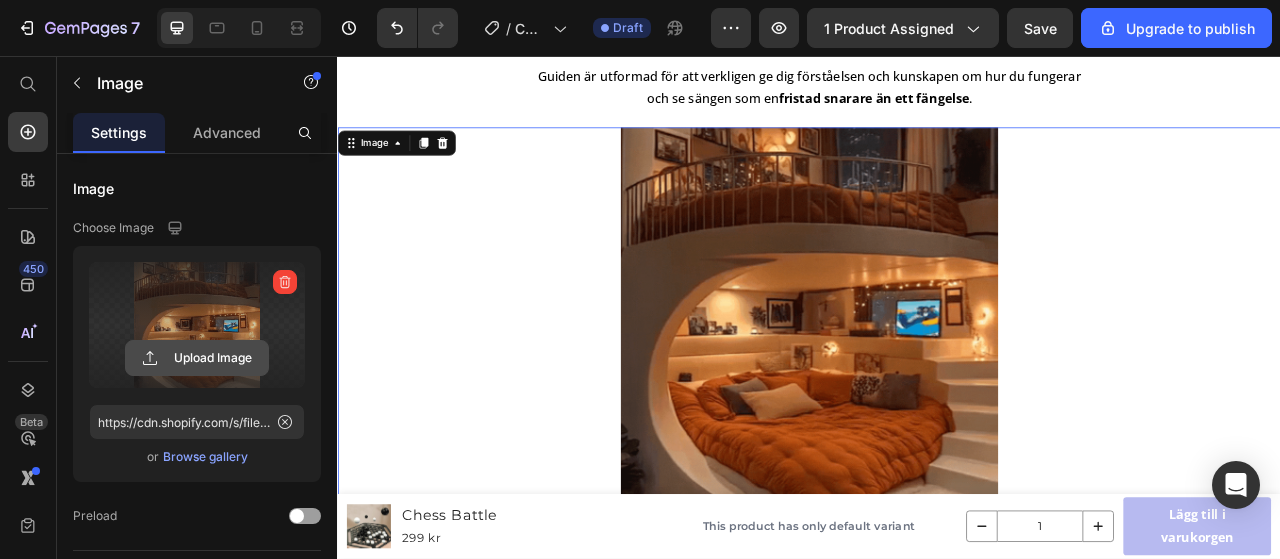 click 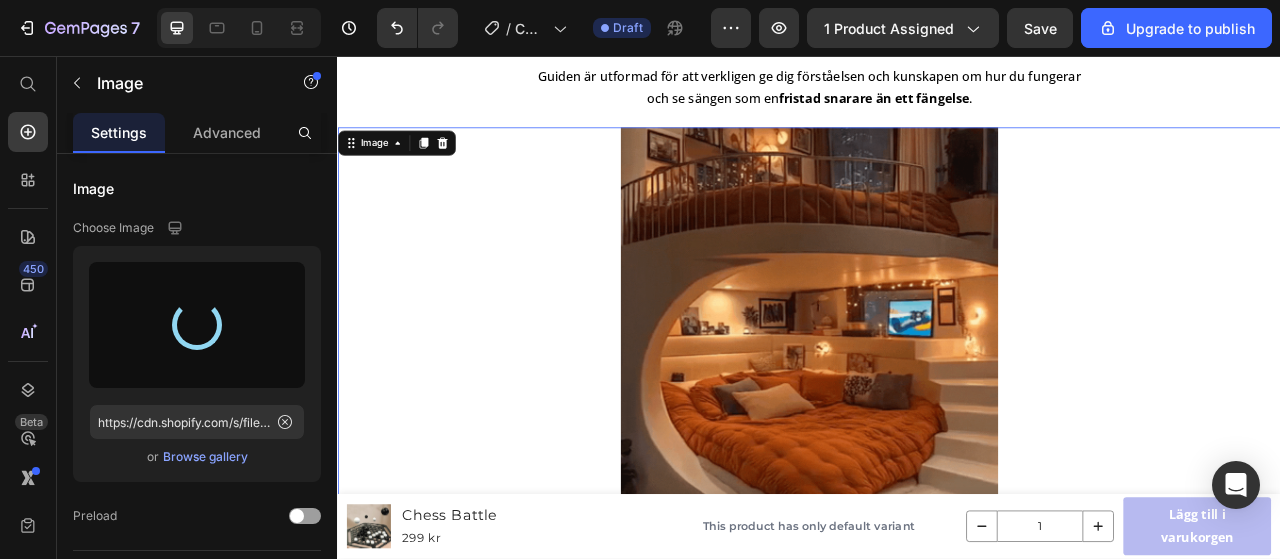 type on "https://cdn.shopify.com/s/files/1/0907/0162/7715/files/gempages_538163129700320252-43cc2ad9-f67c-48ba-88b2-da952643f60d.gif" 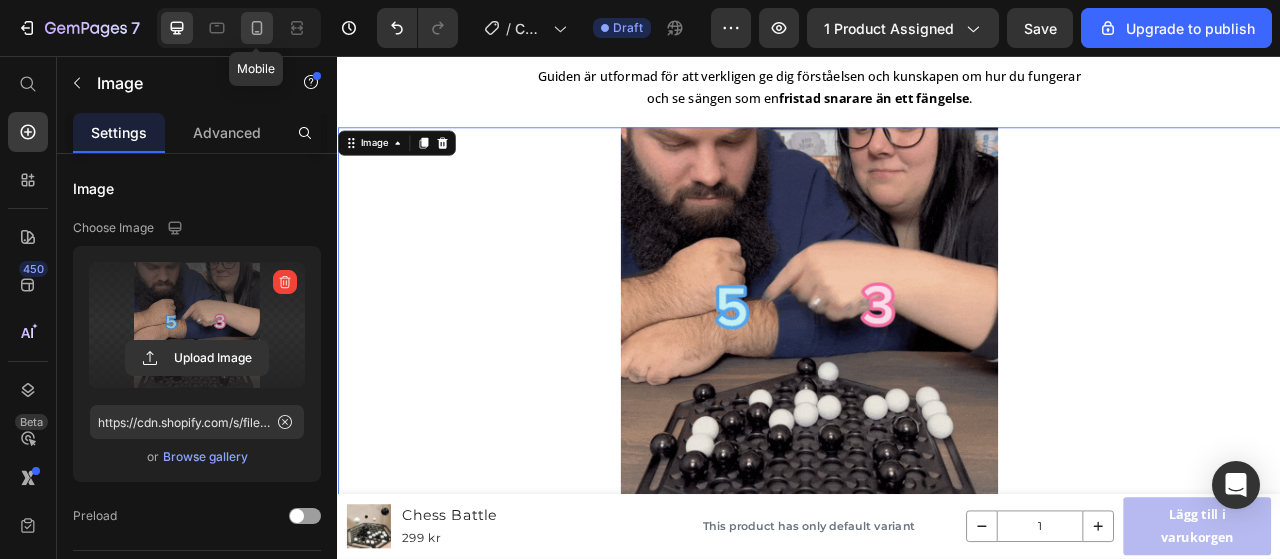 click 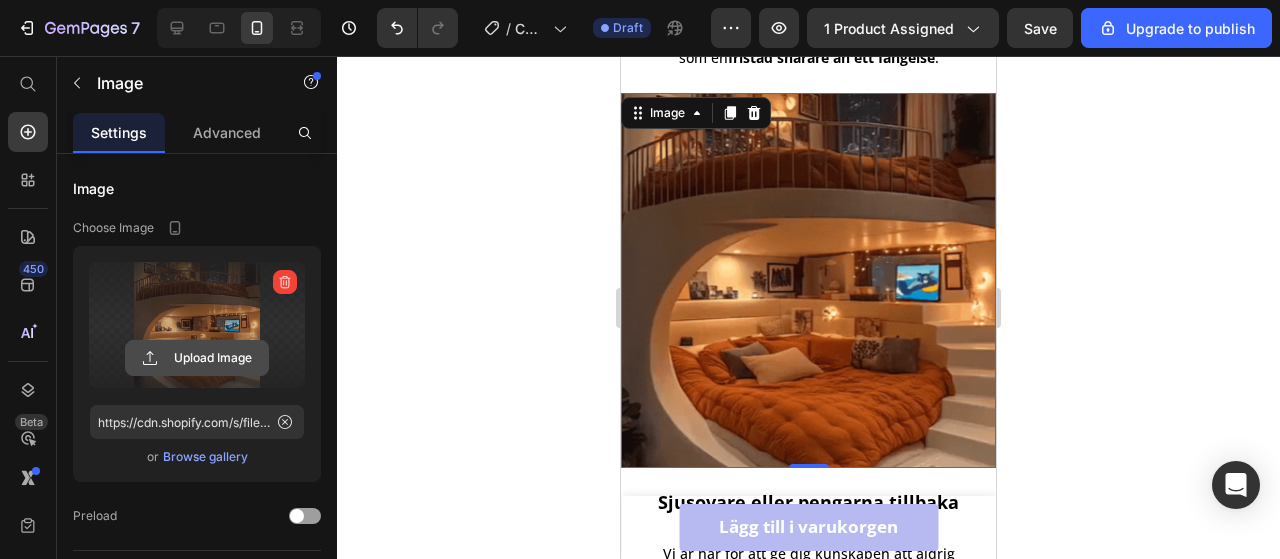 click 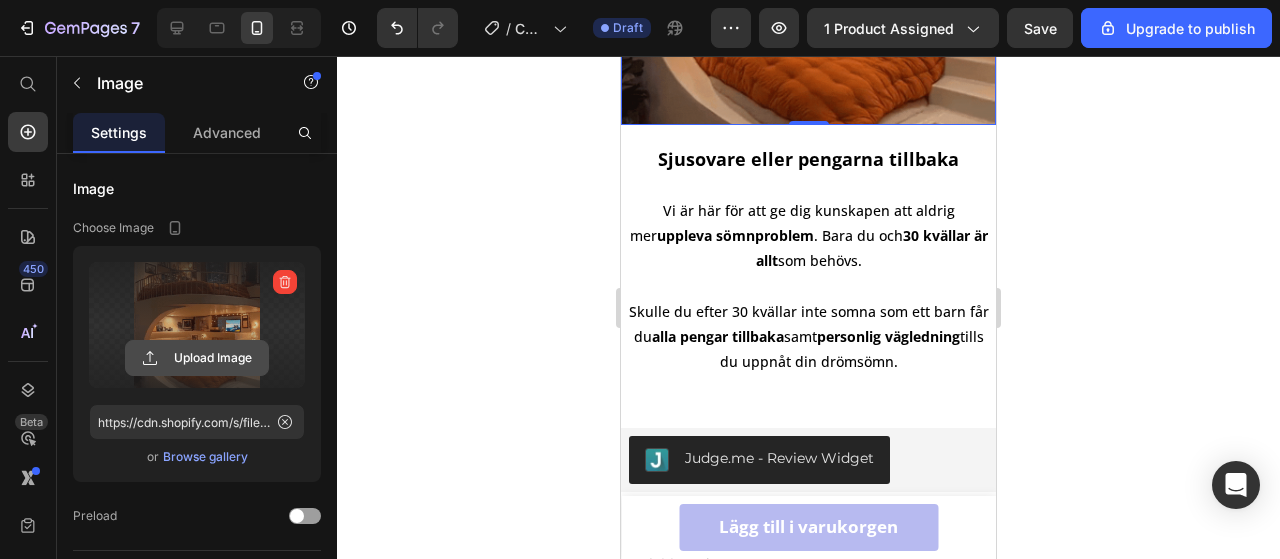 scroll, scrollTop: 2638, scrollLeft: 0, axis: vertical 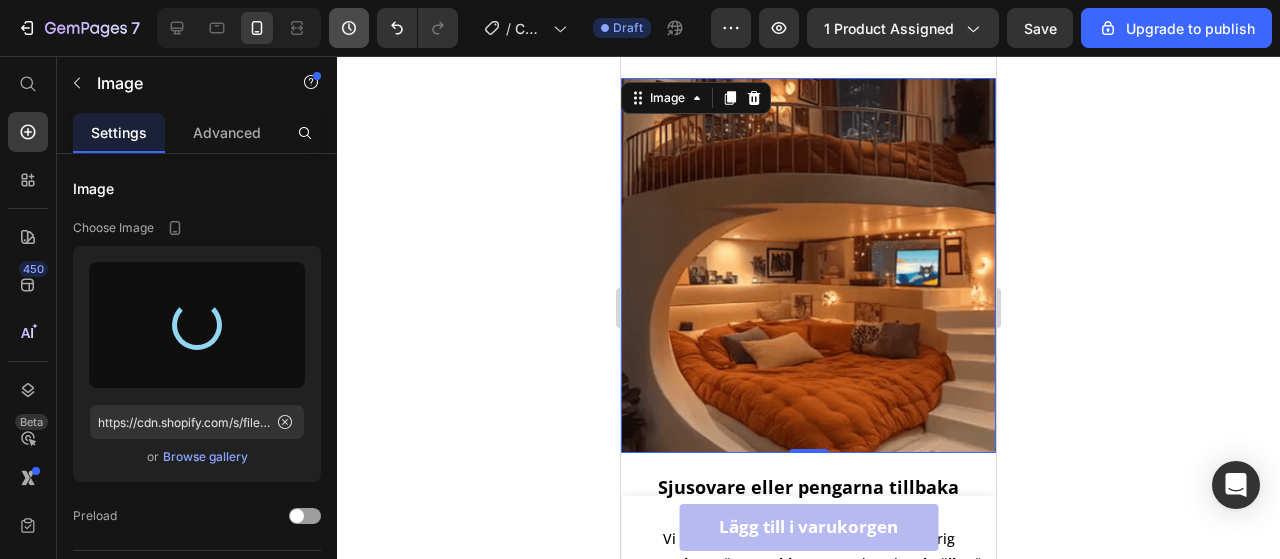type on "https://cdn.shopify.com/s/files/1/0907/0162/7715/files/gempages_538163129700320252-43cc2ad9-f67c-48ba-88b2-da952643f60d.gif" 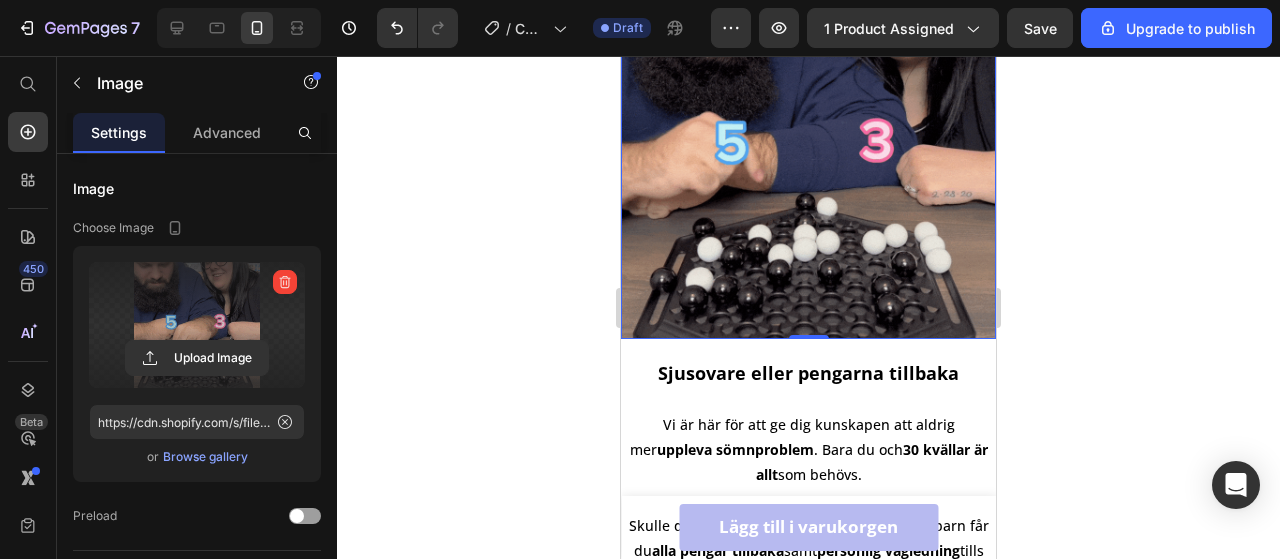 scroll, scrollTop: 2952, scrollLeft: 0, axis: vertical 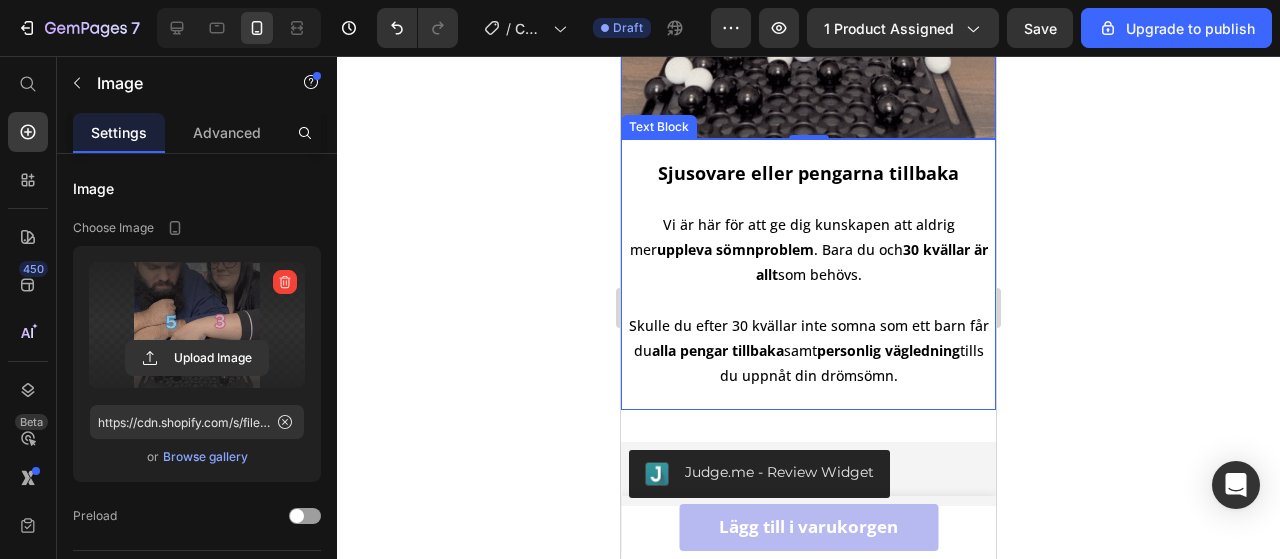click on "Sjusovare eller pengarna tillbaka" at bounding box center [808, 173] 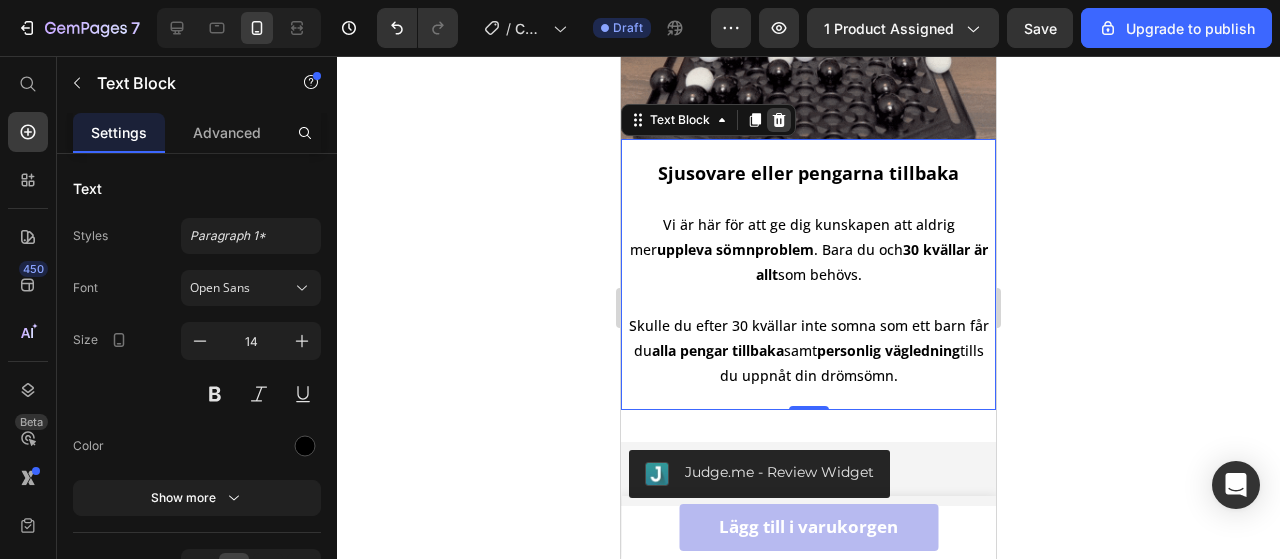 click 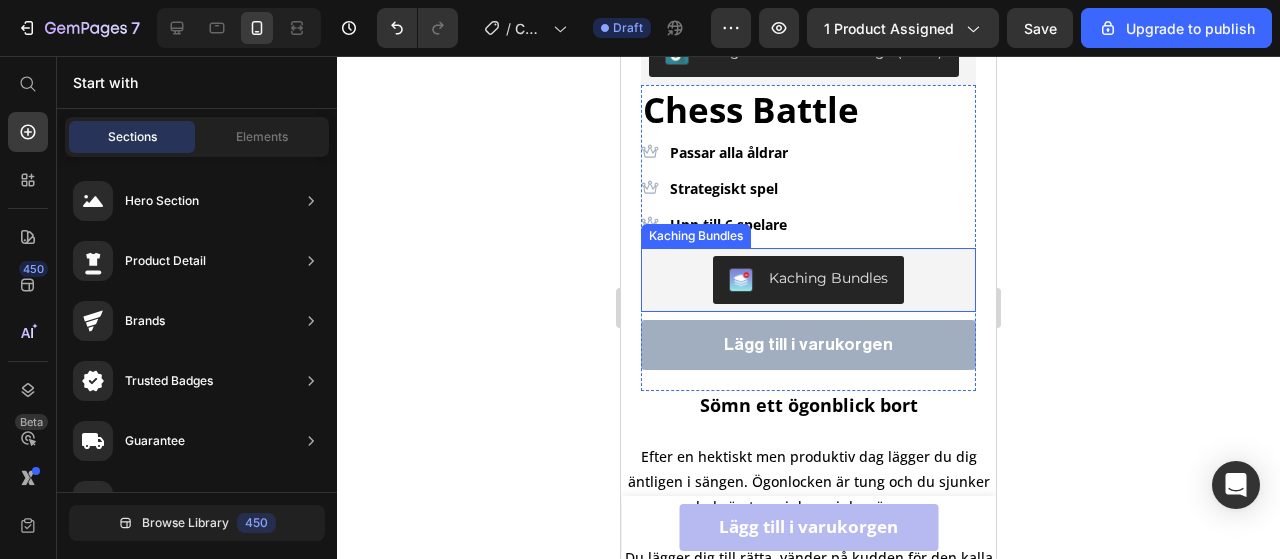 scroll, scrollTop: 652, scrollLeft: 0, axis: vertical 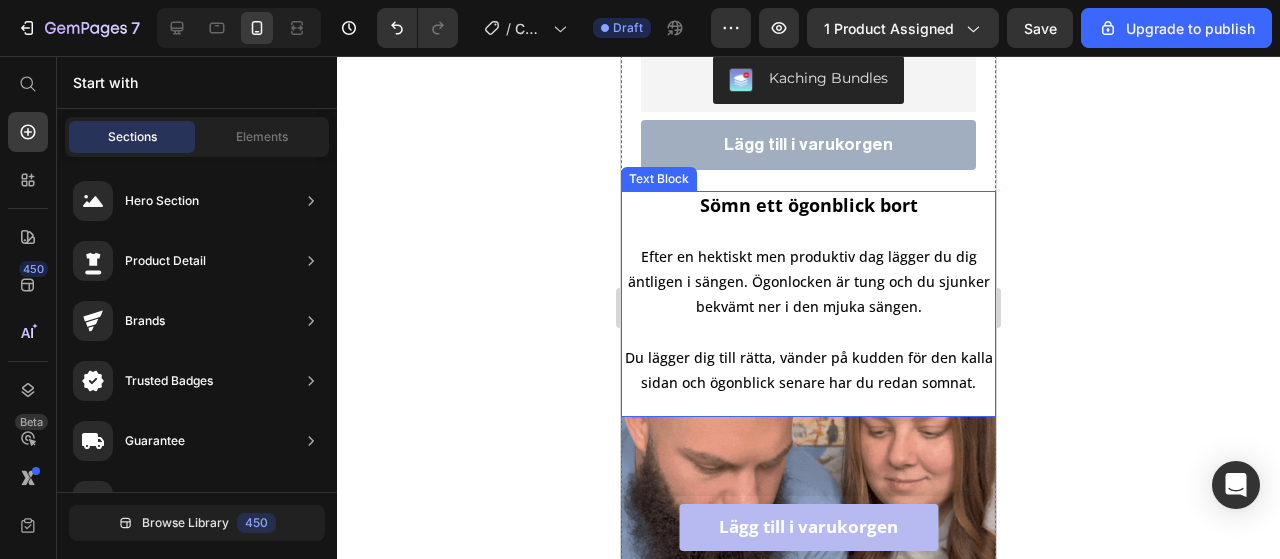 click on "Sömn ett ögonblick bort Efter en hektiskt men produktiv dag lägger du dig äntligen i sängen. Ögonlocken är tung och du sjunker bekvämt ner i den mjuka sängen.  Du lägger dig till rätta, vänder på kudden för den kalla sidan och ögonblick senare har du redan somnat." at bounding box center [808, 294] 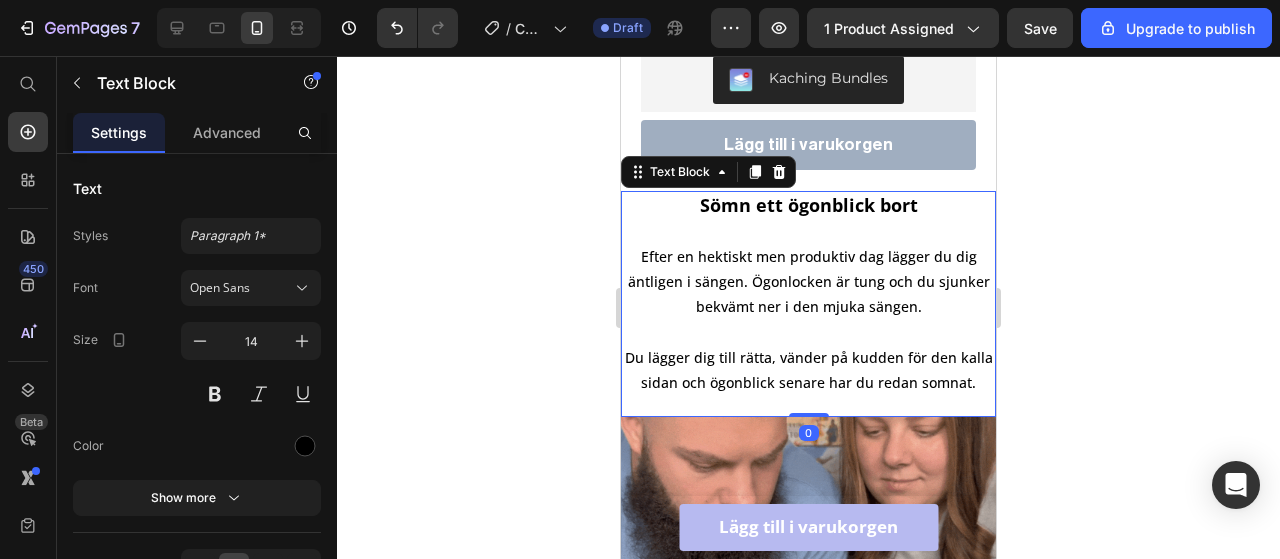 click on "Sömn ett ögonblick bort Efter en hektiskt men produktiv dag lägger du dig äntligen i sängen. Ögonlocken är tung och du sjunker bekvämt ner i den mjuka sängen.  Du lägger dig till rätta, vänder på kudden för den kalla sidan och ögonblick senare har du redan somnat." at bounding box center (808, 294) 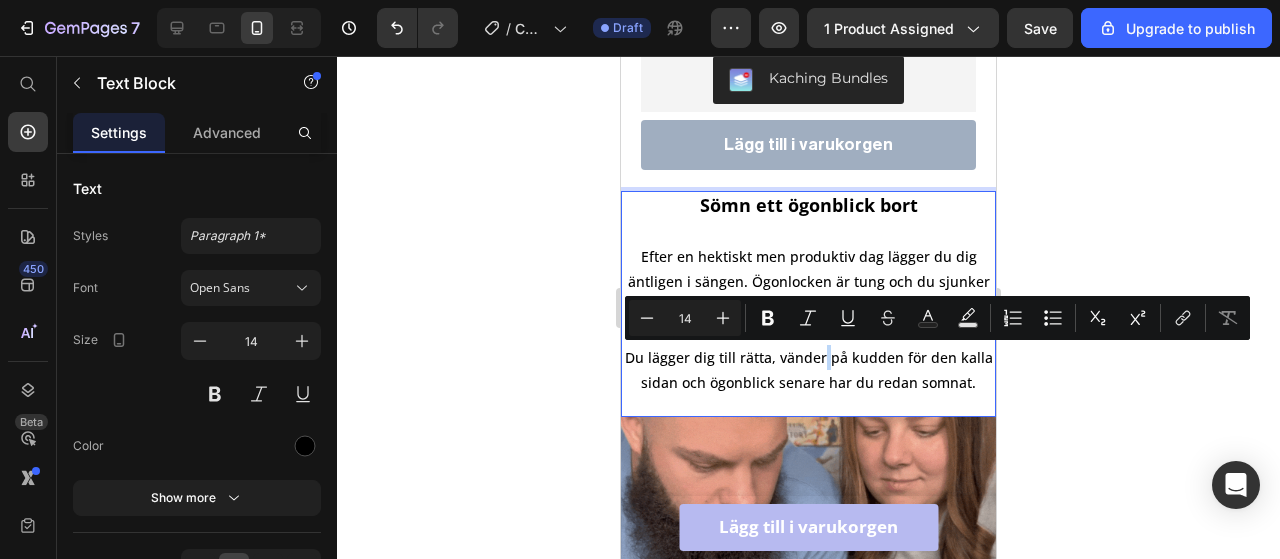 click on "Sömn ett ögonblick bort Efter en hektiskt men produktiv dag lägger du dig äntligen i sängen. Ögonlocken är tung och du sjunker bekvämt ner i den mjuka sängen.  Du lägger dig till rätta, vänder på kudden för den kalla sidan och ögonblick senare har du redan somnat." at bounding box center (808, 294) 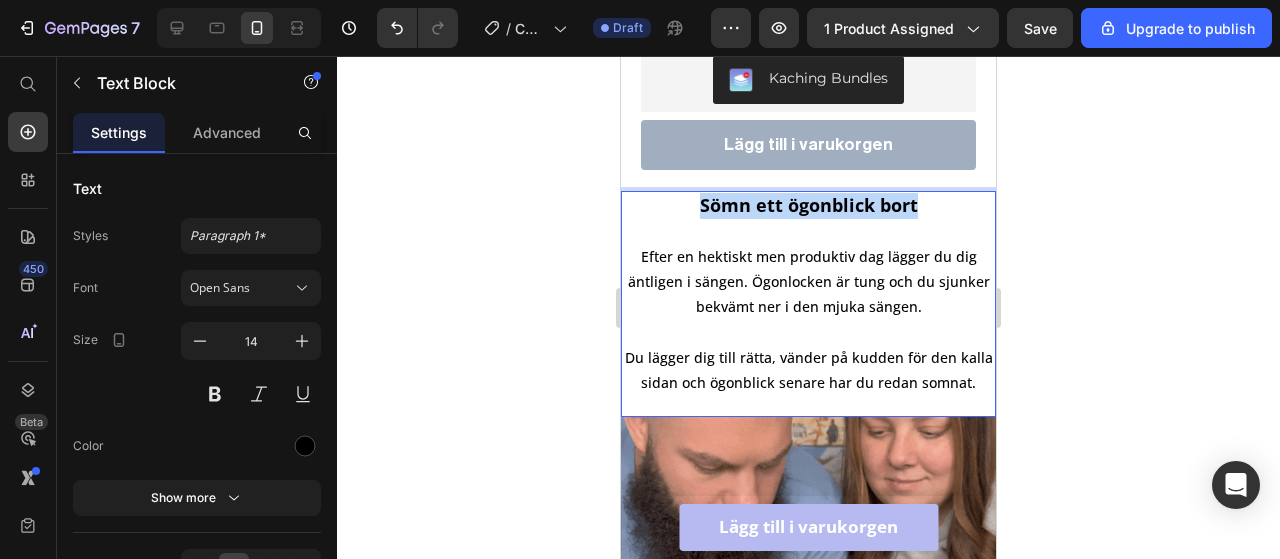 drag, startPoint x: 910, startPoint y: 205, endPoint x: 695, endPoint y: 200, distance: 215.05814 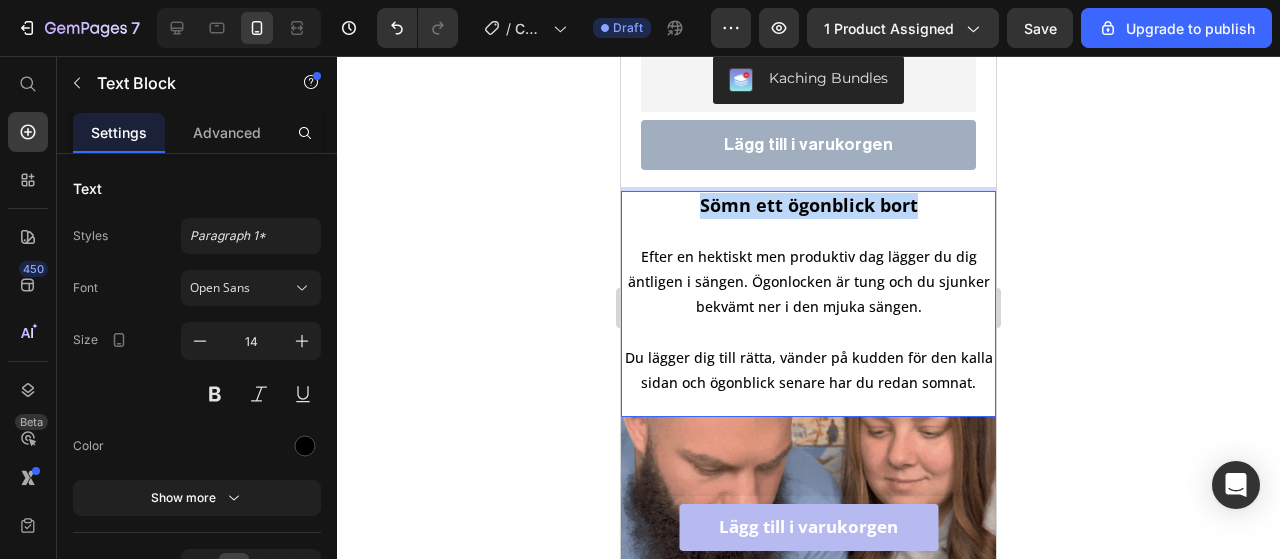click on "Sömn ett ögonblick bort Efter en hektiskt men produktiv dag lägger du dig äntligen i sängen. Ögonlocken är tung och du sjunker bekvämt ner i den mjuka sängen.  Du lägger dig till rätta, vänder på kudden för den kalla sidan och ögonblick senare har du redan somnat." at bounding box center (808, 294) 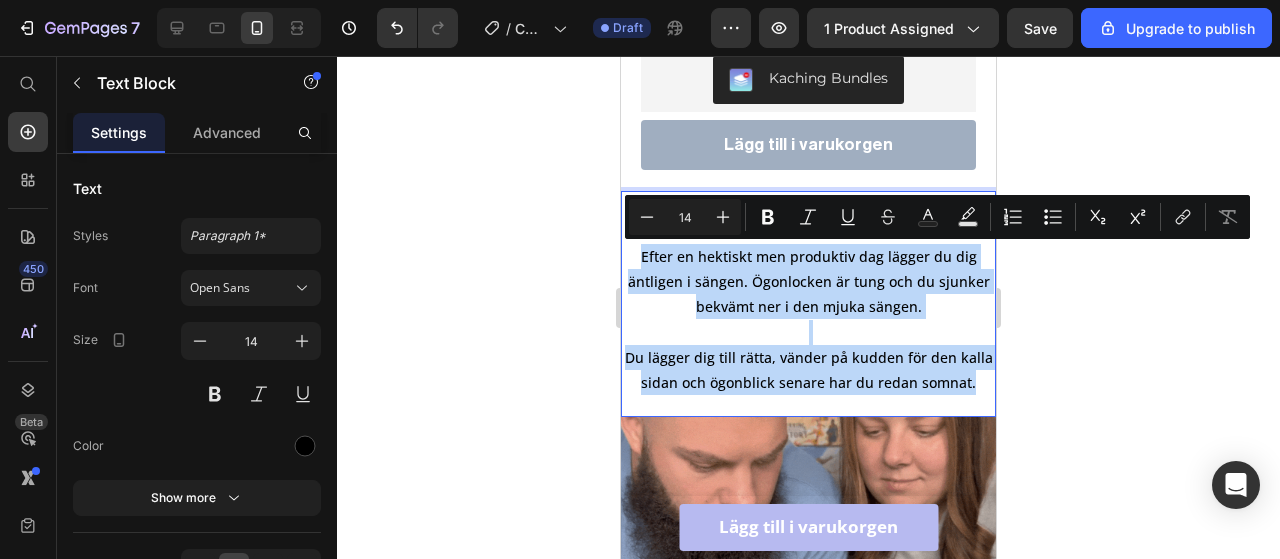 drag, startPoint x: 845, startPoint y: 415, endPoint x: 633, endPoint y: 265, distance: 259.69983 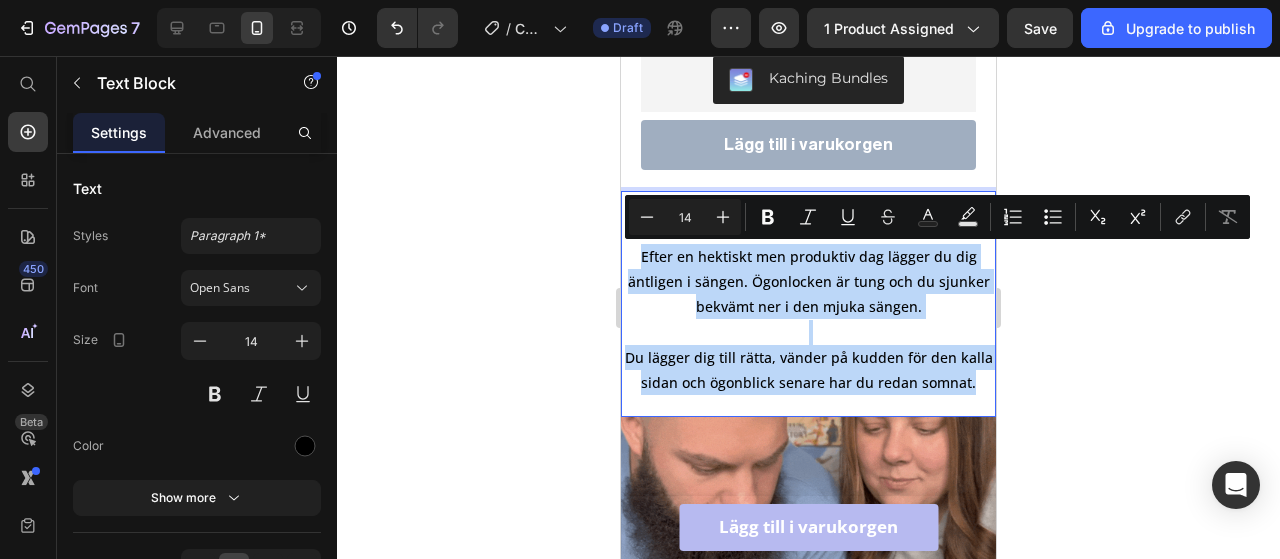 click on "Vem utmanar du? Efter en hektiskt men produktiv dag lägger du dig äntligen i sängen. Ögonlocken är tung och du sjunker bekvämt ner i den mjuka sängen. Du lägger dig till rätta, vänder på kudden för den kalla sidan och ögonblick senare har du redan somnat." at bounding box center [808, 294] 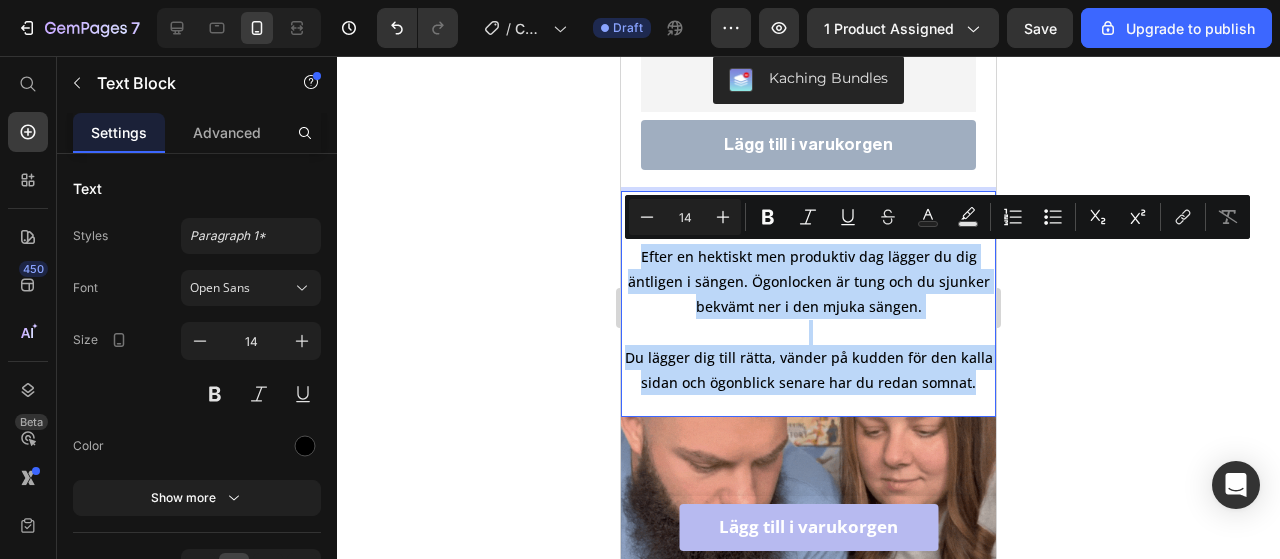click on "Vem utmanar du? Efter en hektiskt men produktiv dag lägger du dig äntligen i sängen. Ögonlocken är tung och du sjunker bekvämt ner i den mjuka sängen. Du lägger dig till rätta, vänder på kudden för den kalla sidan och ögonblick senare har du redan somnat." at bounding box center [808, 294] 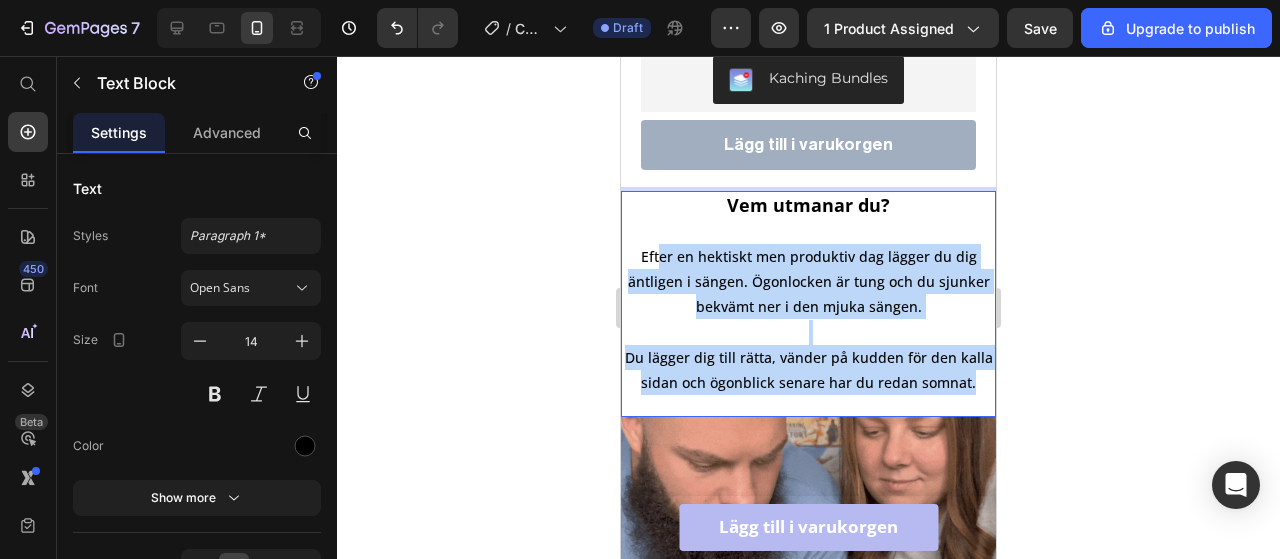 drag, startPoint x: 857, startPoint y: 411, endPoint x: 658, endPoint y: 253, distance: 254.09644 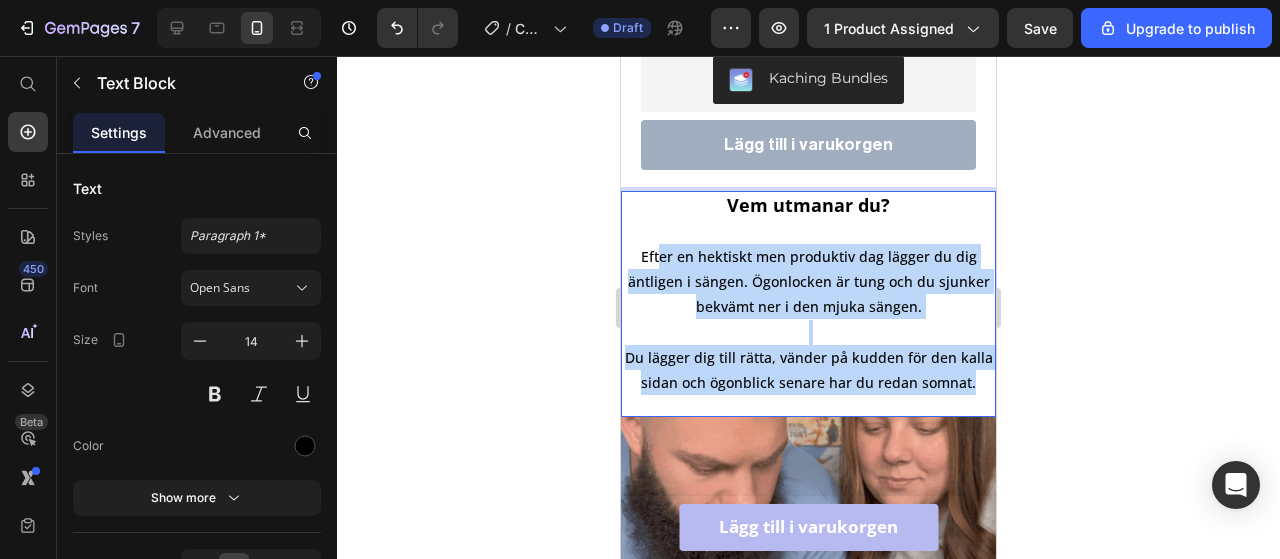 click on "Vem utmanar du? Efter en hektiskt men produktiv dag lägger du dig äntligen i sängen. Ögonlocken är tung och du sjunker bekvämt ner i den mjuka sängen. Du lägger dig till rätta, vänder på kudden för den kalla sidan och ögonblick senare har du redan somnat." at bounding box center [808, 294] 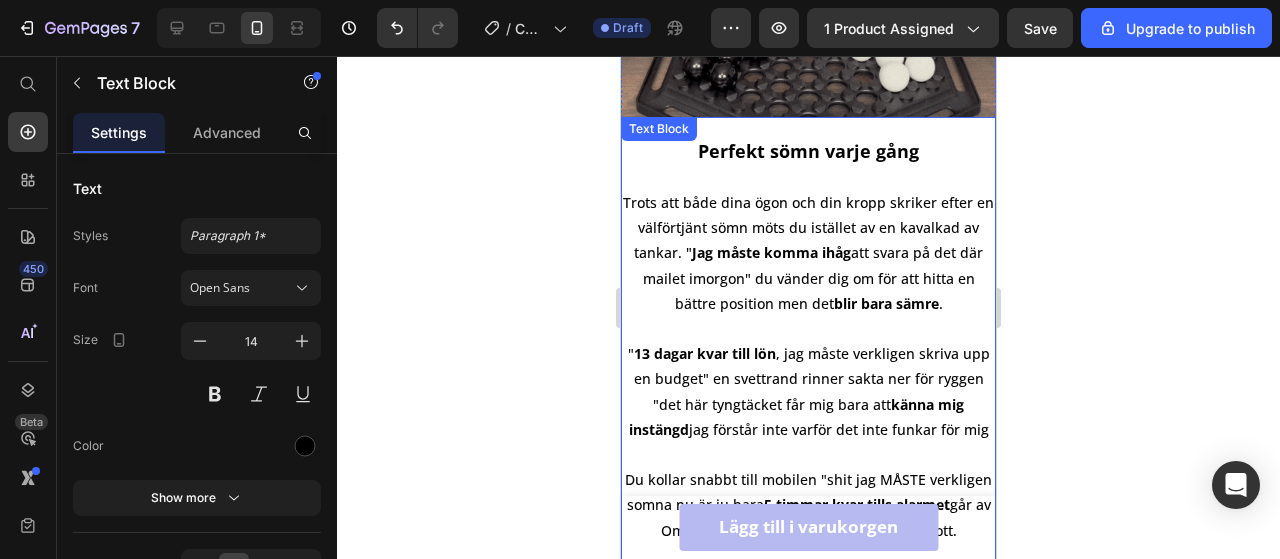 scroll, scrollTop: 1352, scrollLeft: 0, axis: vertical 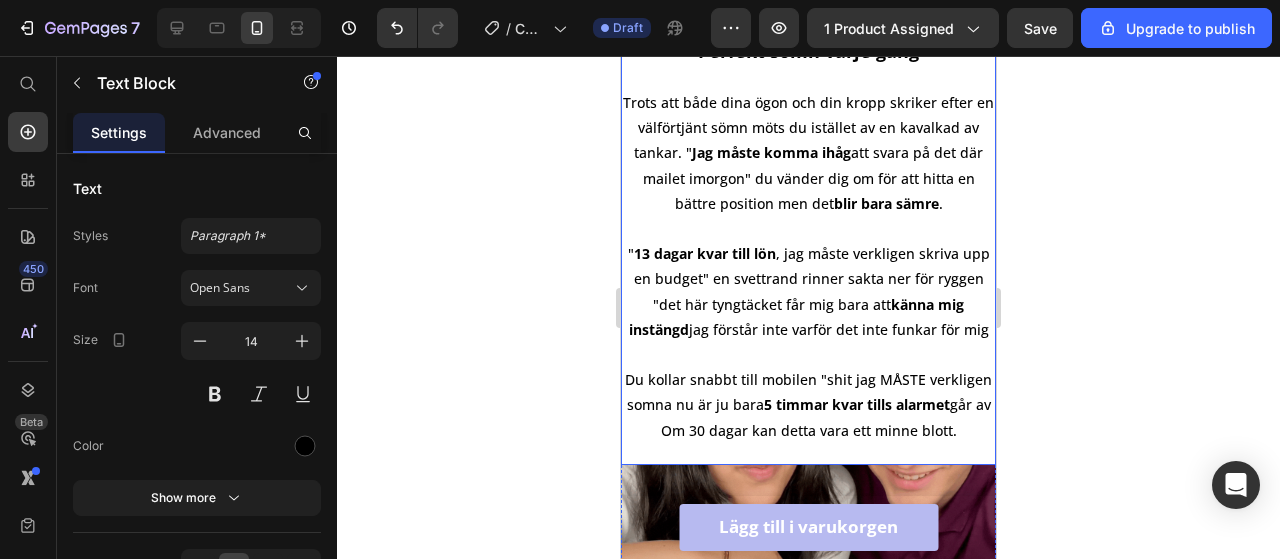 click on "Perfekt sömn varje gång Trots att både dina ögon och din kropp skriker efter en välförtjänt sömn möts du istället av en kavalkad av tankar. " Jag måste komma ihåg  att svara på det där mailet imorgon" du vänder dig om för att hitta en bättre position men det  blir bara sämre .  " 13 dagar kvar till lön , jag måste verkligen skriva upp en budget" en svettrand rinner sakta ner för ryggen "det här tyngtäcket får mig bara att  känna mig instängd  jag förstår inte varför det inte funkar för mig"  Du kollar snabbt till mobilen "shit jag MÅSTE verkligen somna nu är ju bara  5 timmar kvar tills alarmet  går av" Om 30 dagar kan detta vara ett minne blott." at bounding box center [808, 241] 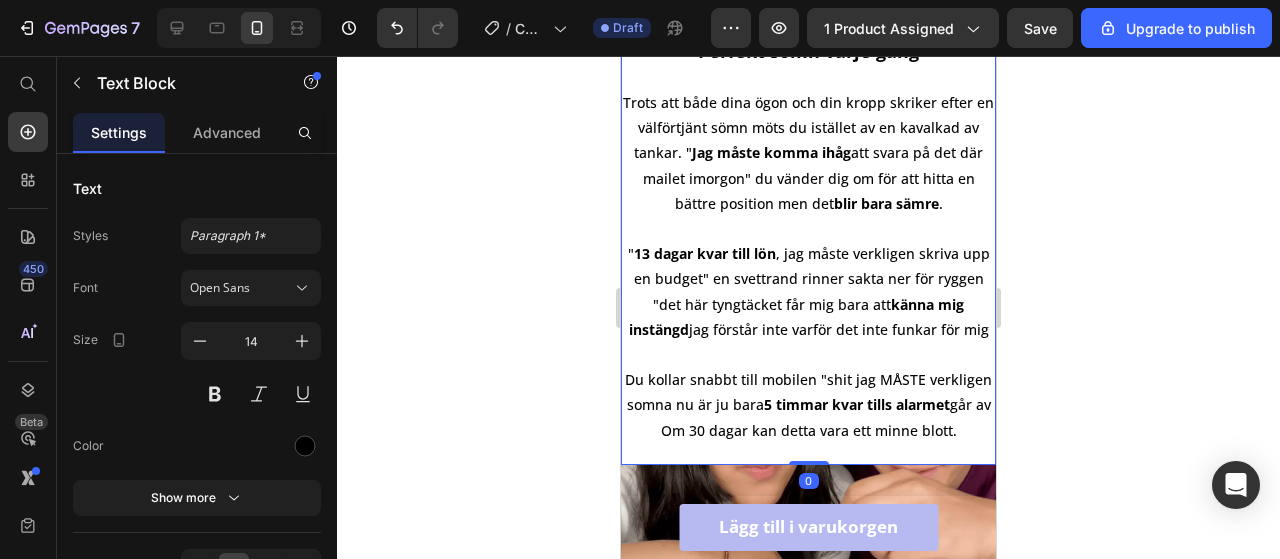 click on "Perfekt sömn varje gång Trots att både dina ögon och din kropp skriker efter en välförtjänt sömn möts du istället av en kavalkad av tankar. " Jag måste komma ihåg  att svara på det där mailet imorgon" du vänder dig om för att hitta en bättre position men det  blir bara sämre .  " 13 dagar kvar till lön , jag måste verkligen skriva upp en budget" en svettrand rinner sakta ner för ryggen "det här tyngtäcket får mig bara att  känna mig instängd  jag förstår inte varför det inte funkar för mig"  Du kollar snabbt till mobilen "shit jag MÅSTE verkligen somna nu är ju bara  5 timmar kvar tills alarmet  går av" Om 30 dagar kan detta vara ett minne blott." at bounding box center [808, 241] 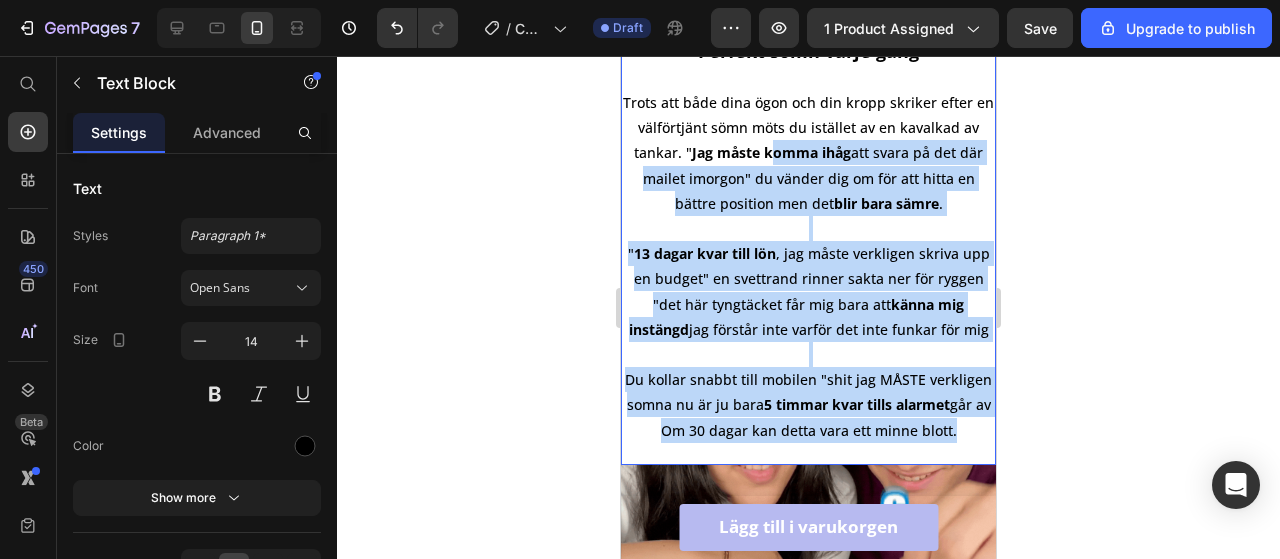 scroll, scrollTop: 1152, scrollLeft: 0, axis: vertical 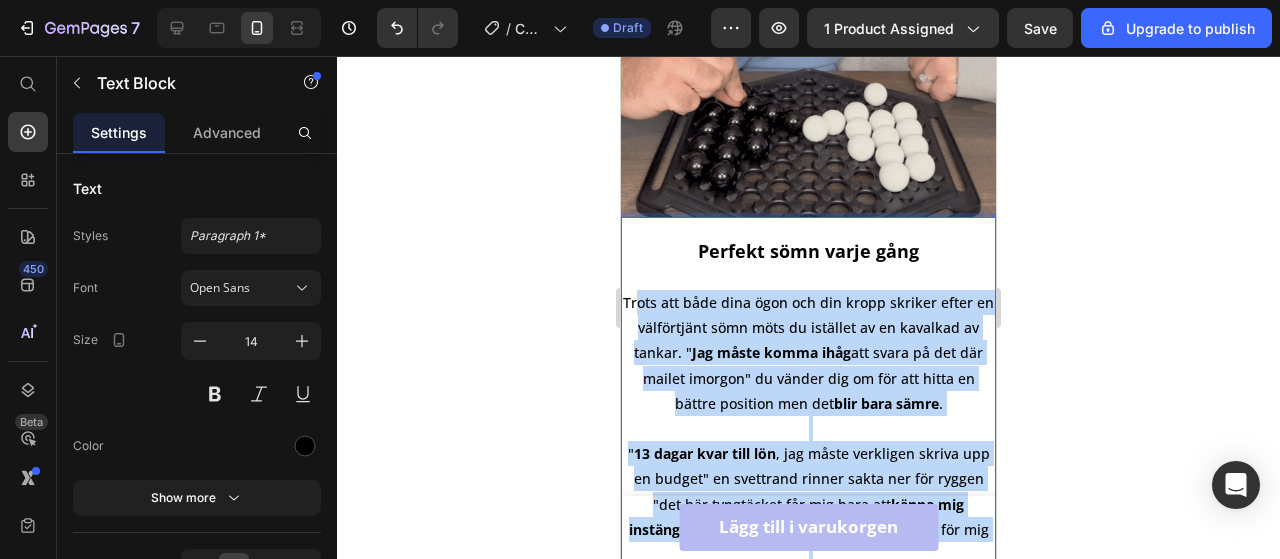 drag, startPoint x: 947, startPoint y: 471, endPoint x: 641, endPoint y: 292, distance: 354.50952 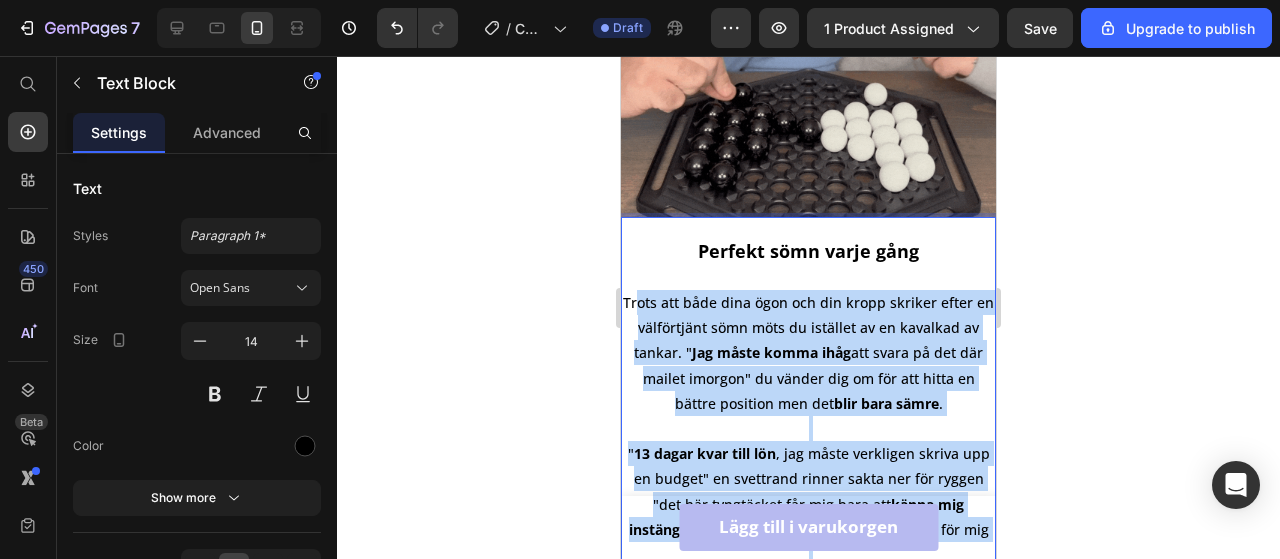 click on "Perfekt sömn varje gång Trots att både dina ögon och din kropp skriker efter en välförtjänt sömn möts du istället av en kavalkad av tankar. " Jag måste komma ihåg  att svara på det där mailet imorgon" du vänder dig om för att hitta en bättre position men det  blir bara sämre .  " 13 dagar kvar till lön , jag måste verkligen skriva upp en budget" en svettrand rinner sakta ner för ryggen "det här tyngtäcket får mig bara att  känna mig instängd  jag förstår inte varför det inte funkar för mig"  Du kollar snabbt till mobilen "shit jag MÅSTE verkligen somna nu är ju bara  5 timmar kvar tills alarmet  går av" Om 30 dagar kan detta vara ett minne blott." at bounding box center [808, 441] 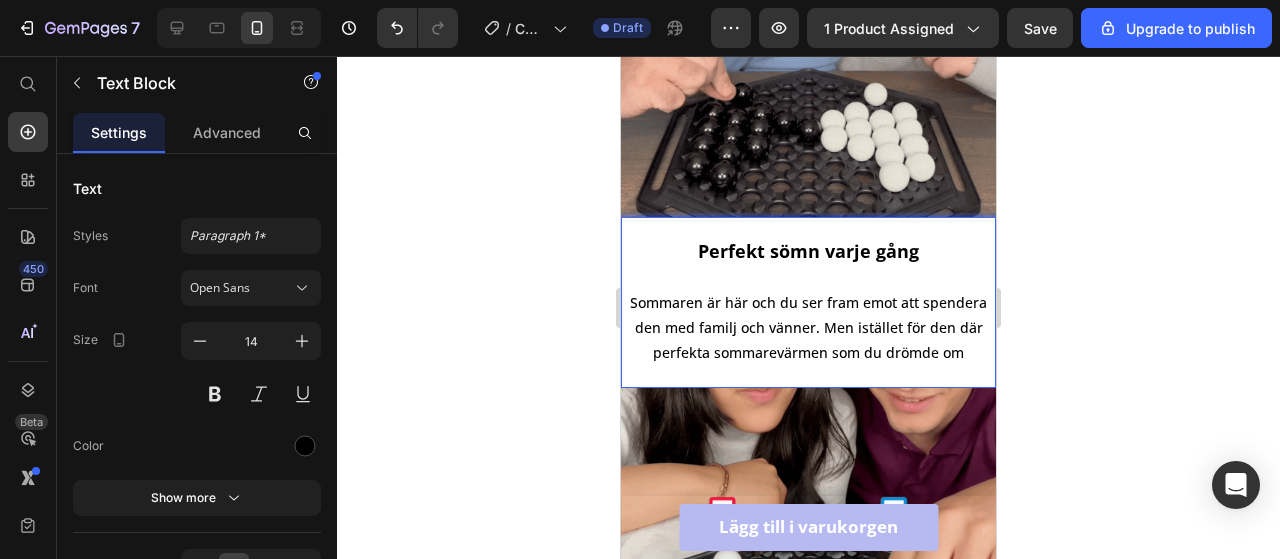 click on "Perfekt sömn varje gång Sommaren är här och du ser fram emot att spendera den med familj och vänner. Men istället för den där perfekta sommarevärmen som du drömde om" at bounding box center (808, 302) 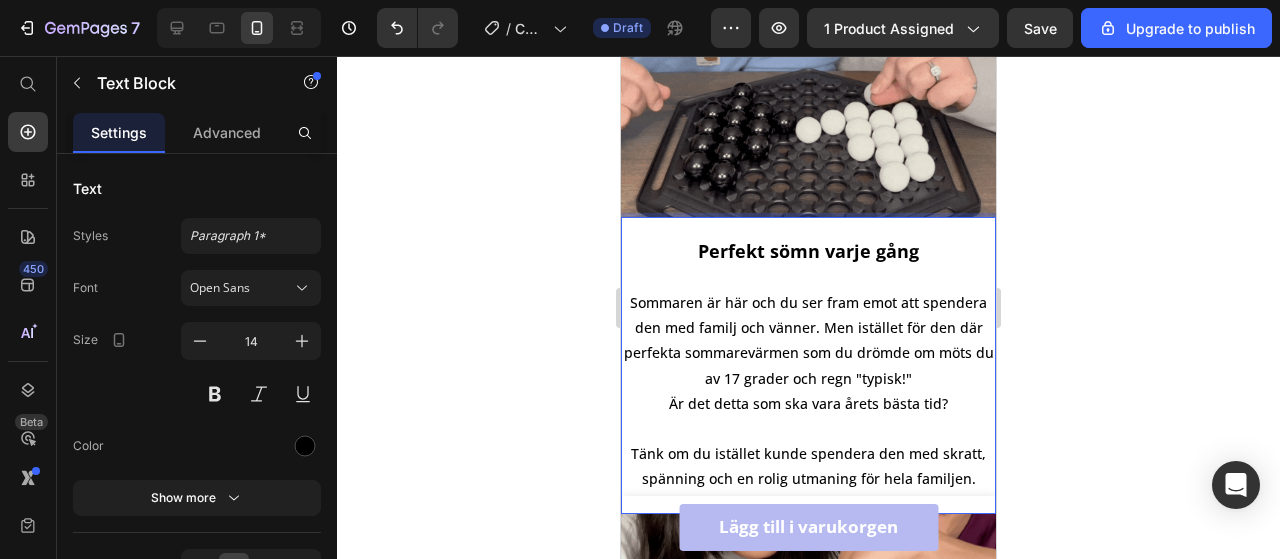 click on "Perfekt sömn varje gång Sommaren är här och du ser fram emot att spendera den med familj och vänner. Men istället för den där perfekta sommarevärmen som du drömde om möts du av 17 grader och regn "typisk!" Är det detta som ska vara årets bästa tid? Tänk om du istället kunde spendera den med skratt, spänning och en rolig utmaning för hela familjen." at bounding box center (808, 365) 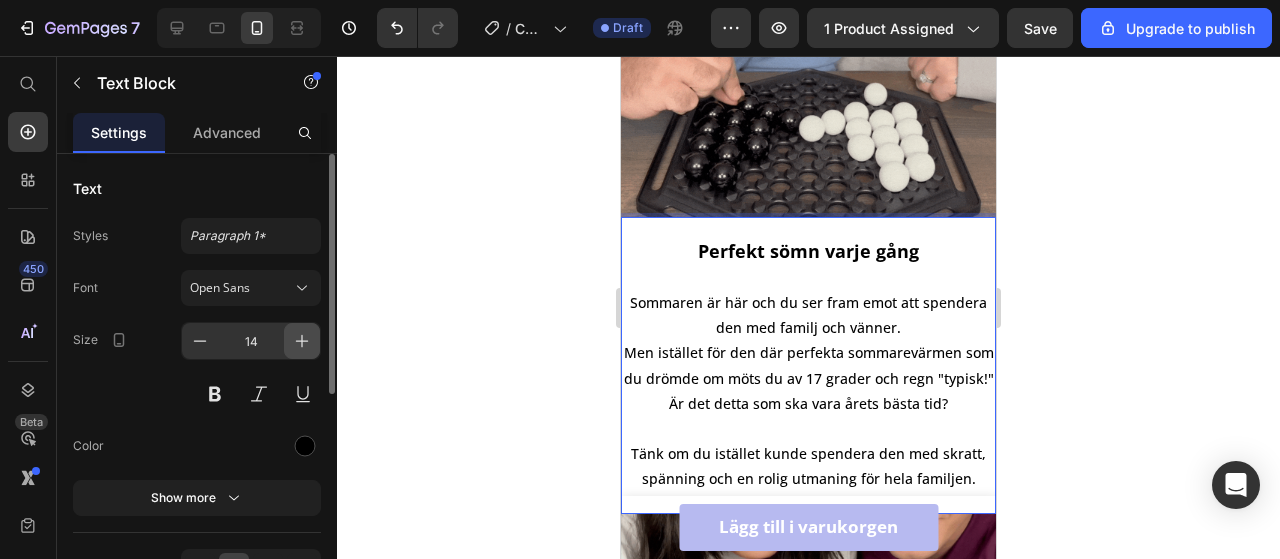 click 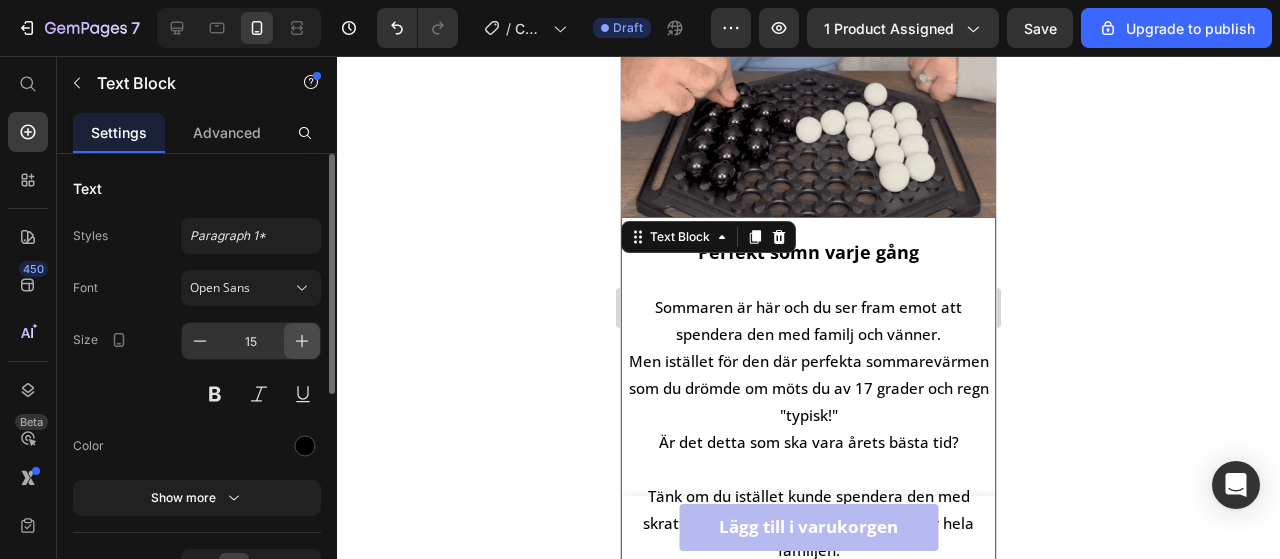 click 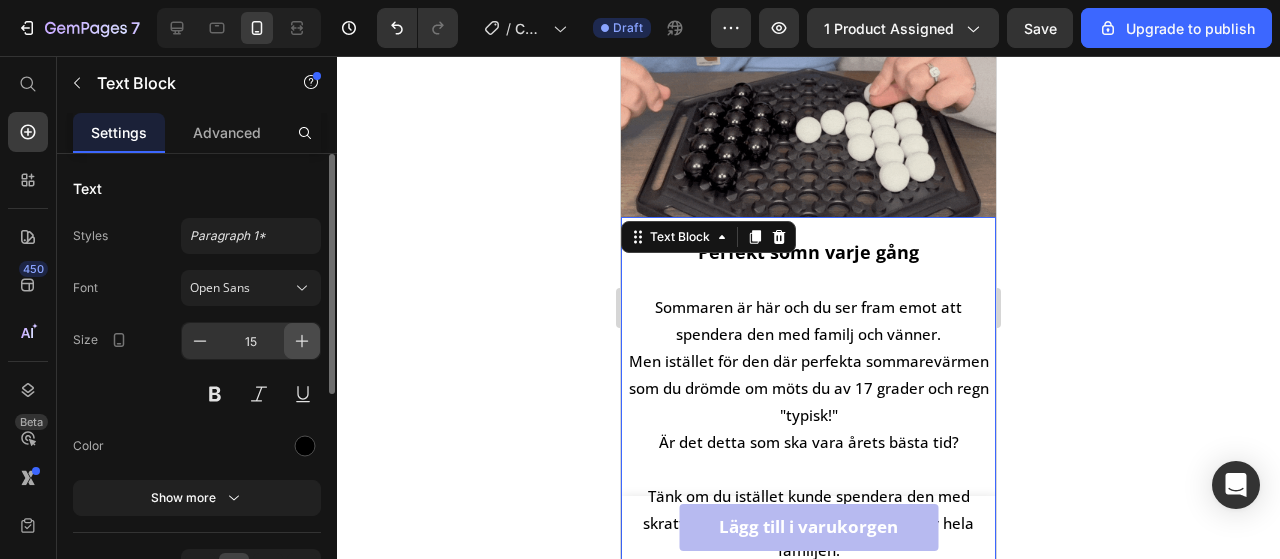 type on "16" 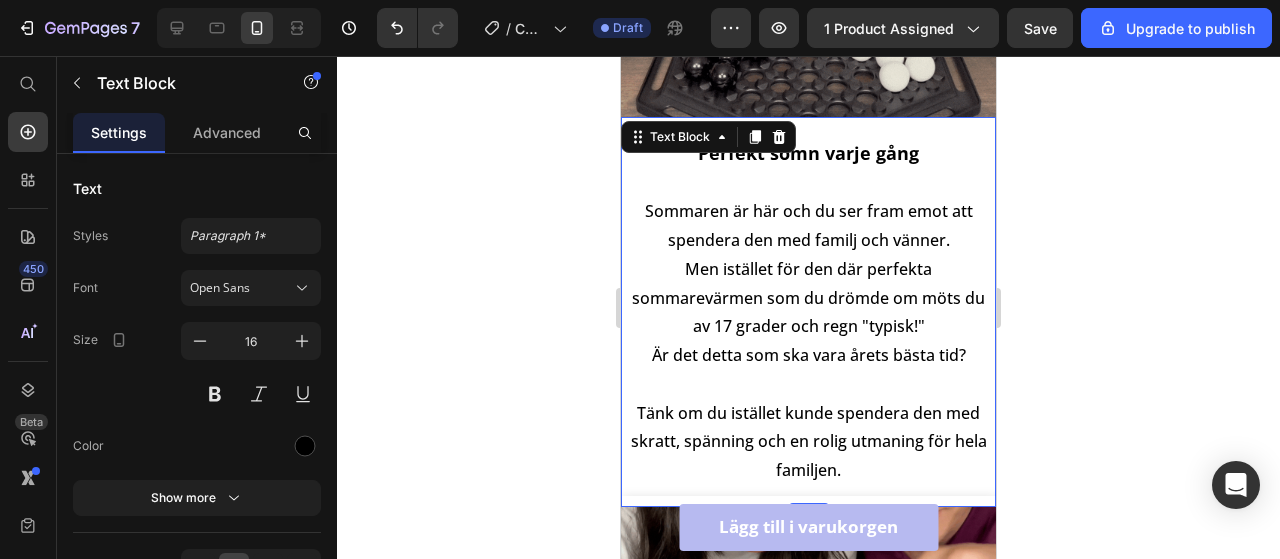 scroll, scrollTop: 1152, scrollLeft: 0, axis: vertical 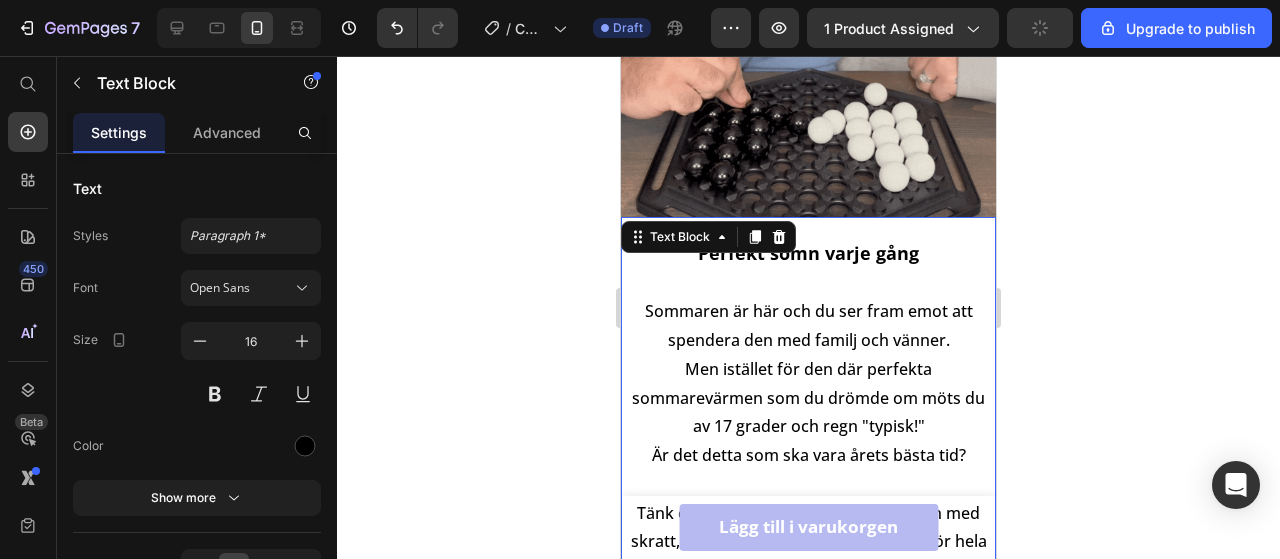 click on "Perfekt sömn varje gång Sommaren är här och du ser fram emot att spendera den med familj och vänner. Men istället för den där perfekta sommarevärmen som du drömde om möts du av 17 grader och regn "typisk!" Är det detta som ska vara årets bästa tid? Tänk om du istället kunde spendera den med skratt, spänning och en rolig utmaning för hela familjen." at bounding box center (808, 412) 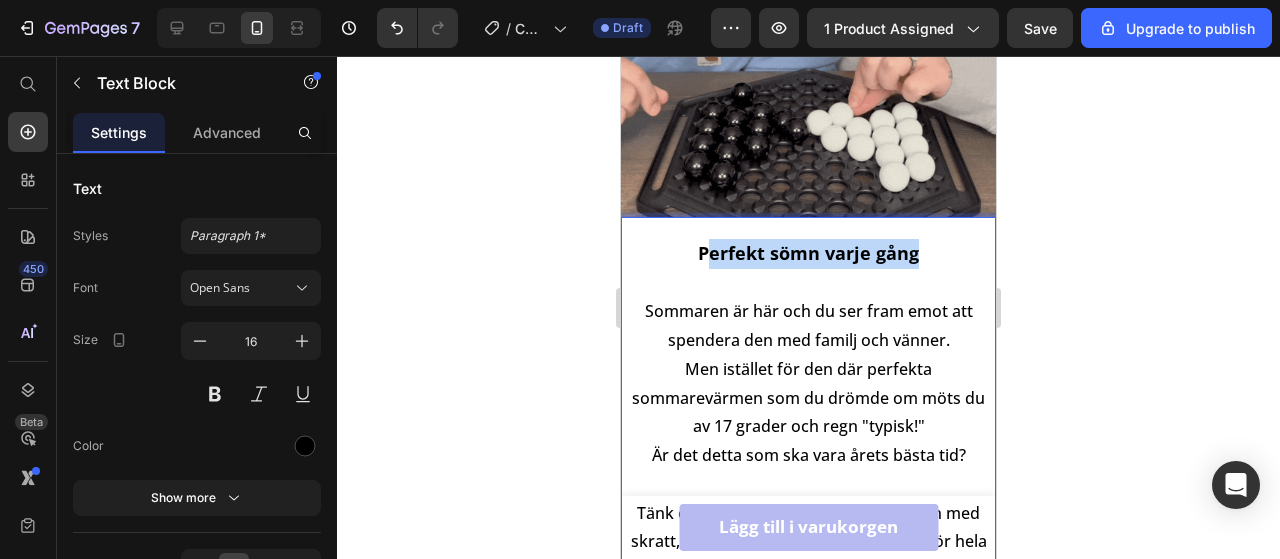drag, startPoint x: 918, startPoint y: 243, endPoint x: 702, endPoint y: 237, distance: 216.08331 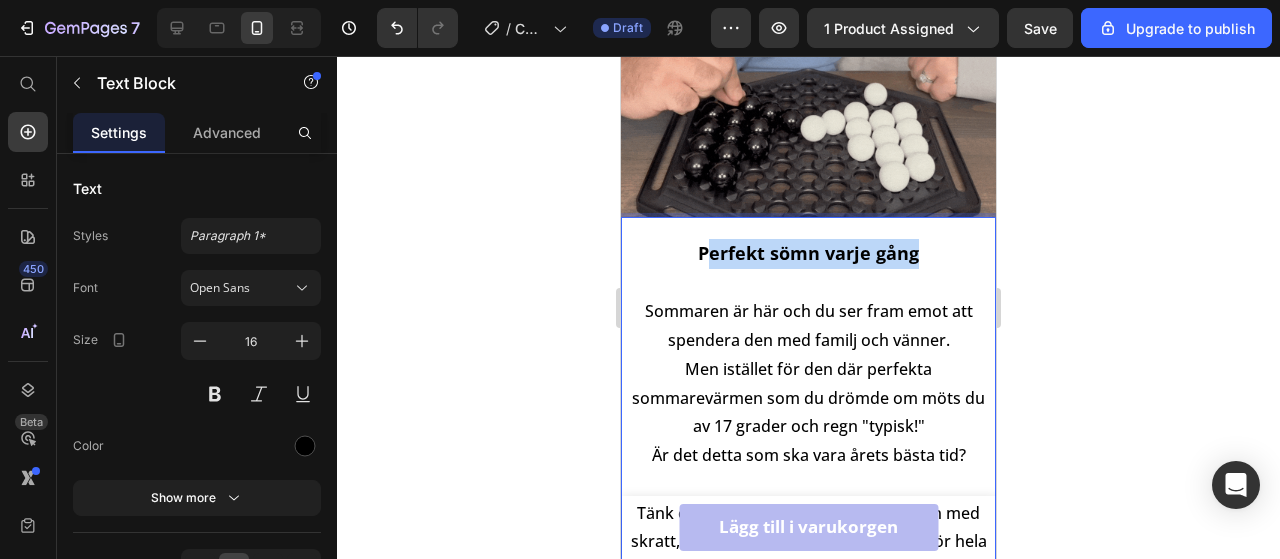 click on "Perfekt sömn varje gång Sommaren är här och du ser fram emot att spendera den med familj och vänner. Men istället för den där perfekta sommarevärmen som du drömde om möts du av 17 grader och regn "typisk!" Är det detta som ska vara årets bästa tid? Tänk om du istället kunde spendera den med skratt, spänning och en rolig utmaning för hela familjen." at bounding box center (808, 412) 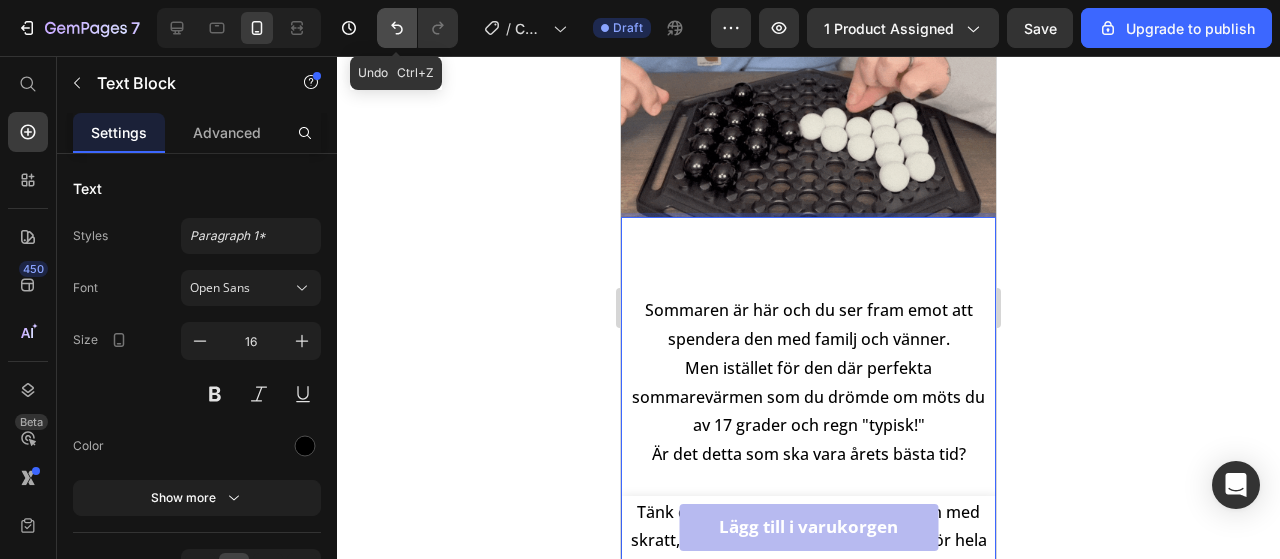 click 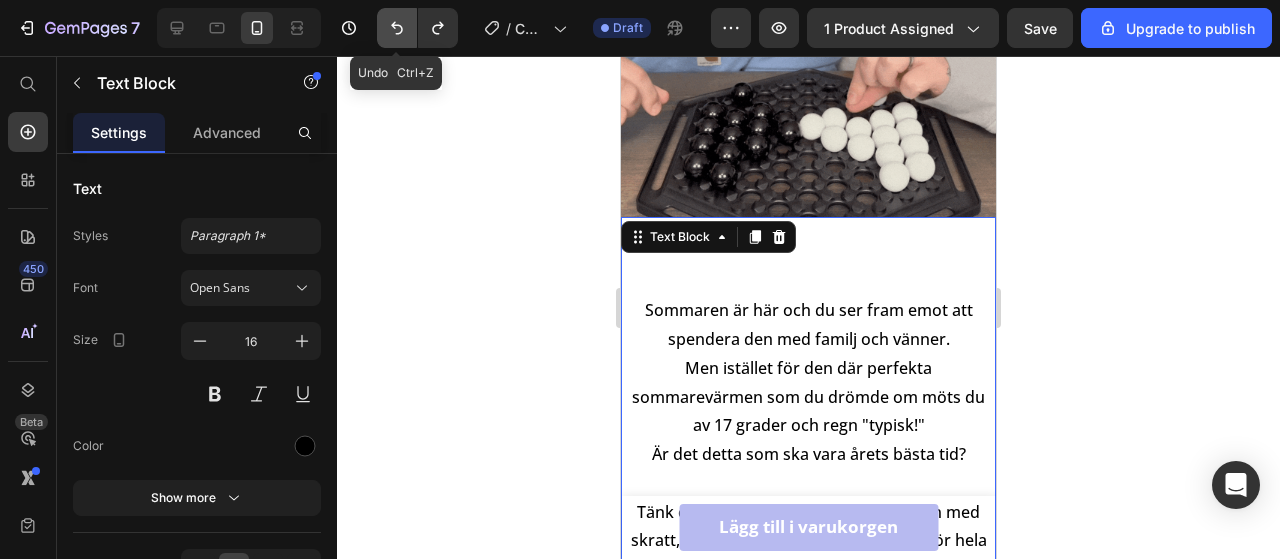 click 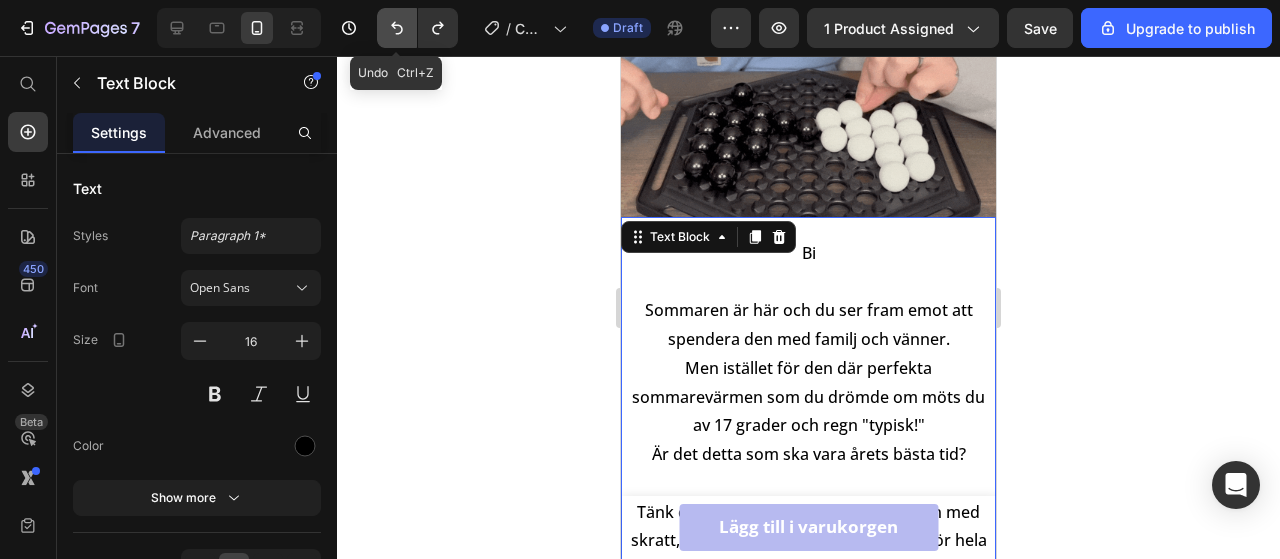 click 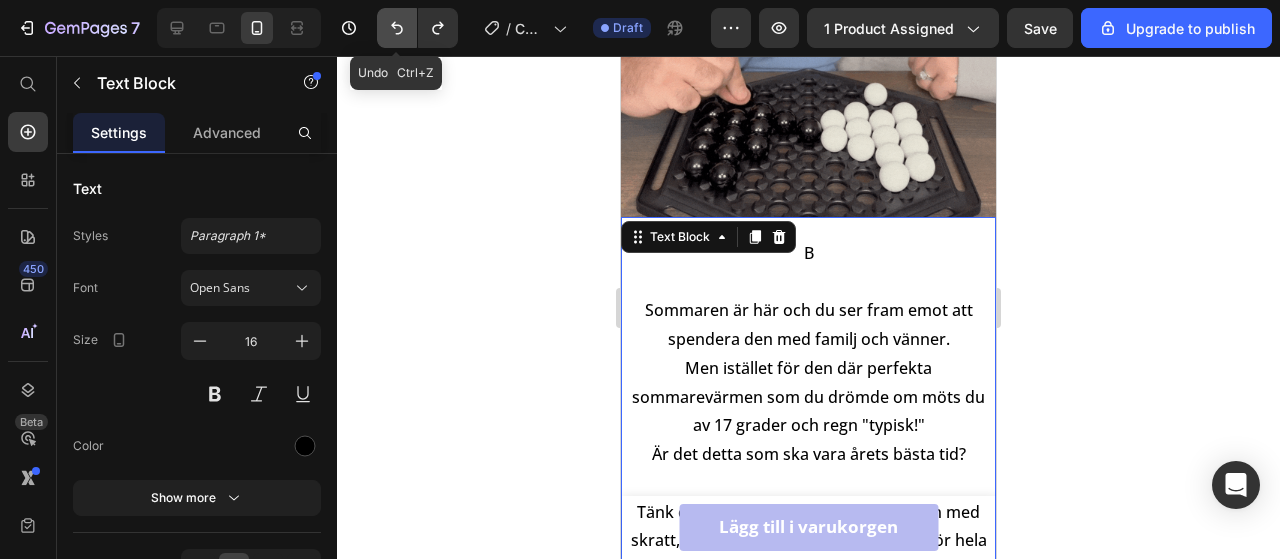 click 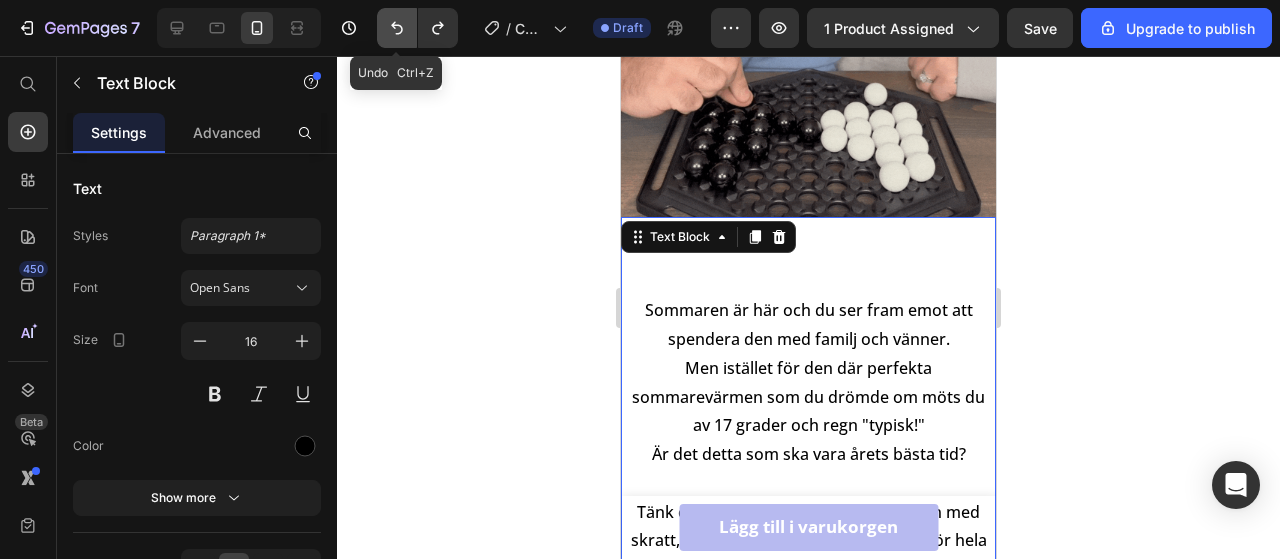 click 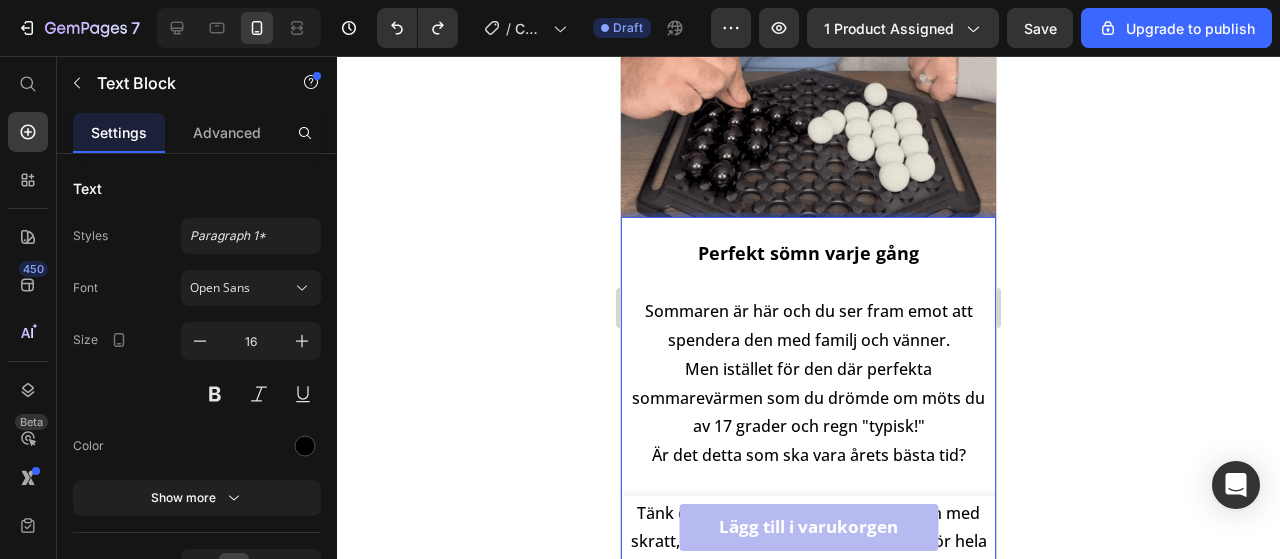 click on "Perfekt sömn varje gång Sommaren är här och du ser fram emot att spendera den med familj och vänner. Men istället för den där perfekta sommarevärmen som du drömde om möts du av 17 grader och regn "typisk!" Är det detta som ska vara årets bästa tid? Tänk om du istället kunde spendera den med skratt, spänning och en rolig utmaning för hela familjen." at bounding box center [808, 412] 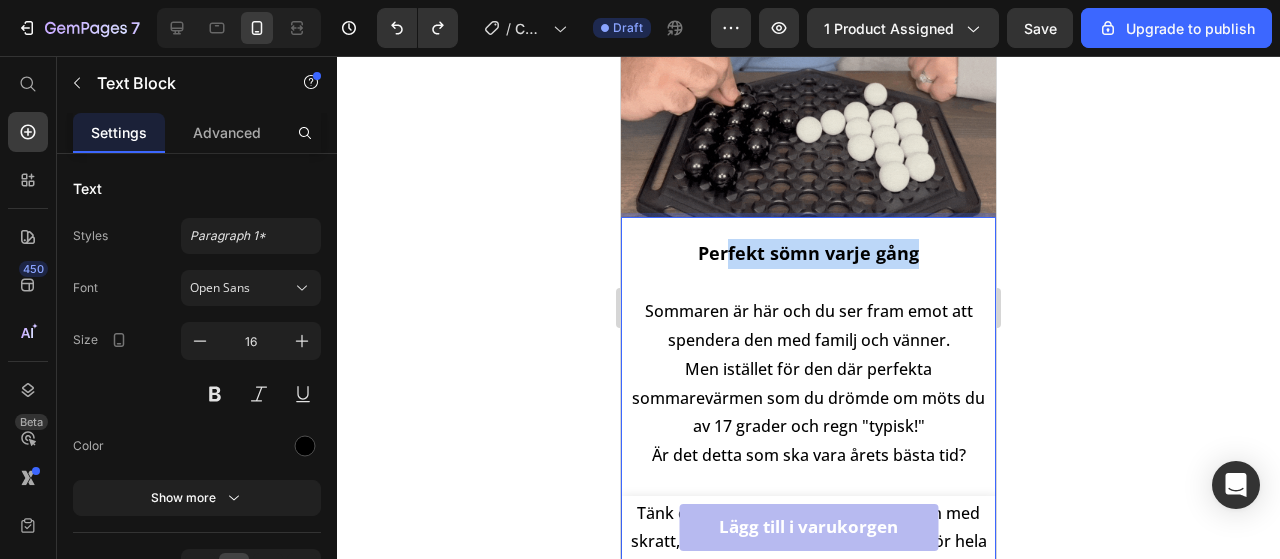 drag, startPoint x: 917, startPoint y: 244, endPoint x: 719, endPoint y: 239, distance: 198.06313 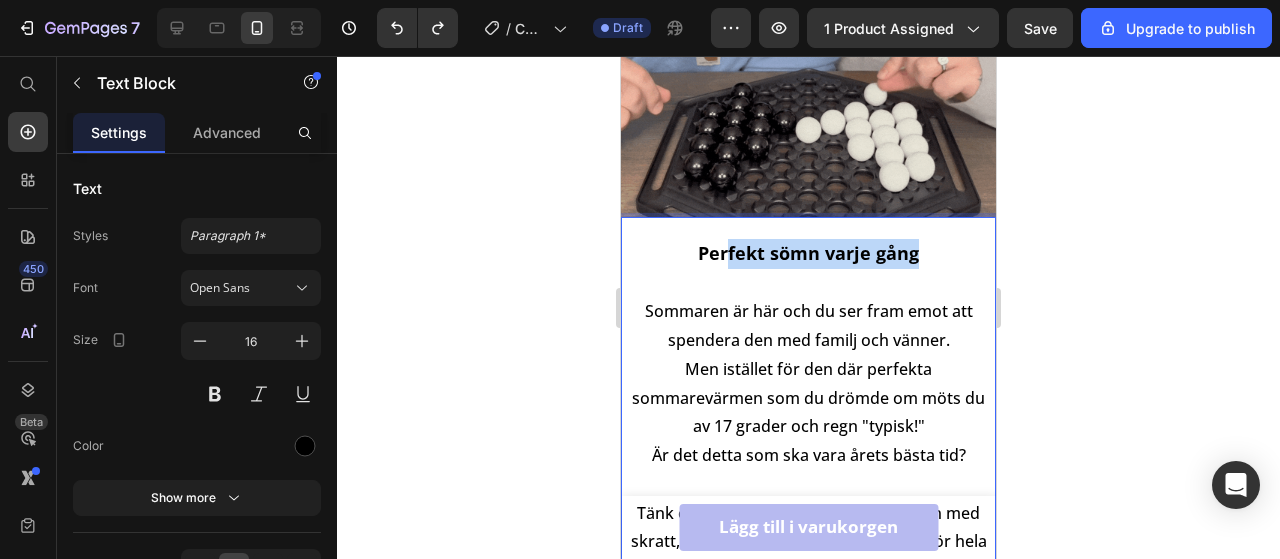 click on "Perfekt sömn varje gång Sommaren är här och du ser fram emot att spendera den med familj och vänner. Men istället för den där perfekta sommarevärmen som du drömde om möts du av 17 grader och regn "typisk!" Är det detta som ska vara årets bästa tid? Tänk om du istället kunde spendera den med skratt, spänning och en rolig utmaning för hela familjen." at bounding box center (808, 412) 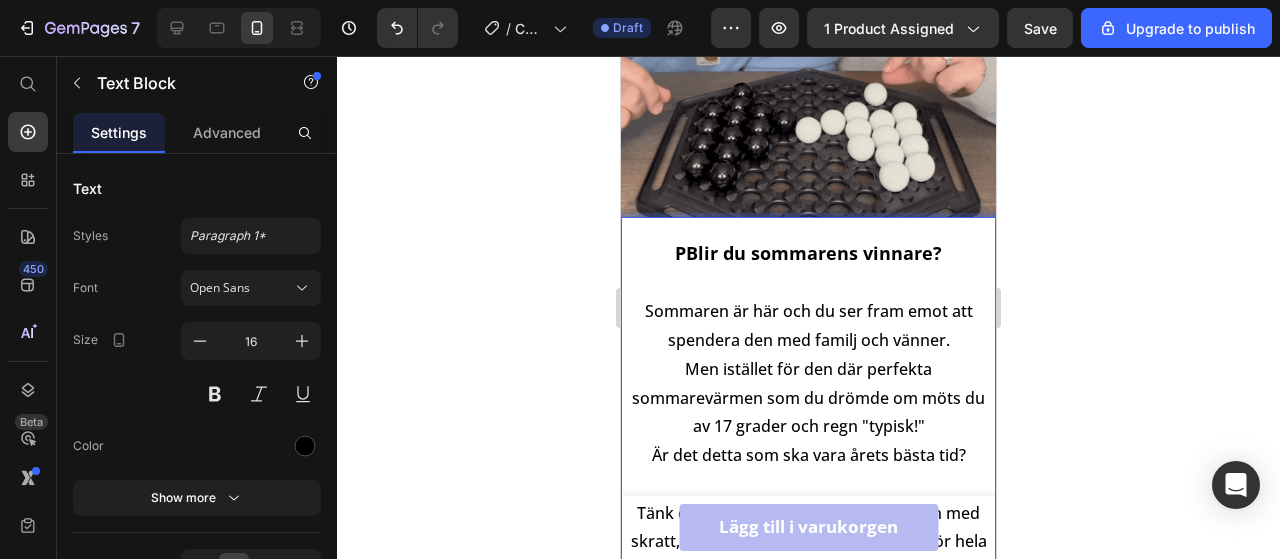 click on "PBlir du sommarens vinnare?" at bounding box center [808, 253] 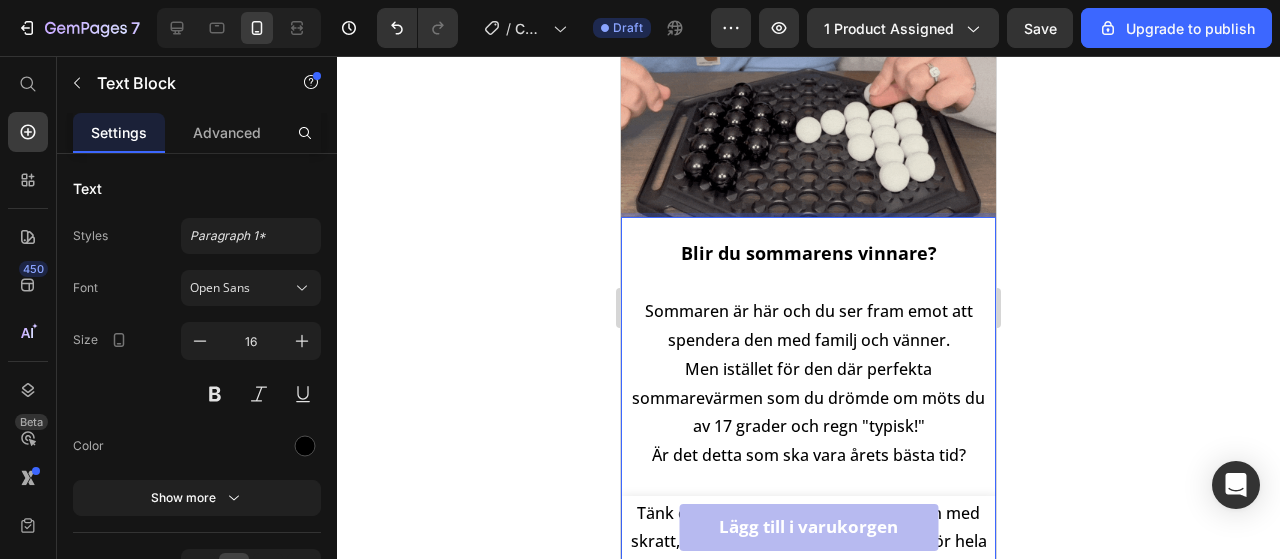scroll, scrollTop: 1252, scrollLeft: 0, axis: vertical 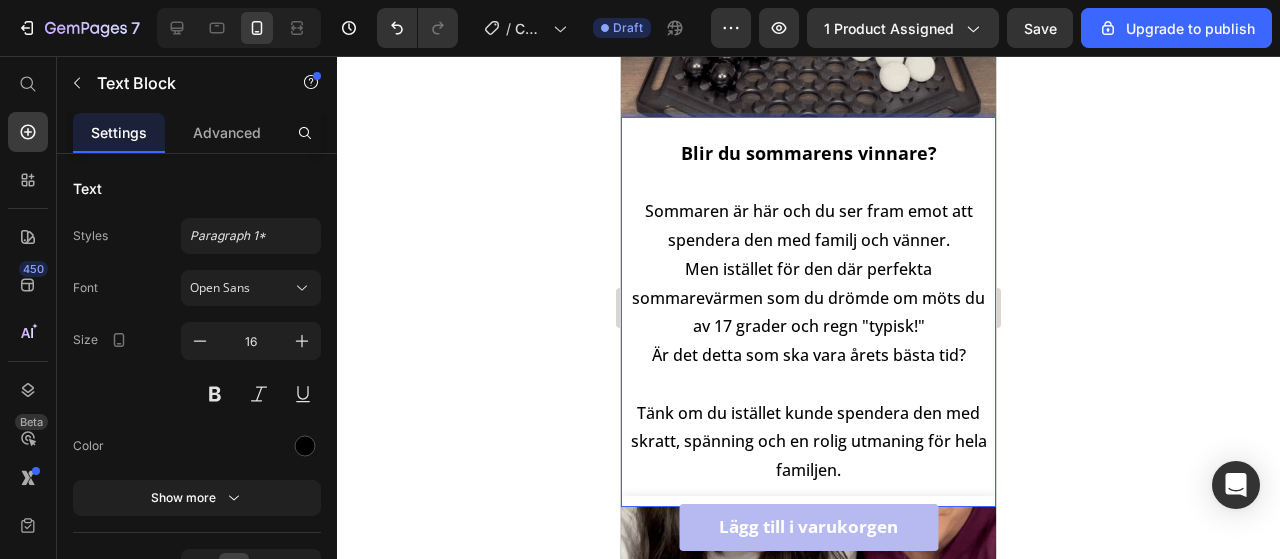 click on "Blir du sommarens vinnare? Sommaren är här och du ser fram emot att spendera den med familj och vänner. Men istället för den där perfekta sommarevärmen som du drömde om möts du av 17 grader och regn "typisk!" Är det detta som ska vara årets bästa tid? Tänk om du istället kunde spendera den med skratt, spänning och en rolig utmaning för hela familjen." at bounding box center (808, 312) 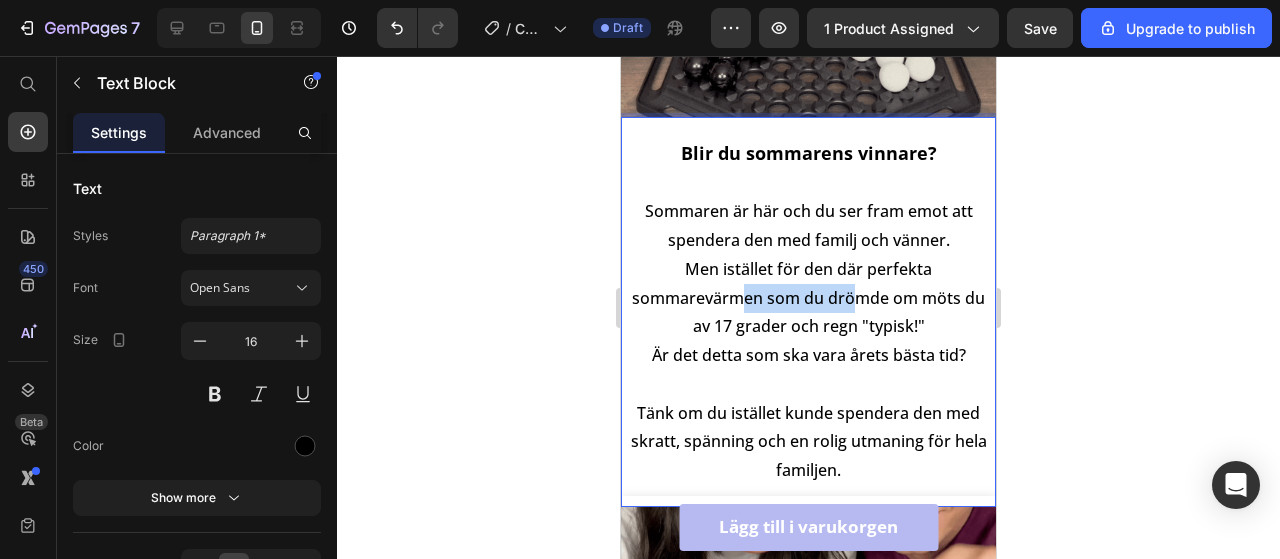 click on "Blir du sommarens vinnare? Sommaren är här och du ser fram emot att spendera den med familj och vänner. Men istället för den där perfekta sommarevärmen som du drömde om möts du av 17 grader och regn "typisk!" Är det detta som ska vara årets bästa tid? Tänk om du istället kunde spendera den med skratt, spänning och en rolig utmaning för hela familjen." at bounding box center (808, 312) 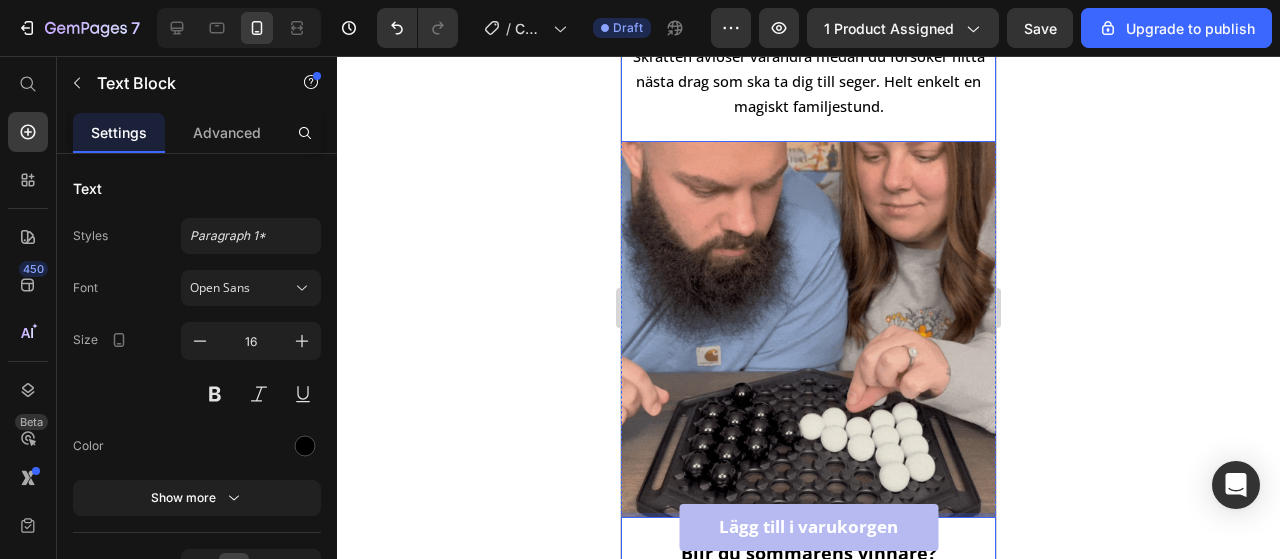 scroll, scrollTop: 652, scrollLeft: 0, axis: vertical 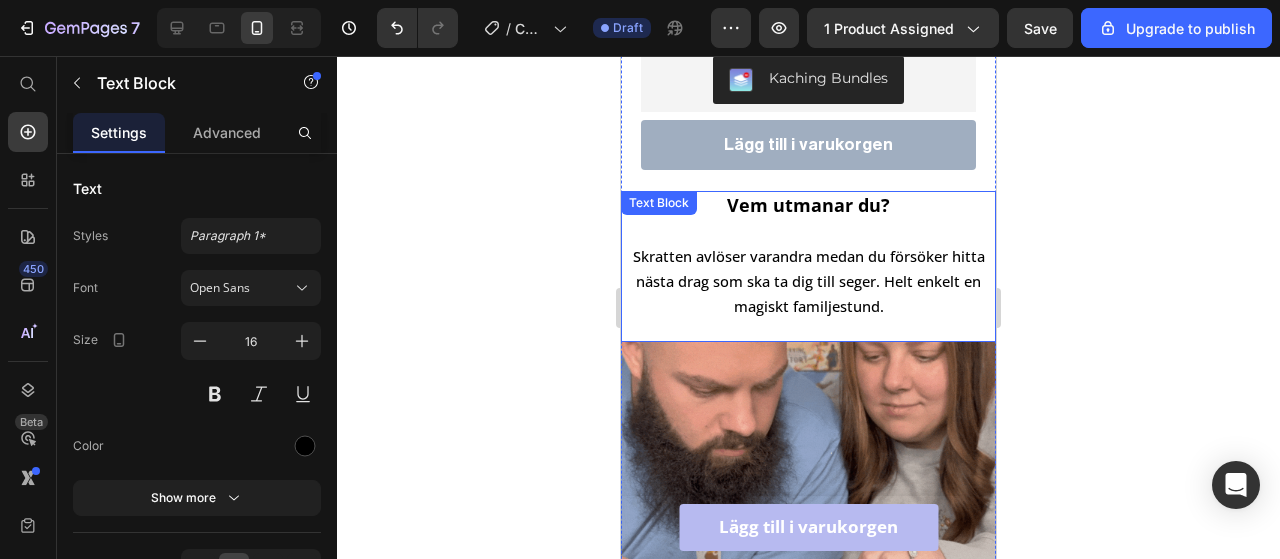 click on "Skratten avlöser varandra medan du försöker hitta nästa drag som ska ta dig till seger. Helt enkelt en magiskt familjestund." at bounding box center [809, 281] 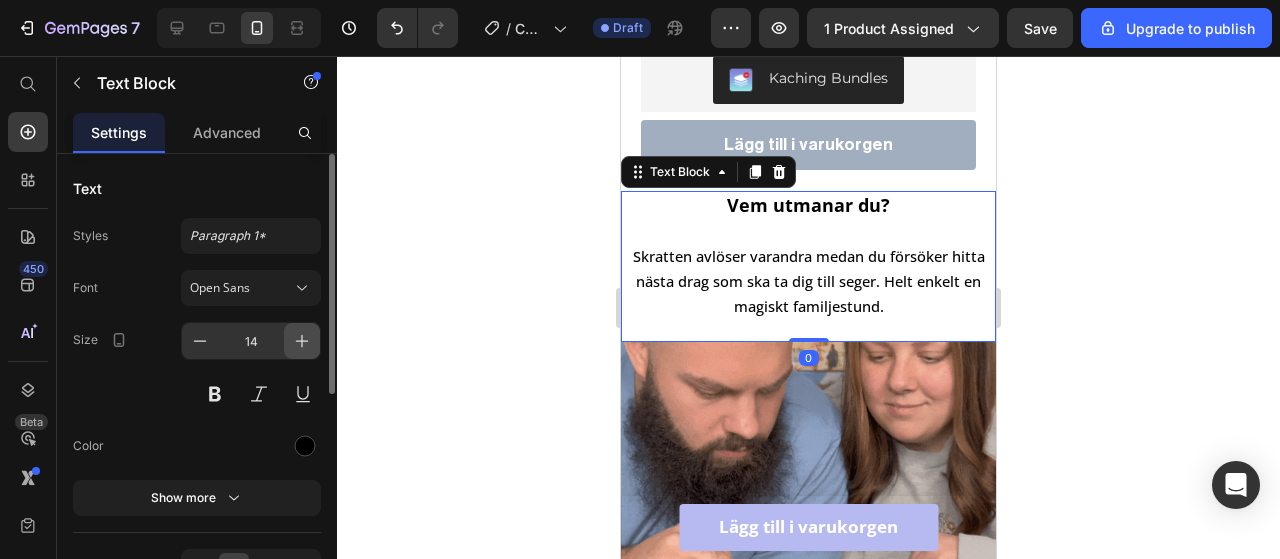 click 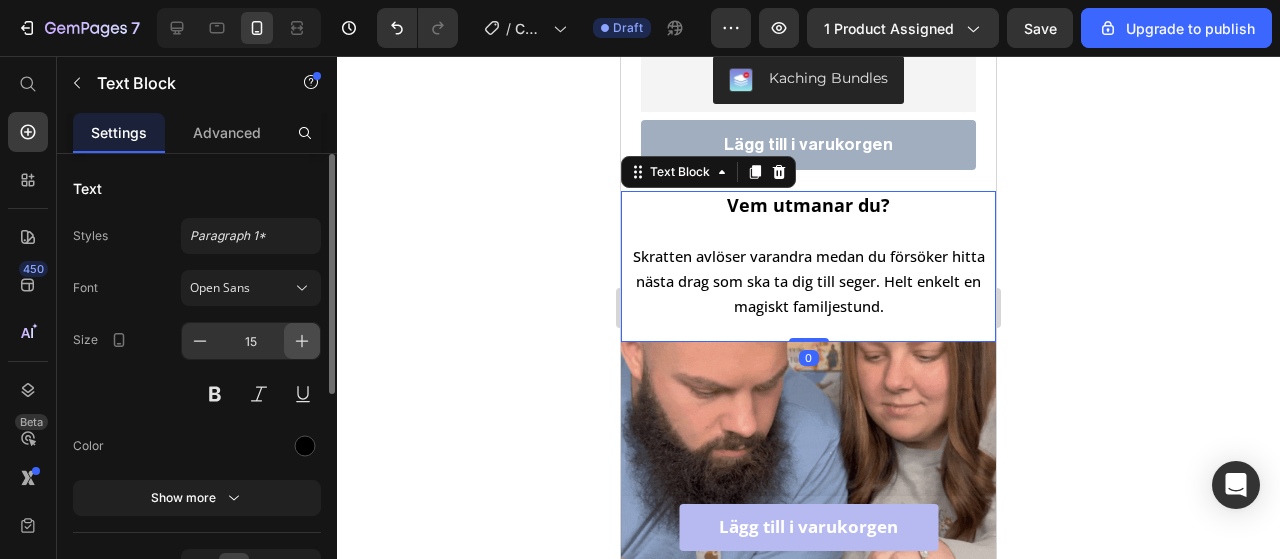 click 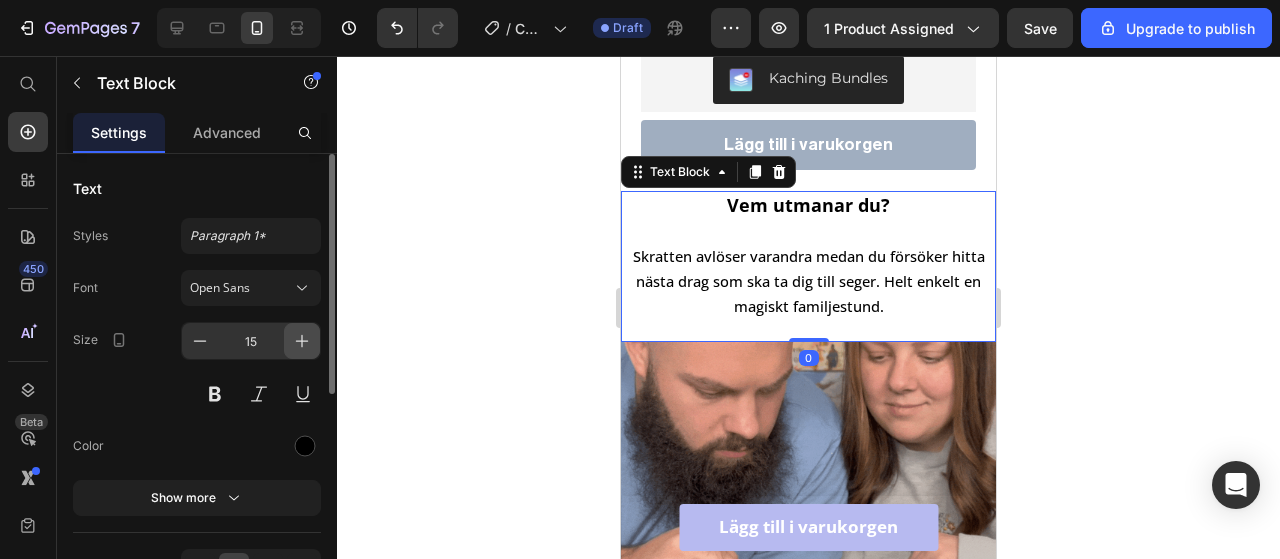 type on "16" 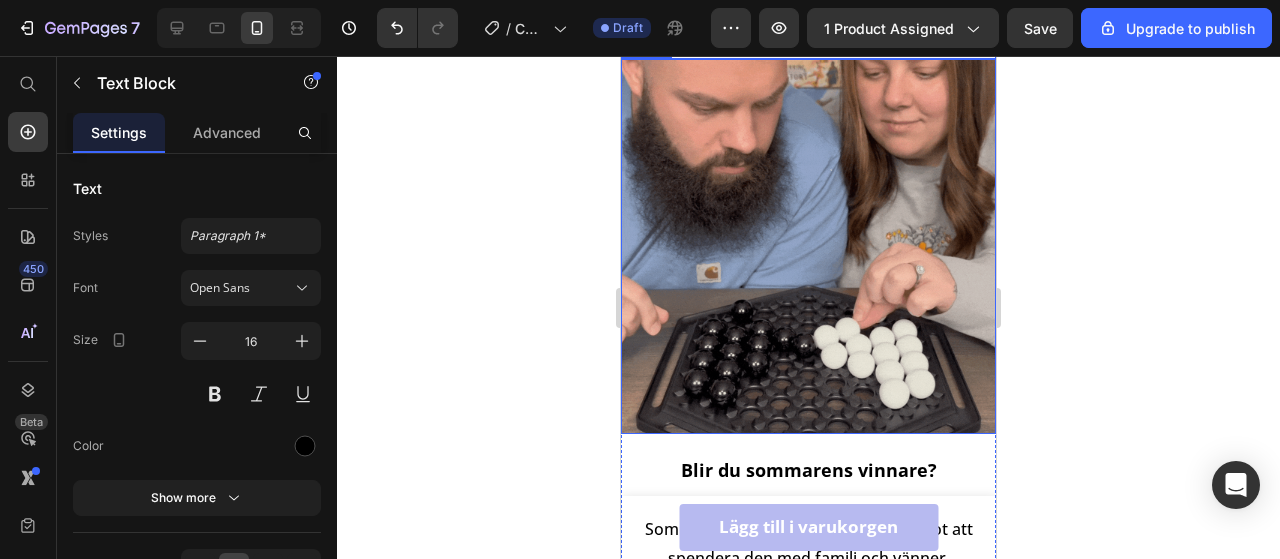 scroll, scrollTop: 752, scrollLeft: 0, axis: vertical 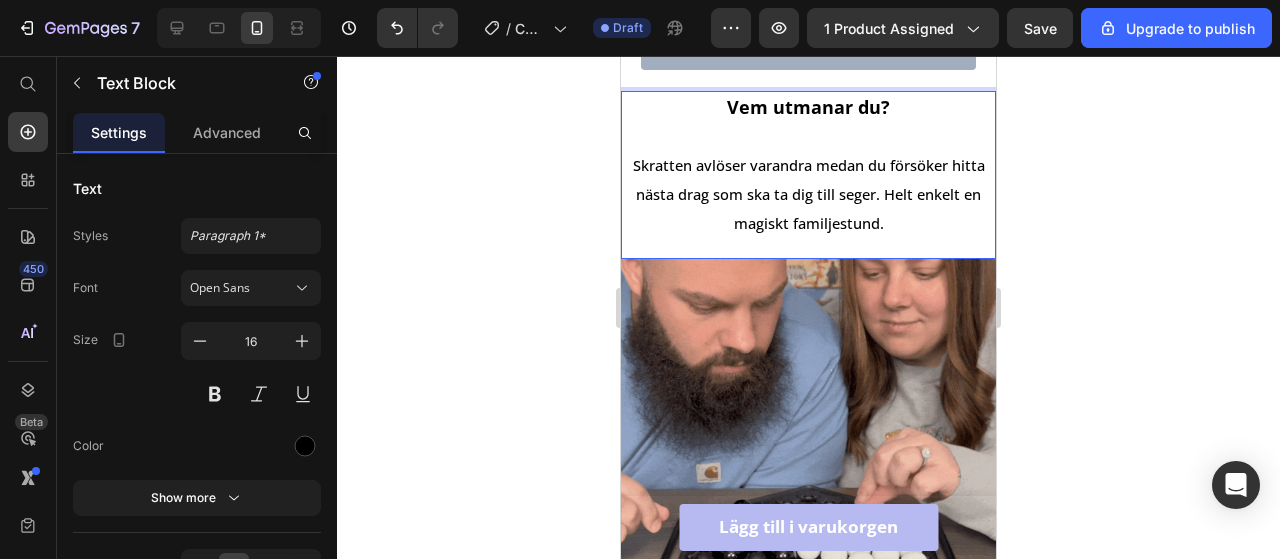 click on "Vem utmanar du? Skratten avlöser varandra medan du försöker hitta nästa drag som ska ta dig till seger. Helt enkelt en magiskt familjestund." at bounding box center [808, 165] 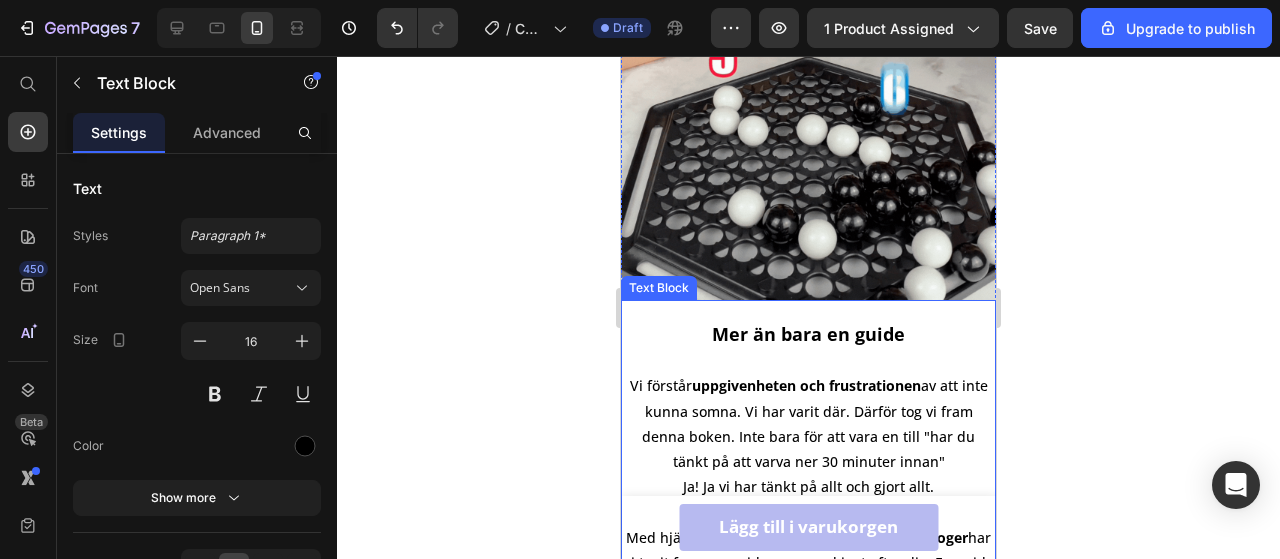 scroll, scrollTop: 2052, scrollLeft: 0, axis: vertical 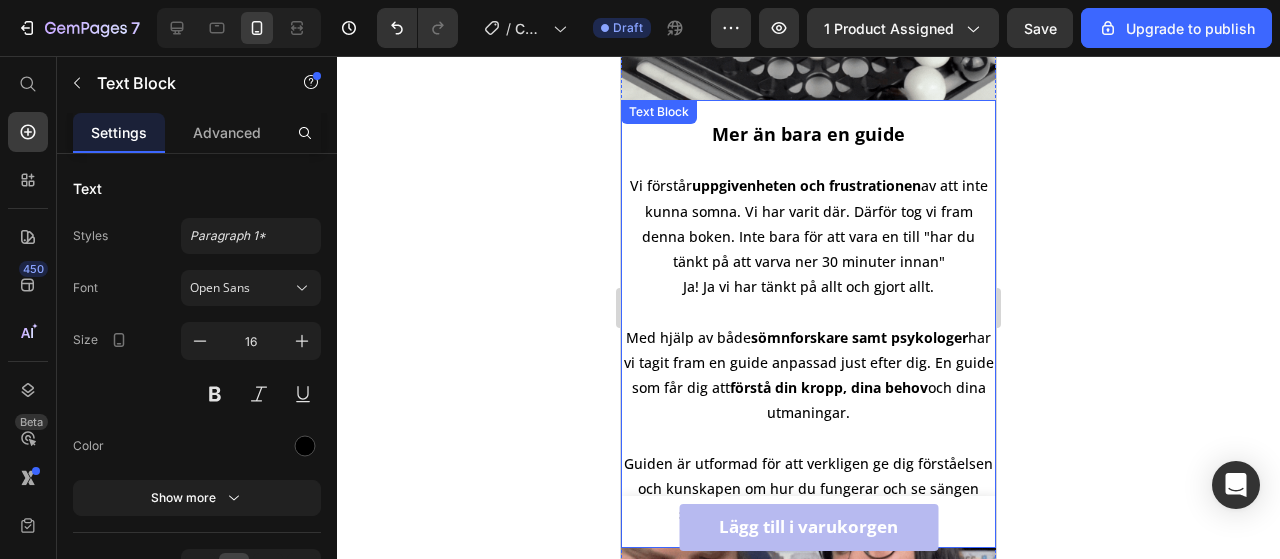 click on "Mer än bara en guide" at bounding box center [808, 134] 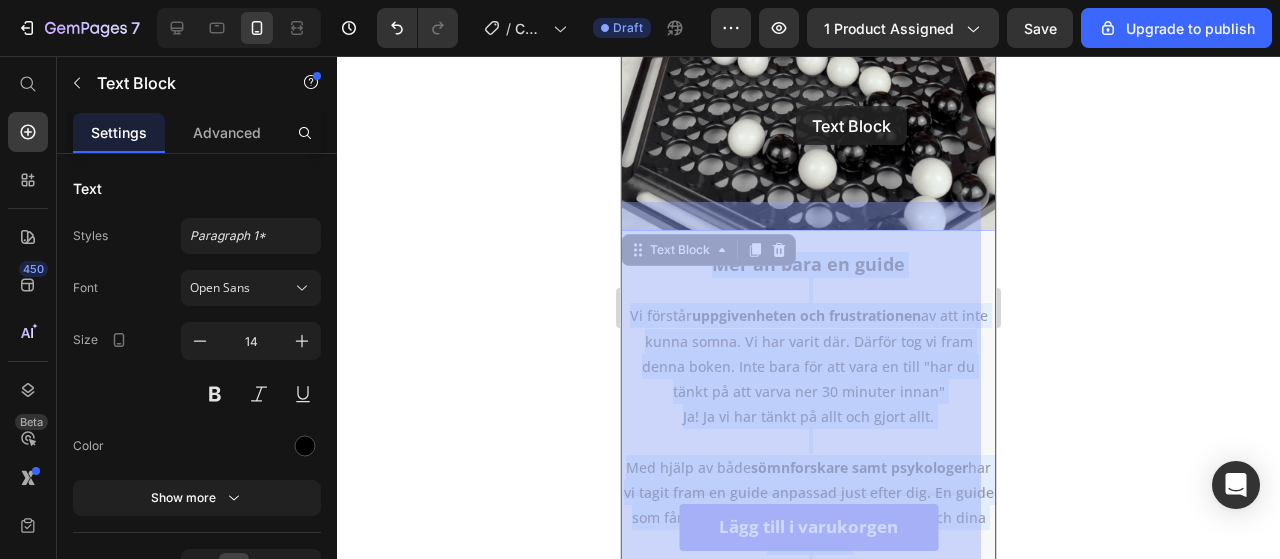 scroll, scrollTop: 1828, scrollLeft: 0, axis: vertical 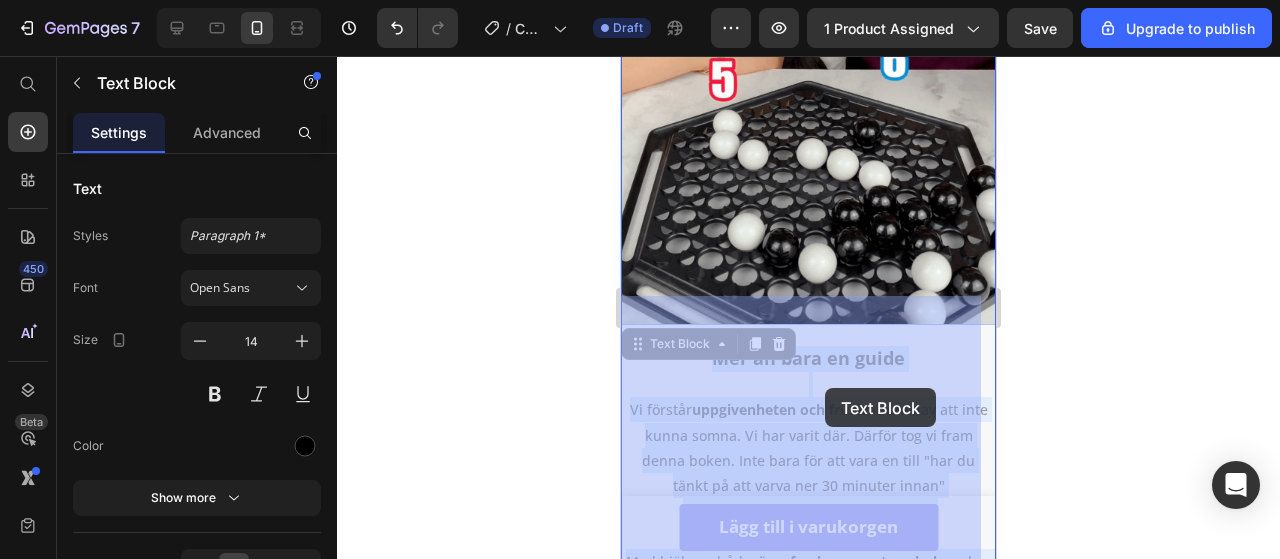 drag, startPoint x: 900, startPoint y: 109, endPoint x: 826, endPoint y: 343, distance: 245.42209 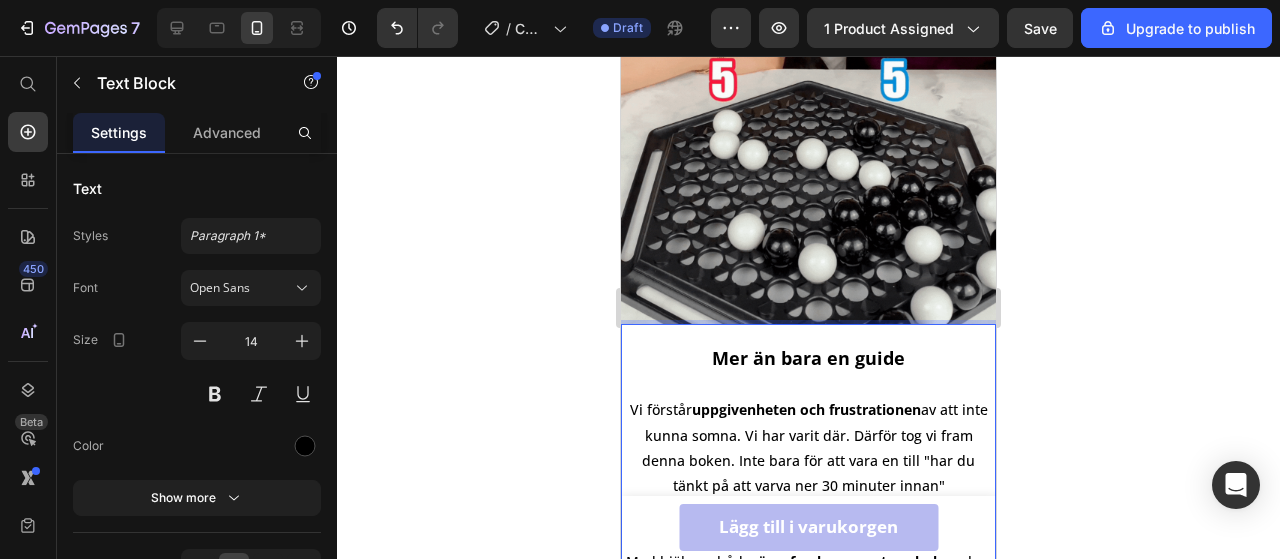 click on "Mer än bara en guide" at bounding box center (808, 358) 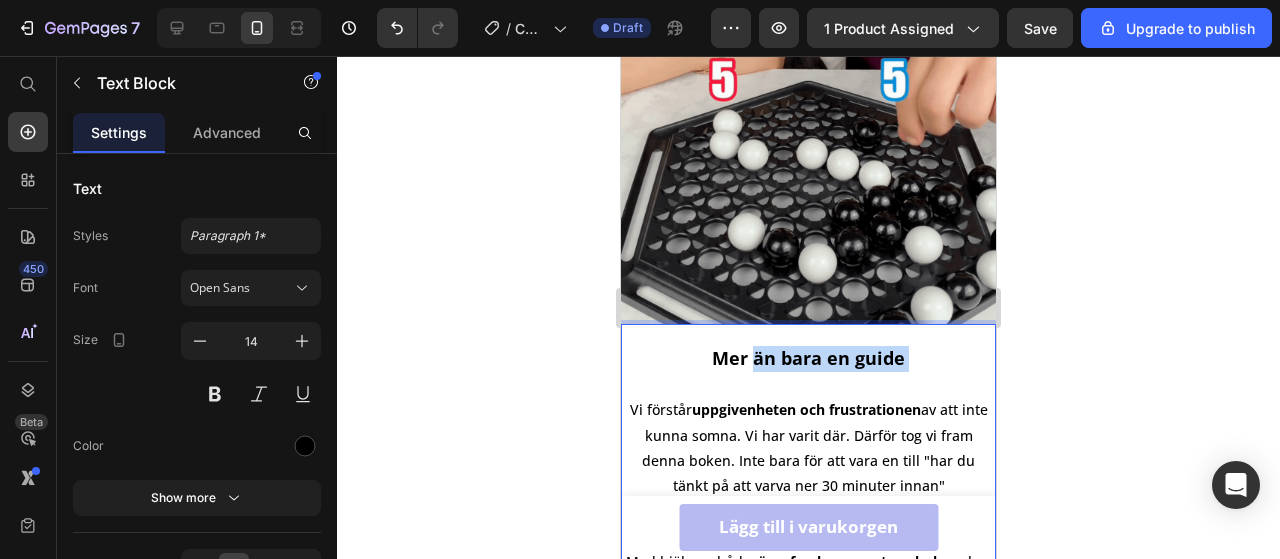 drag, startPoint x: 894, startPoint y: 332, endPoint x: 744, endPoint y: 332, distance: 150 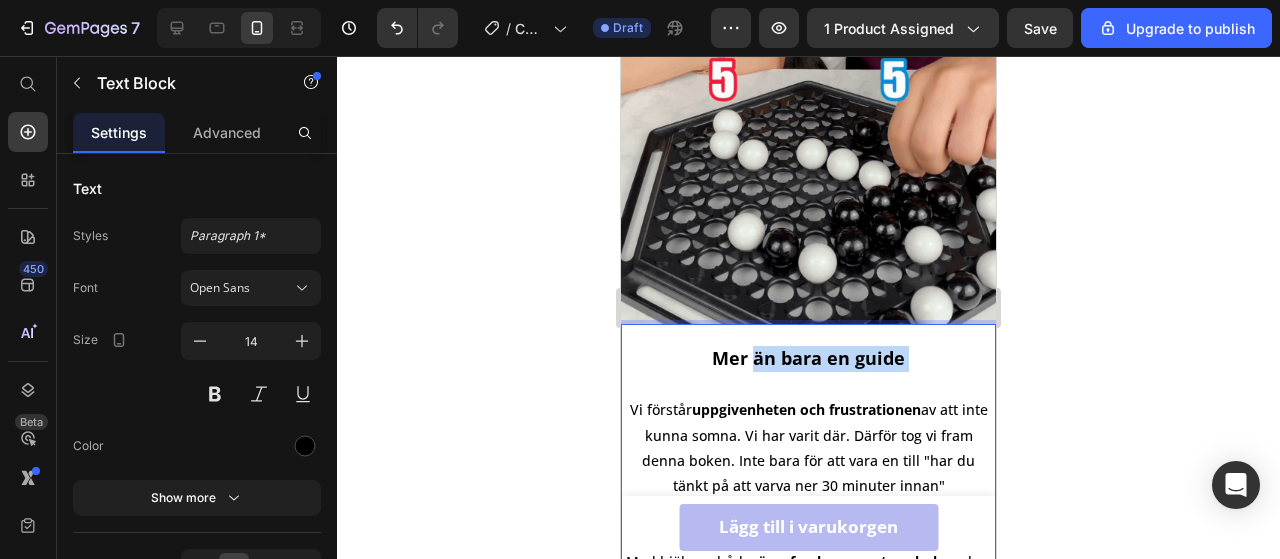 click on "Mer än bara en guide" at bounding box center (808, 358) 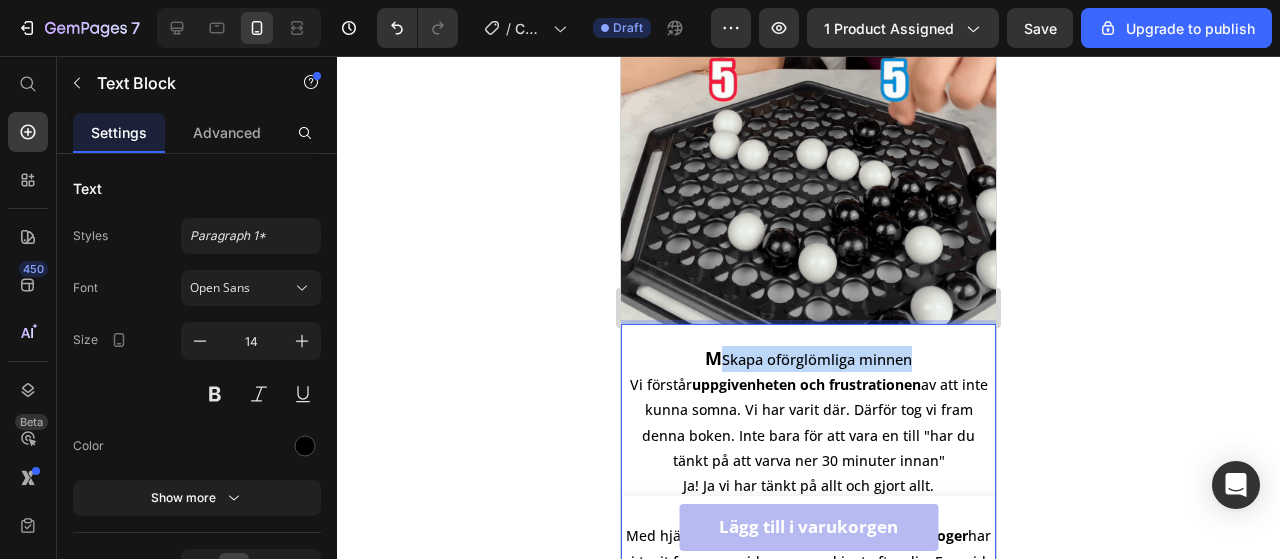 drag, startPoint x: 911, startPoint y: 331, endPoint x: 714, endPoint y: 336, distance: 197.06345 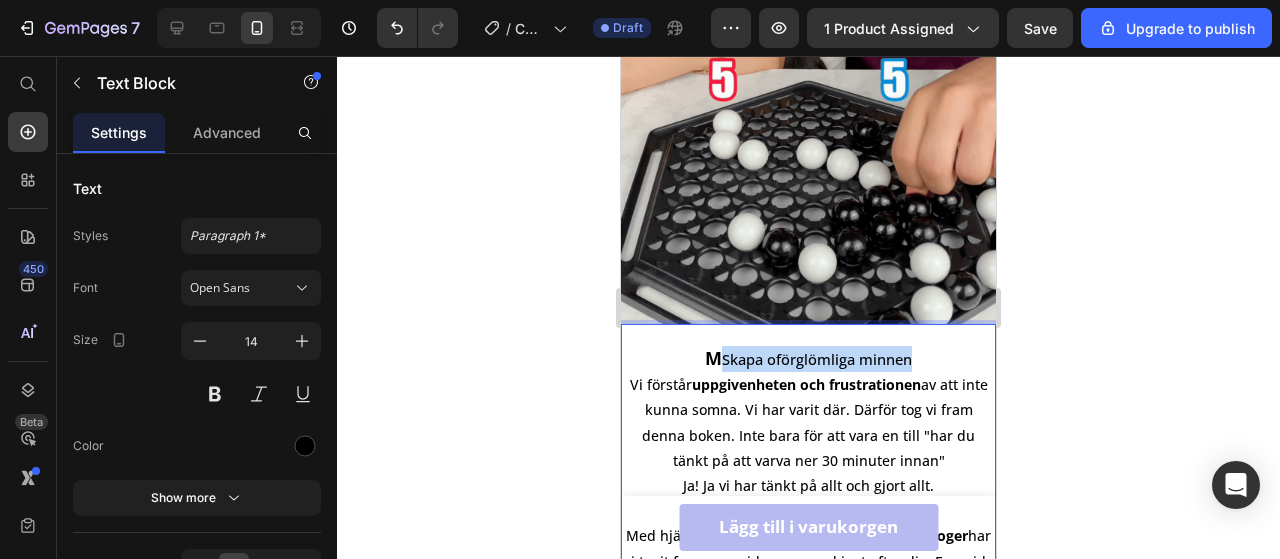 click on "M Skapa oförglömliga minnen Vi förstår uppgivenheten och frustrationen av att inte kunna somna. Vi har varit där. Därför tog vi fram denna boken. Inte bara för att vara en till "har du tänkt på att varva ner 30 minuter innan" Ja! Ja vi har tänkt på allt och gjort allt. Med hjälp av både sömnforskare samt psykologer har vi tagit fram en guide anpassad just efter dig. En guide som får dig att förstå din kropp, dina behov och dina utmaningar. Guiden är utformad för att verkligen ge dig förståelsen och kunskapen om hur du fungerar och se sängen som en fristad snarare än ett fängelse." at bounding box center [808, 535] 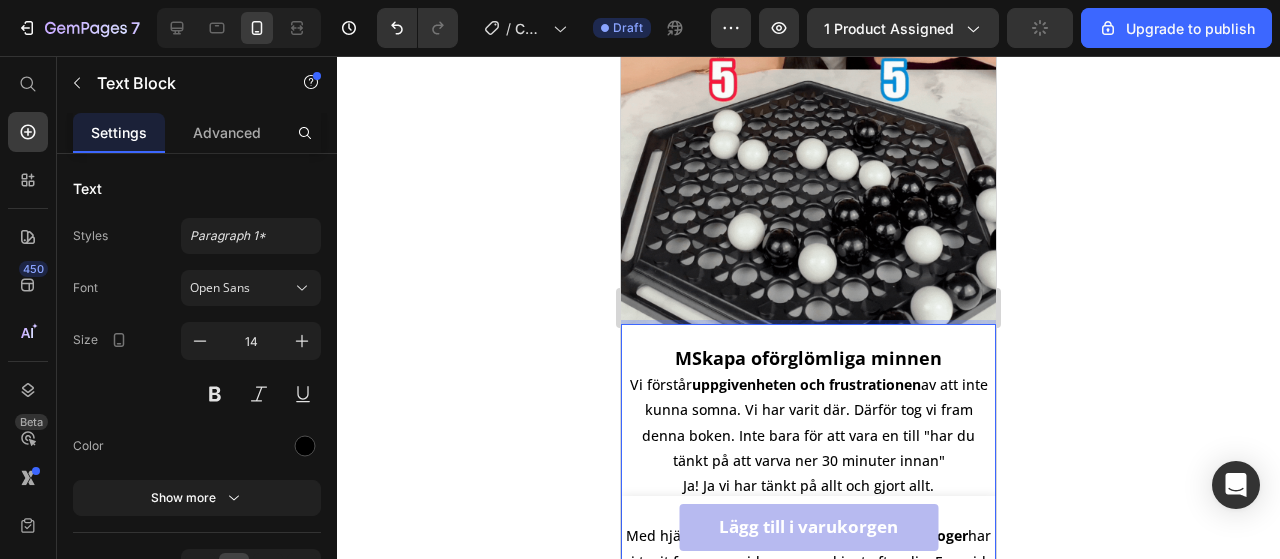 click on "MSkapa oförglömliga minnen" at bounding box center [808, 358] 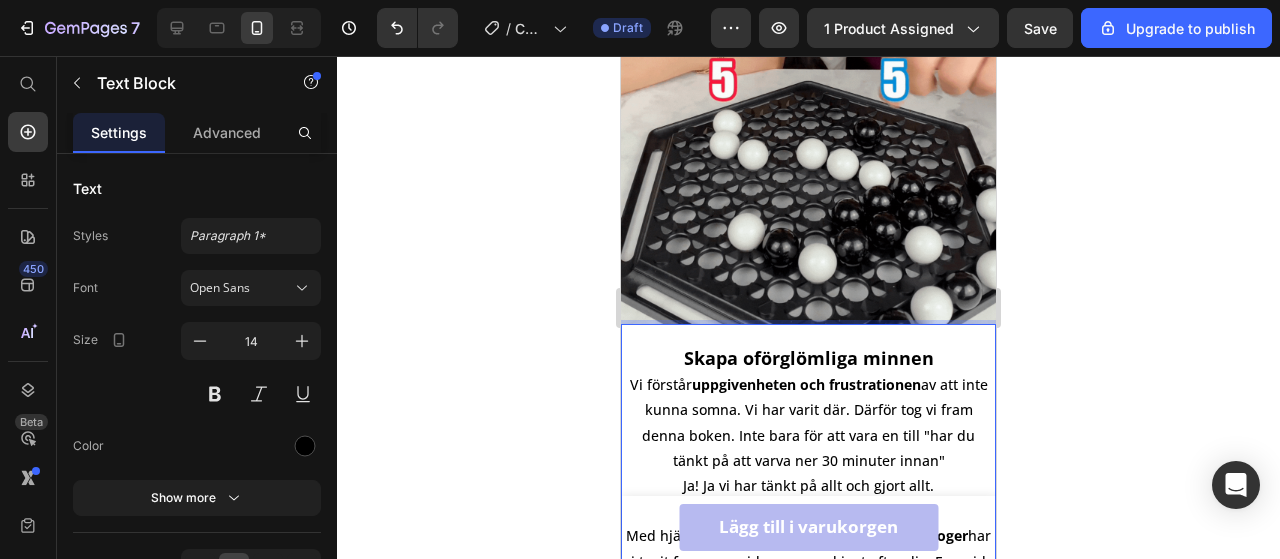 click on "Skapa oförglömliga minnen Vi förstår uppgivenheten och frustrationen av att inte kunna somna. Vi har varit där. Därför tog vi fram denna boken. Inte bara för att vara en till "har du tänkt på att varva ner 30 minuter innan" Ja! Ja vi har tänkt på allt och gjort allt. Med hjälp av både sömnforskare samt psykologer har vi tagit fram en guide anpassad just efter dig. En guide som får dig att förstå din kropp, dina behov och dina utmaningar. Guiden är utformad för att verkligen ge dig förståelsen och kunskapen om hur du fungerar och se sängen som en fristad snarare än ett fängelse." at bounding box center (808, 535) 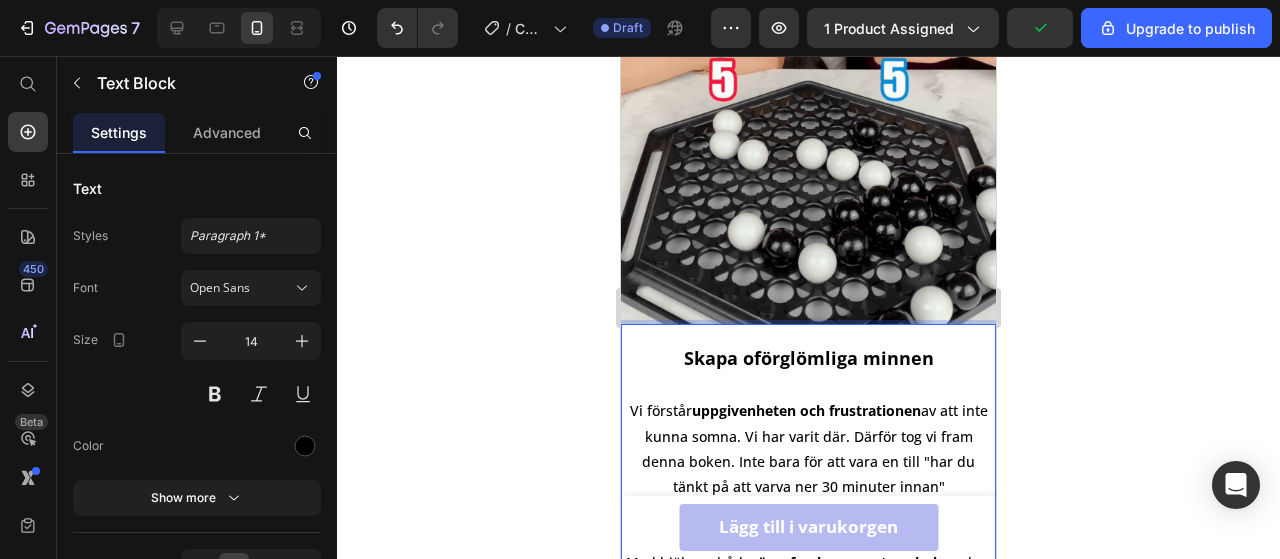 scroll, scrollTop: 2028, scrollLeft: 0, axis: vertical 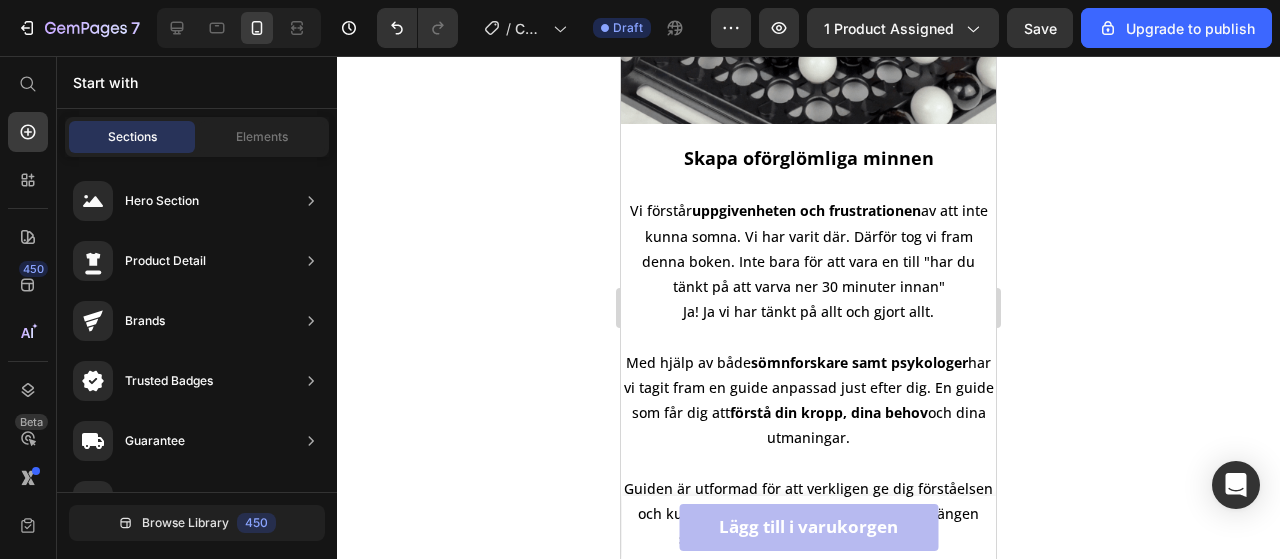 click on "Product Images Chess Battle Product Title 299 kr Product Price Row This product has only default variant Product Variants Swatches 1 Product Quantity Lägg till i varukorgen Product Cart Button Row Product Sticky" at bounding box center (808, 527) 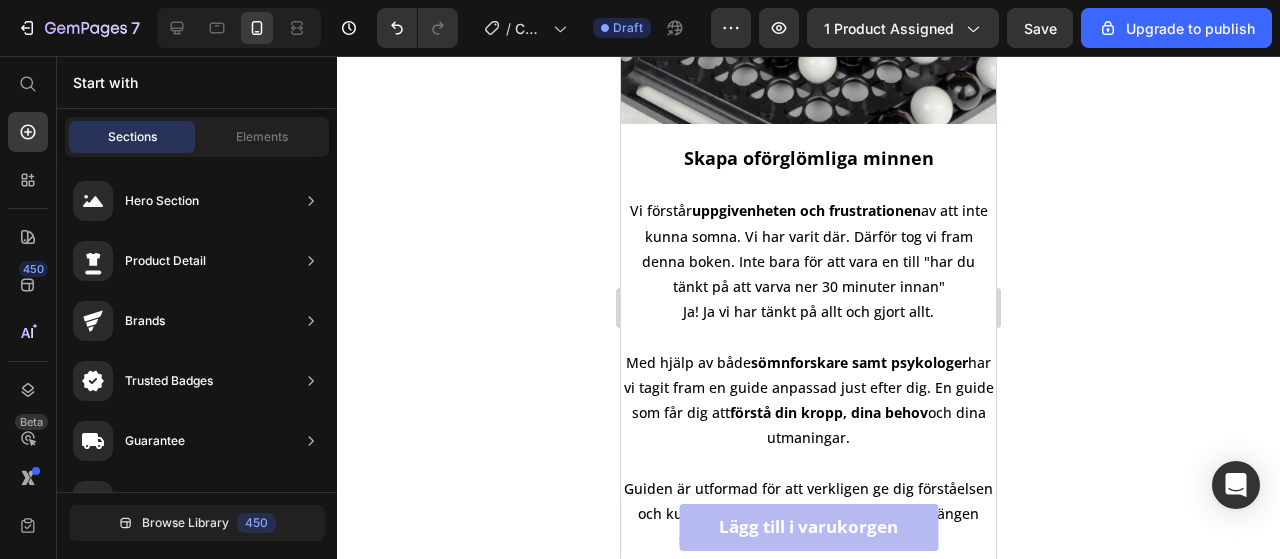 click on "Product Images Chess Battle Product Title 299 kr Product Price Row This product has only default variant Product Variants Swatches 1 Product Quantity Lägg till i varukorgen Product Cart Button Row Product Sticky" at bounding box center (808, 527) 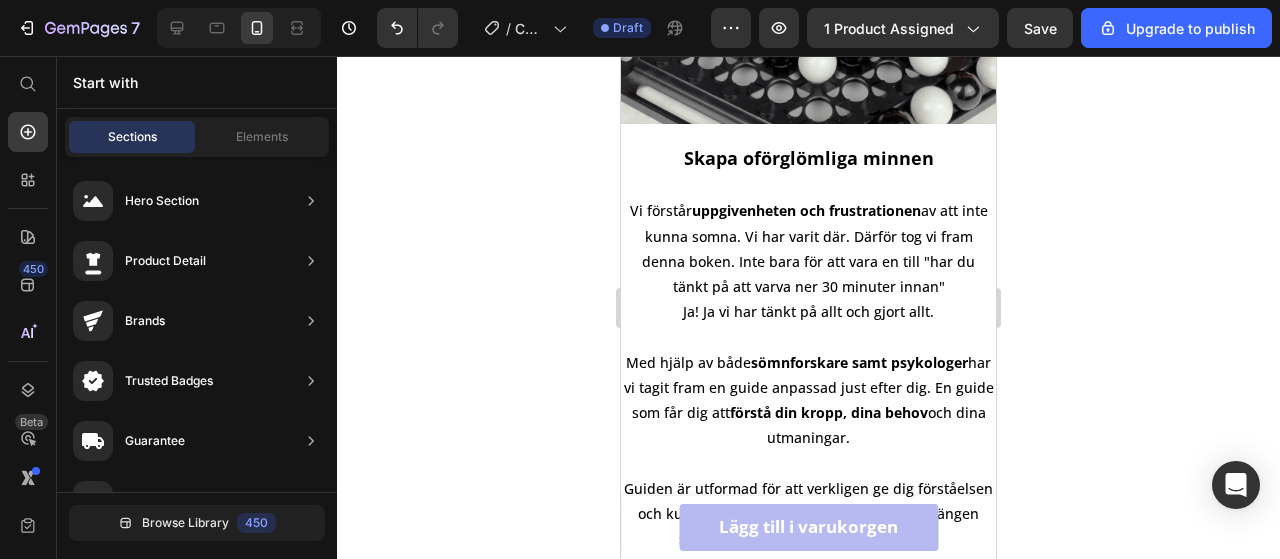 click on "Product Images Chess Battle Product Title 299 kr Product Price Row This product has only default variant Product Variants Swatches 1 Product Quantity Lägg till i varukorgen Product Cart Button Row Product Sticky" at bounding box center (808, 527) 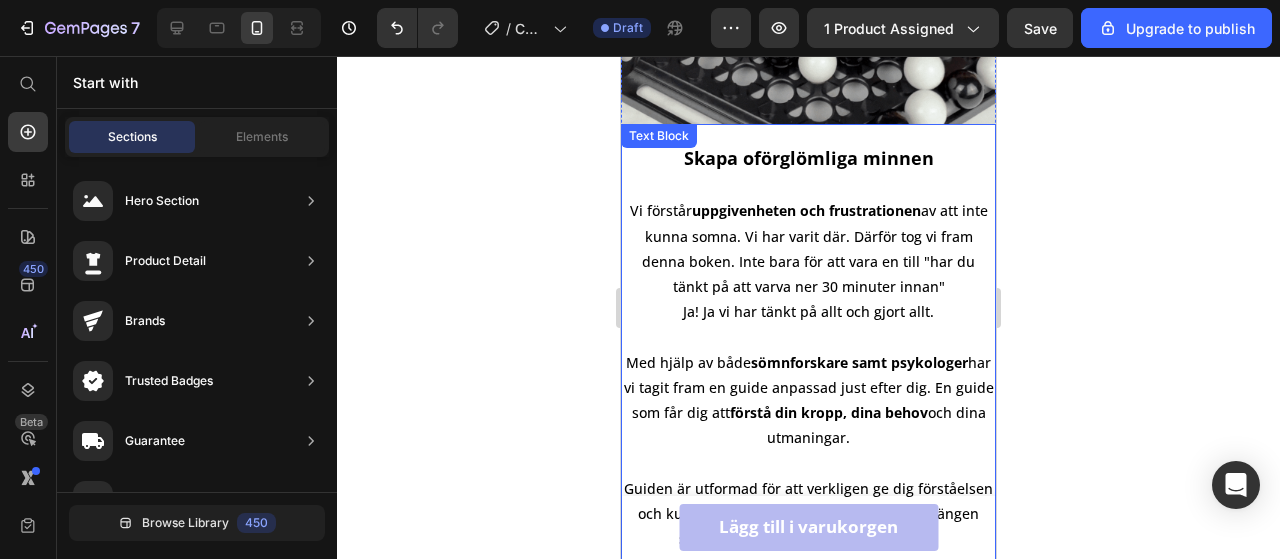 click on "Skapa oförglömliga minnen ⁠⁠⁠⁠⁠⁠⁠ Vi förstår  uppgivenheten och frustrationen  av att inte kunna somna. Vi har varit där. Därför tog vi fram denna boken. Inte bara för att vara en till "har du tänkt på att varva ner 30 minuter innan"  Ja! Ja vi har tänkt på allt och gjort allt.  Med hjälp av både  sömnforskare samt psykologer  har vi tagit fram en guide anpassad just efter dig. En guide som får dig att  förstå din kropp, dina behov  och dina utmaningar.  Guiden är utformad för att verkligen ge dig förståelsen och kunskapen om hur du fungerar och se sängen som en  fristad snarare än ett fängelse ." at bounding box center (808, 348) 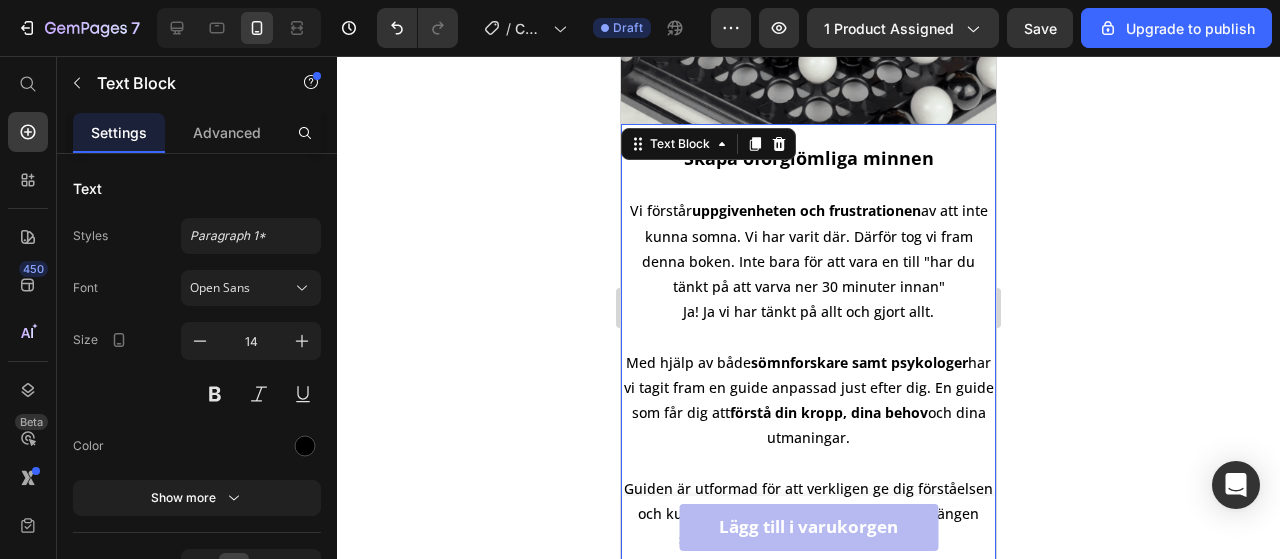 scroll, scrollTop: 2128, scrollLeft: 0, axis: vertical 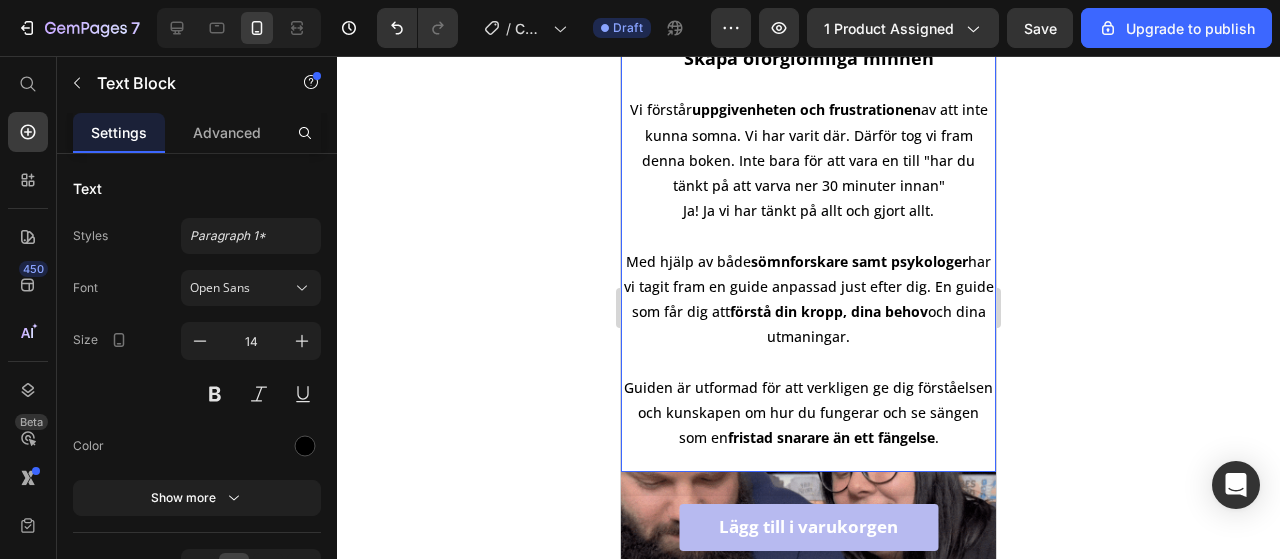 click on "Skapa oförglömliga minnen Vi förstår uppgivenheten och frustrationen av att inte kunna somna. Vi har varit där. Därför tog vi fram denna boken. Inte bara för att vara en till "har du tänkt på att varva ner 30 minuter innan" Ja! Ja vi har tänkt på allt och gjort allt. Med hjälp av både sömnforskare samt psykologer har vi tagit fram en guide anpassad just efter dig. En guide som får dig att förstå din kropp, dina behov och dina utmaningar. Guiden är utformad för att verkligen ge dig förståelsen och kunskapen om hur du fungerar och se sängen som en fristad snarare än ett fängelse." at bounding box center [808, 248] 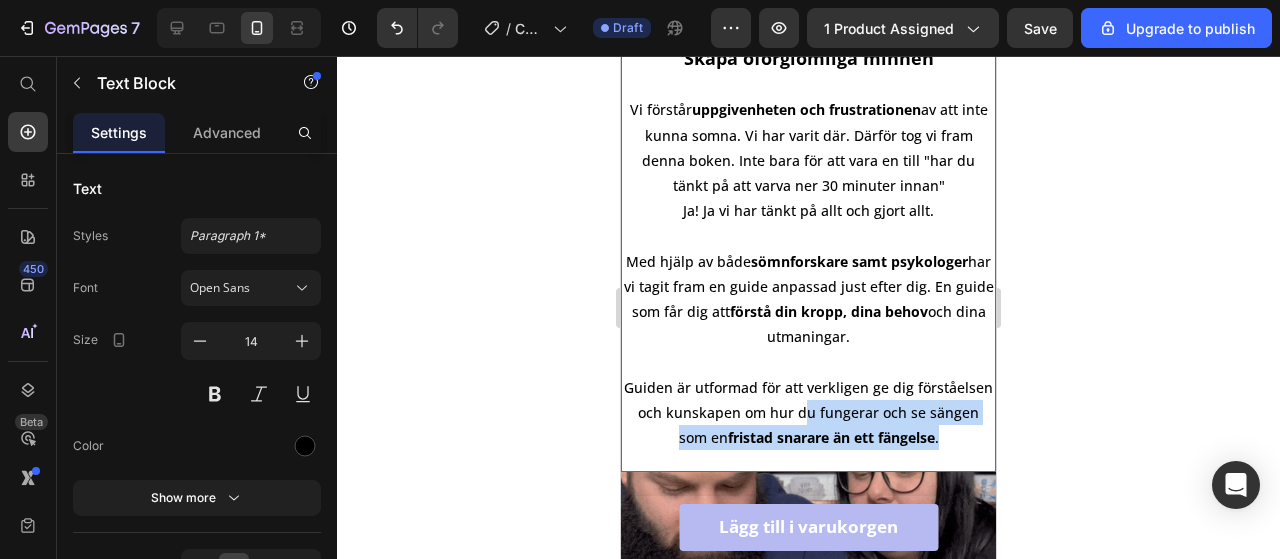 scroll, scrollTop: 1828, scrollLeft: 0, axis: vertical 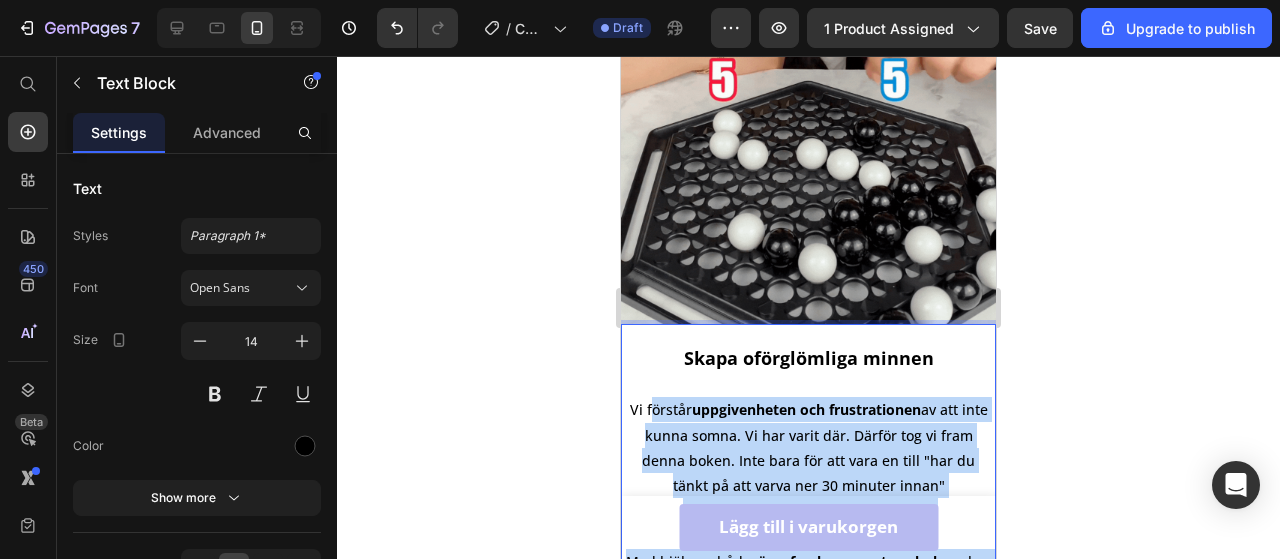 drag, startPoint x: 968, startPoint y: 413, endPoint x: 650, endPoint y: 385, distance: 319.23032 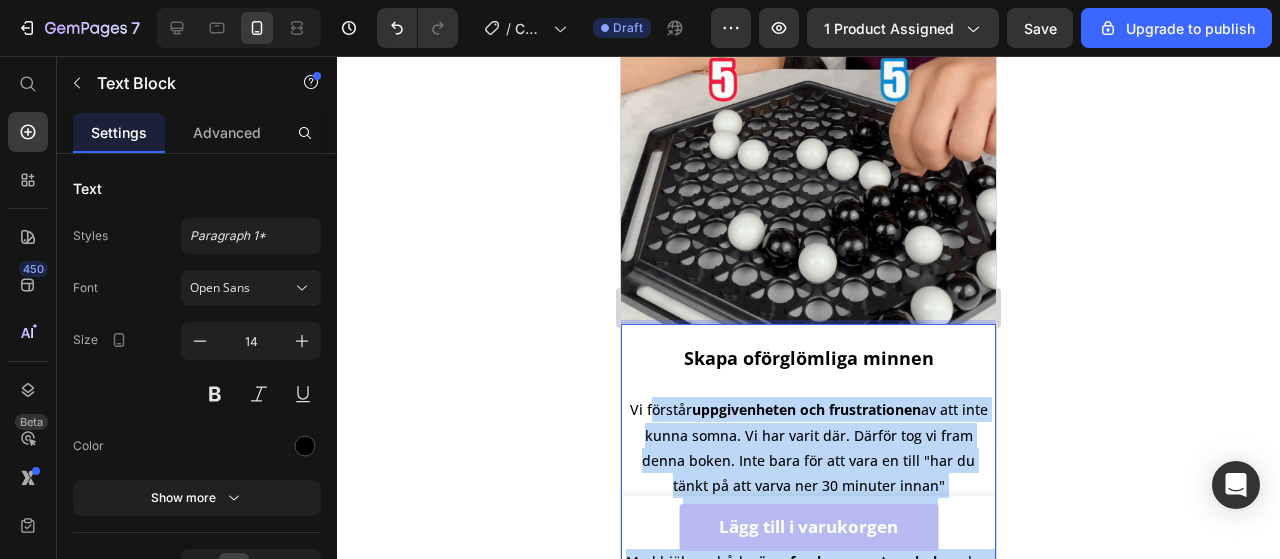 click on "Skapa oförglömliga minnen Vi förstår uppgivenheten och frustrationen av att inte kunna somna. Vi har varit där. Därför tog vi fram denna boken. Inte bara för att vara en till "har du tänkt på att varva ner 30 minuter innan" Ja! Ja vi har tänkt på allt och gjort allt. Med hjälp av både sömnforskare samt psykologer har vi tagit fram en guide anpassad just efter dig. En guide som får dig att förstå din kropp, dina behov och dina utmaningar. Guiden är utformad för att verkligen ge dig förståelsen och kunskapen om hur du fungerar och se sängen som en fristad snarare än ett fängelse." at bounding box center (808, 548) 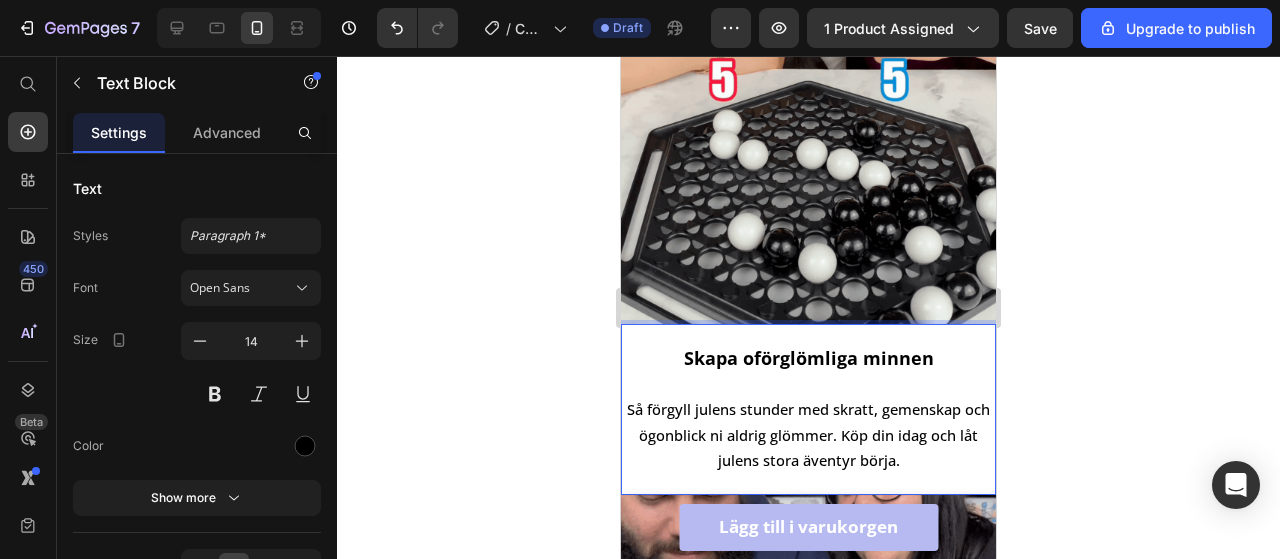 click on "Så förgyll julens stunder med skratt, gemenskap och ögonblick ni aldrig glömmer. Köp din idag och låt julens stora äventyr börja." at bounding box center [808, 434] 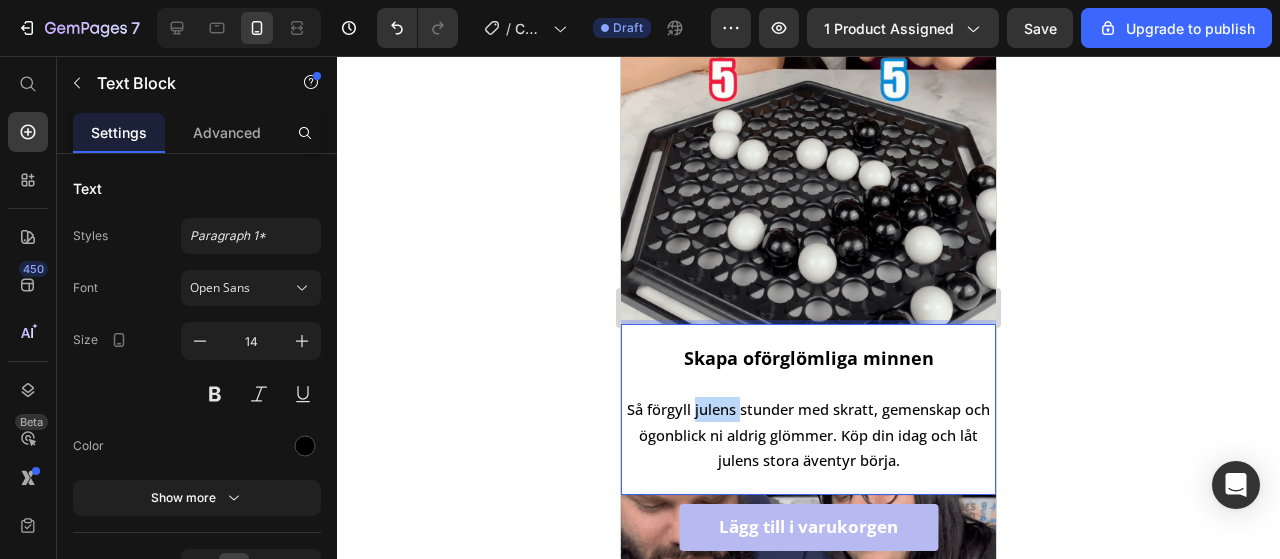 click on "Så förgyll julens stunder med skratt, gemenskap och ögonblick ni aldrig glömmer. Köp din idag och låt julens stora äventyr börja." at bounding box center (808, 434) 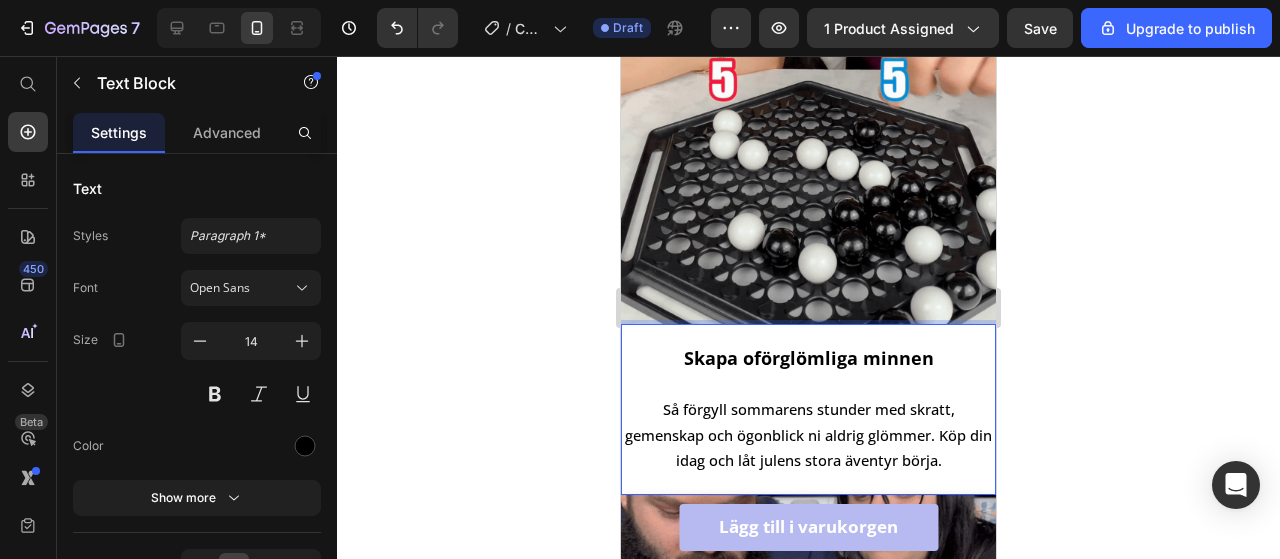 click on "Så förgyll sommarens stunder med skratt, gemenskap och ögonblick ni aldrig glömmer. Köp din idag och låt julens stora äventyr börja." at bounding box center (808, 434) 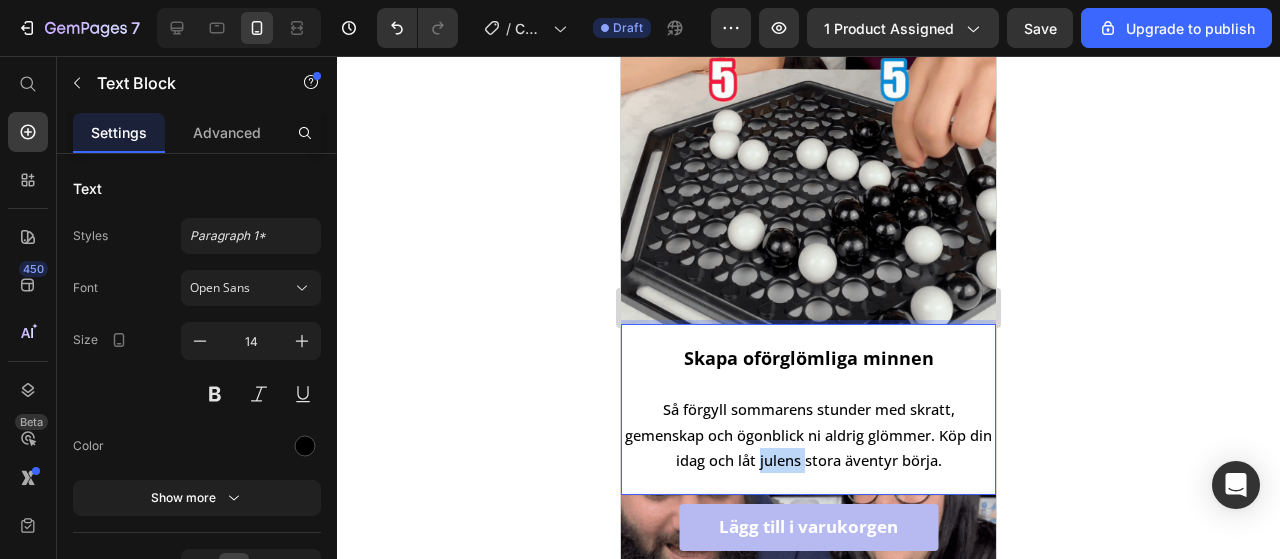 click on "Så förgyll sommarens stunder med skratt, gemenskap och ögonblick ni aldrig glömmer. Köp din idag och låt julens stora äventyr börja." at bounding box center [808, 434] 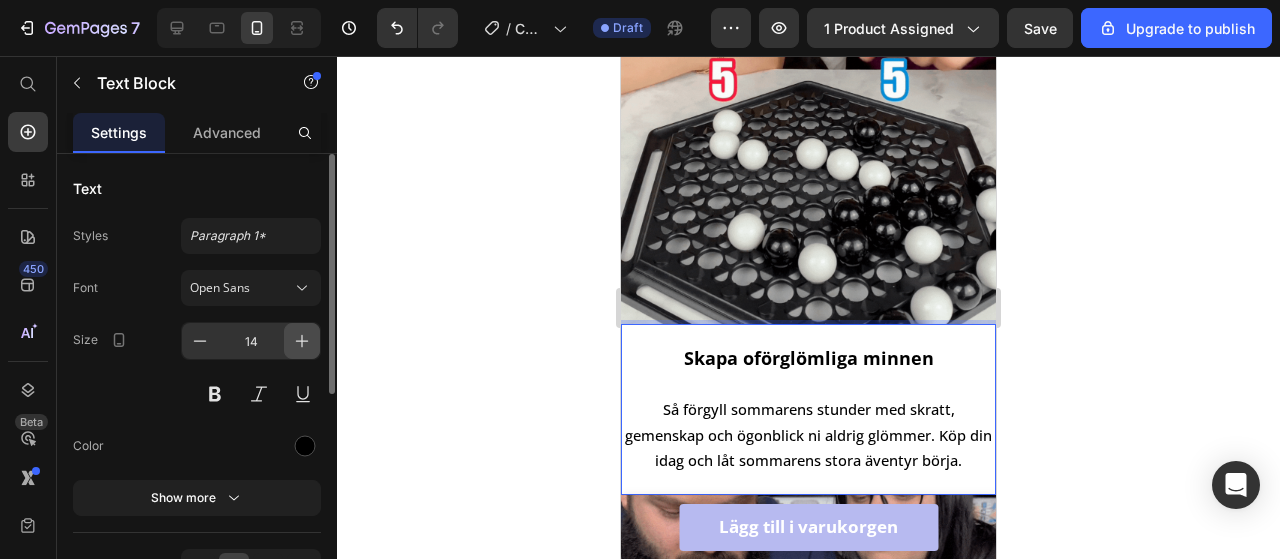 click 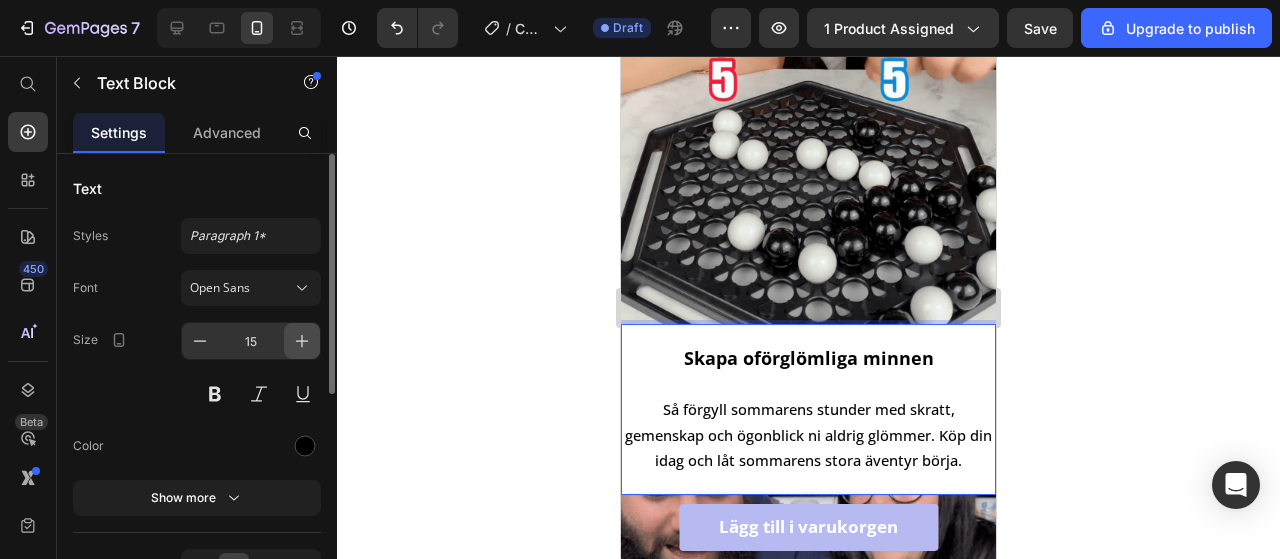 click 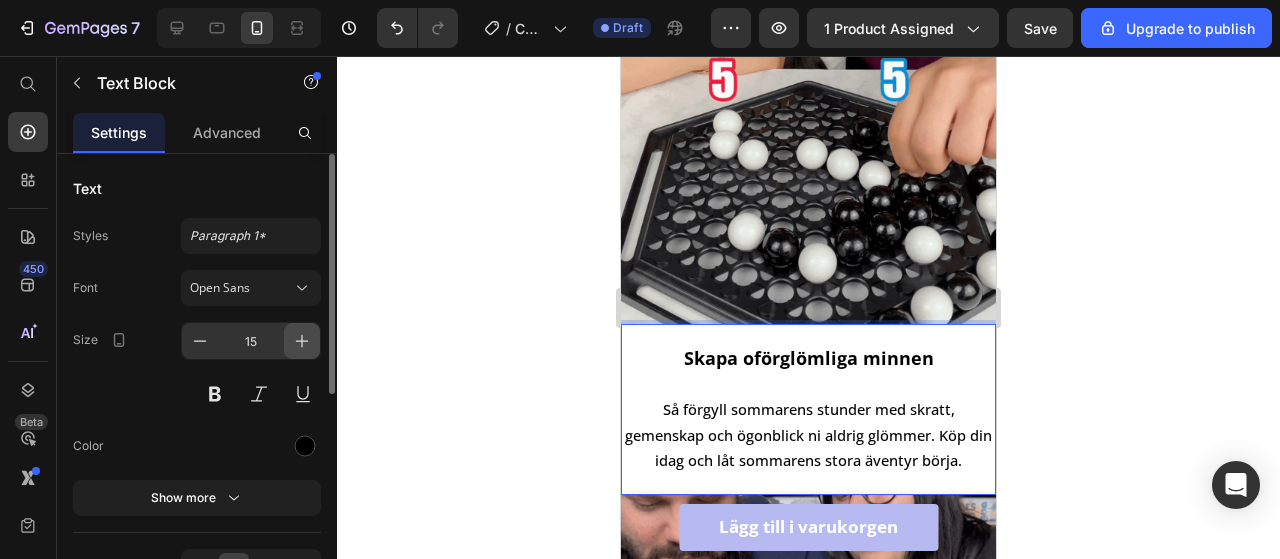 type on "16" 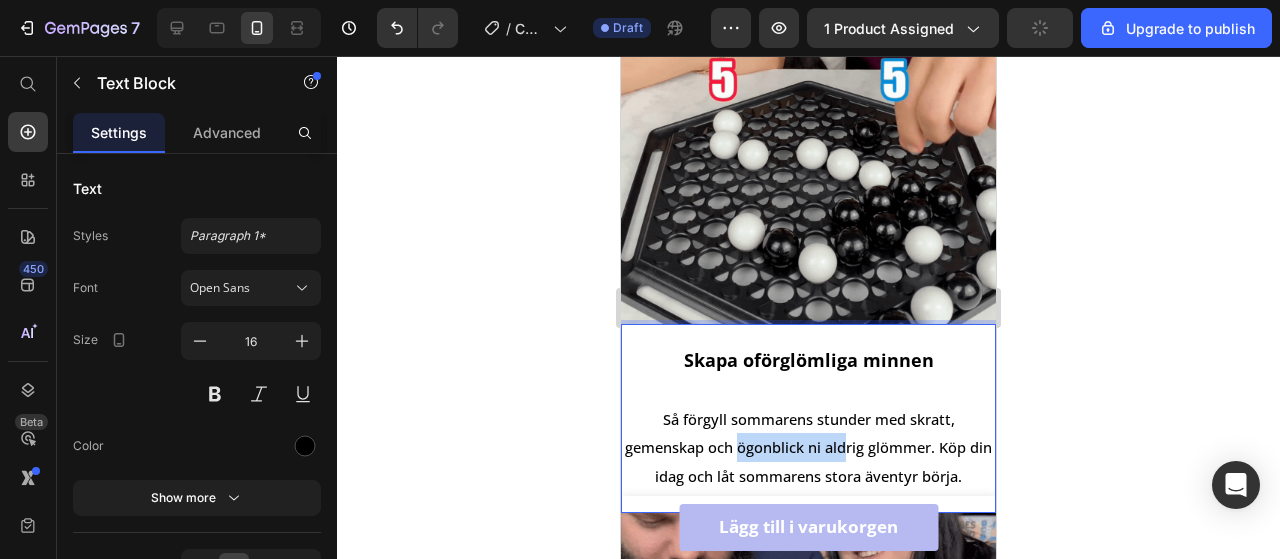 drag, startPoint x: 782, startPoint y: 424, endPoint x: 850, endPoint y: 429, distance: 68.18358 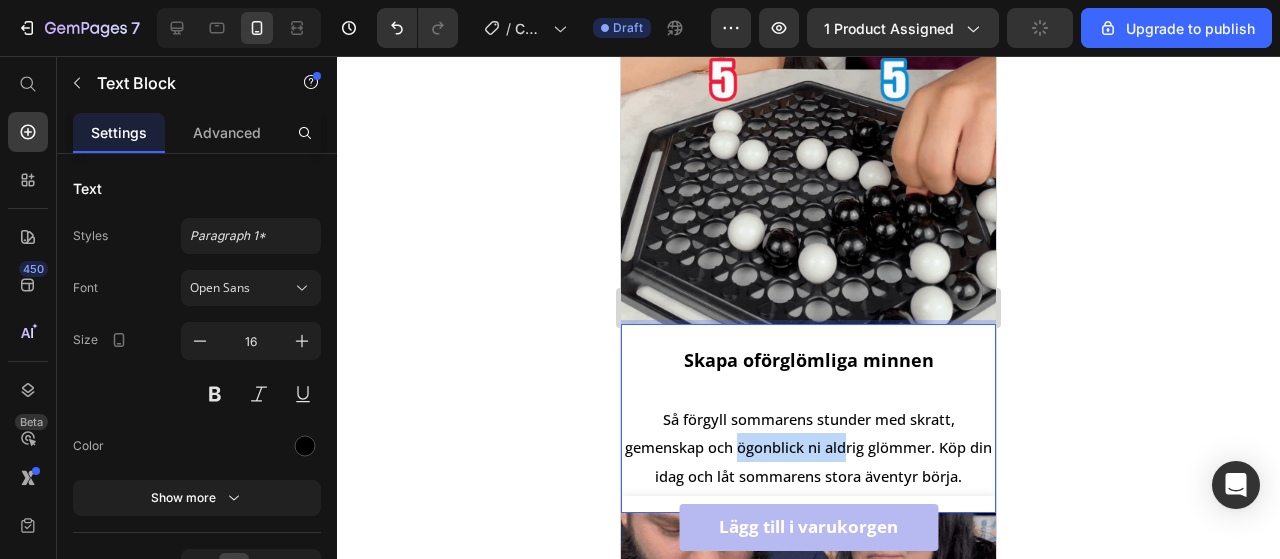 click on "Så förgyll sommarens stunder med skratt, gemenskap och ögonblick ni aldrig glömmer. Köp din idag och låt sommarens stora äventyr börja." at bounding box center [808, 448] 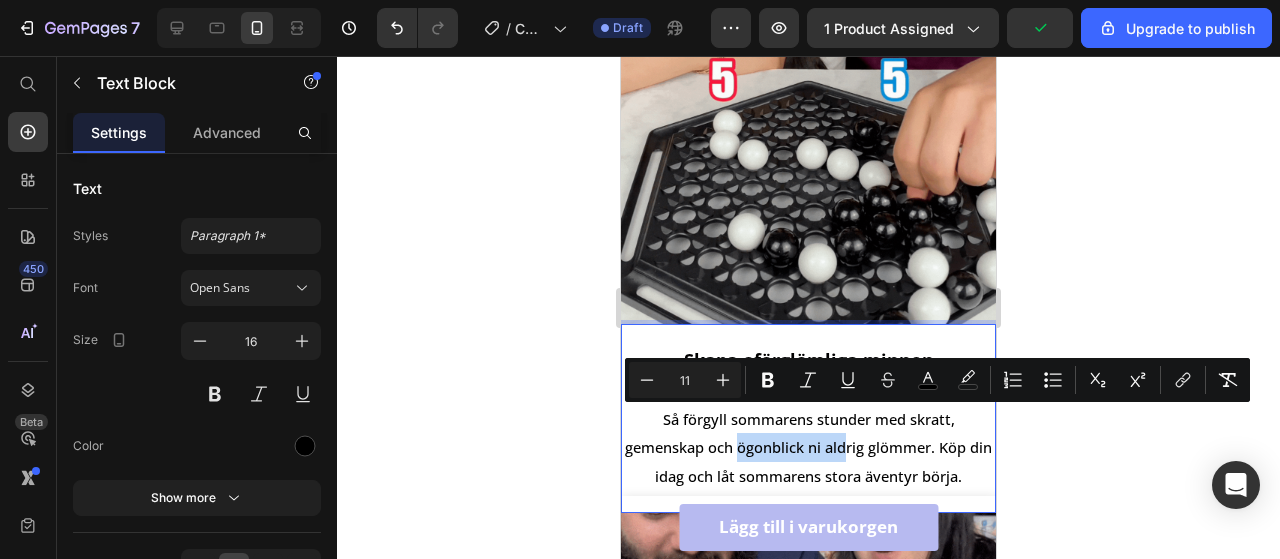 click on "Skapa oförglömliga minnen Så förgyll sommarens stunder med skratt, gemenskap och ögonblick ni aldrig glömmer. Köp din idag och låt sommarens stora äventyr börja." at bounding box center (808, 418) 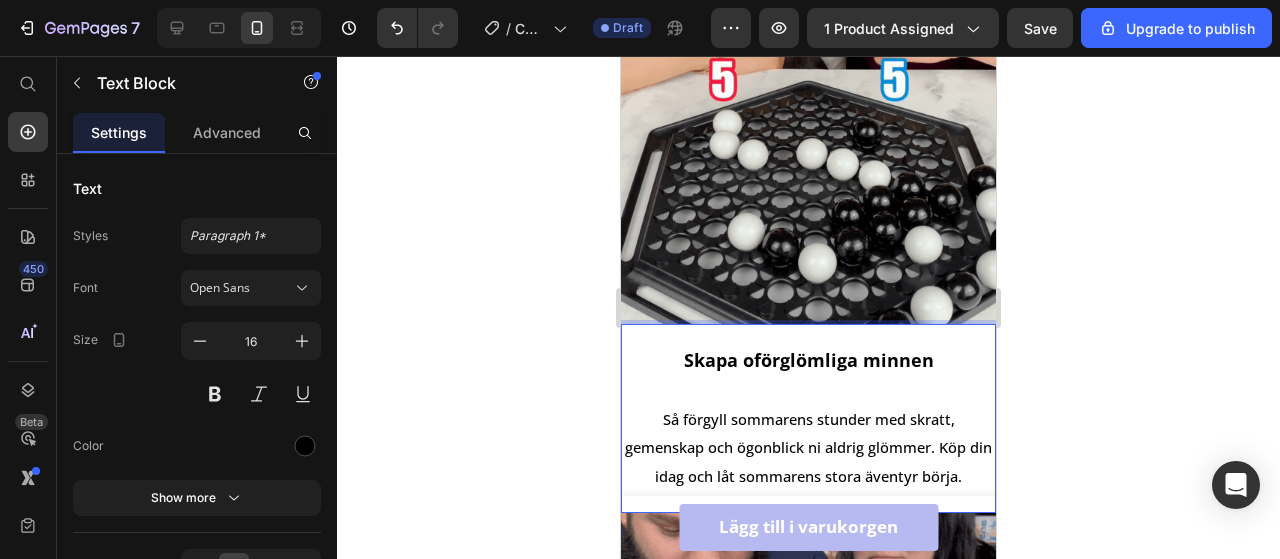 click on "Skapa oförglömliga minnen Så förgyll sommarens stunder med skratt, gemenskap och ögonblick ni aldrig glömmer. Köp din idag och låt sommarens stora äventyr börja." at bounding box center [808, 418] 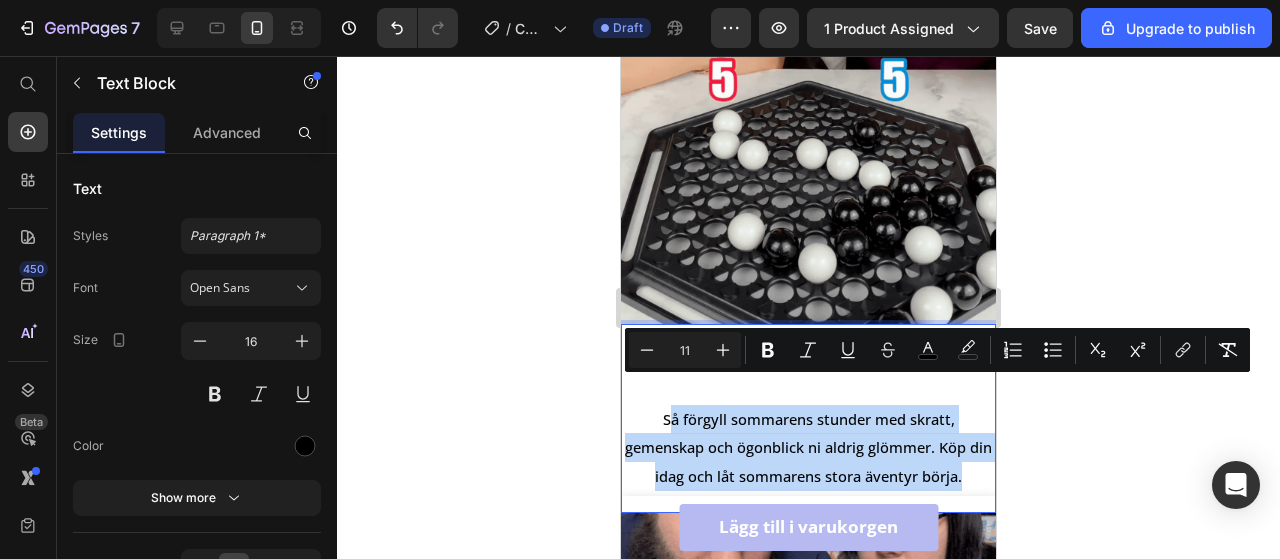 drag, startPoint x: 973, startPoint y: 453, endPoint x: 662, endPoint y: 391, distance: 317.11984 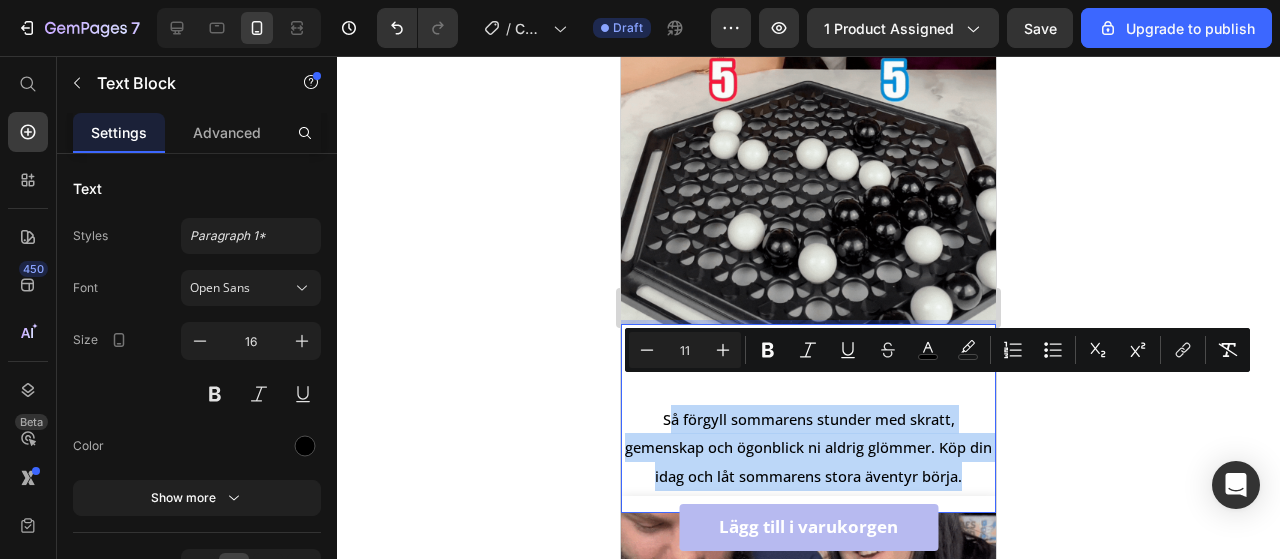 click on "Skapa oförglömliga minnen Så förgyll sommarens stunder med skratt, gemenskap och ögonblick ni aldrig glömmer. Köp din idag och låt sommarens stora äventyr börja." at bounding box center (808, 418) 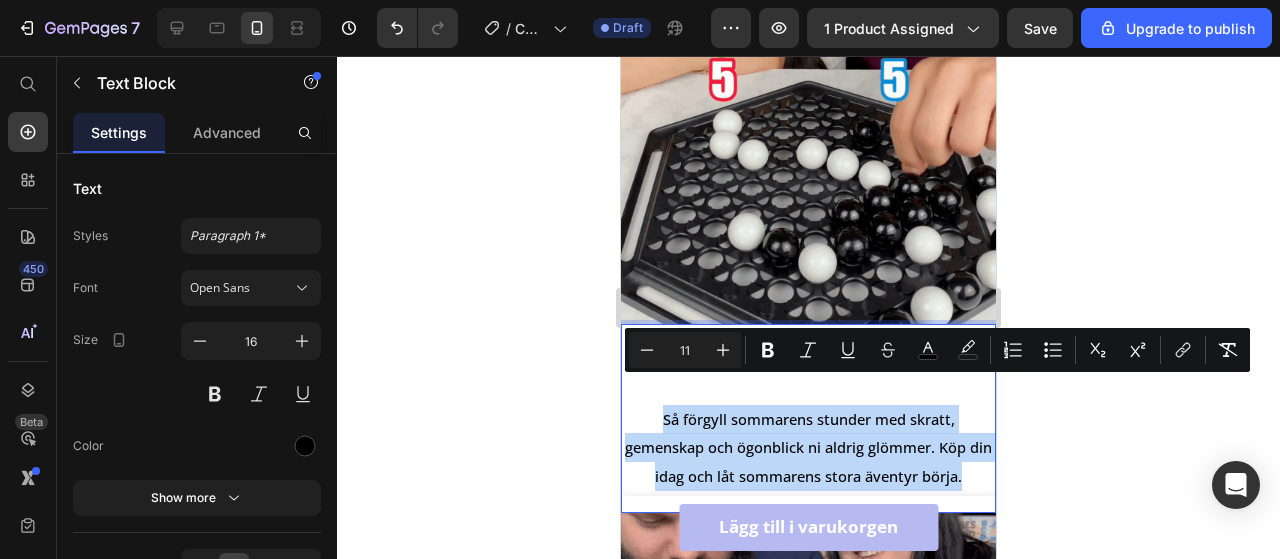 drag, startPoint x: 658, startPoint y: 393, endPoint x: 978, endPoint y: 459, distance: 326.73538 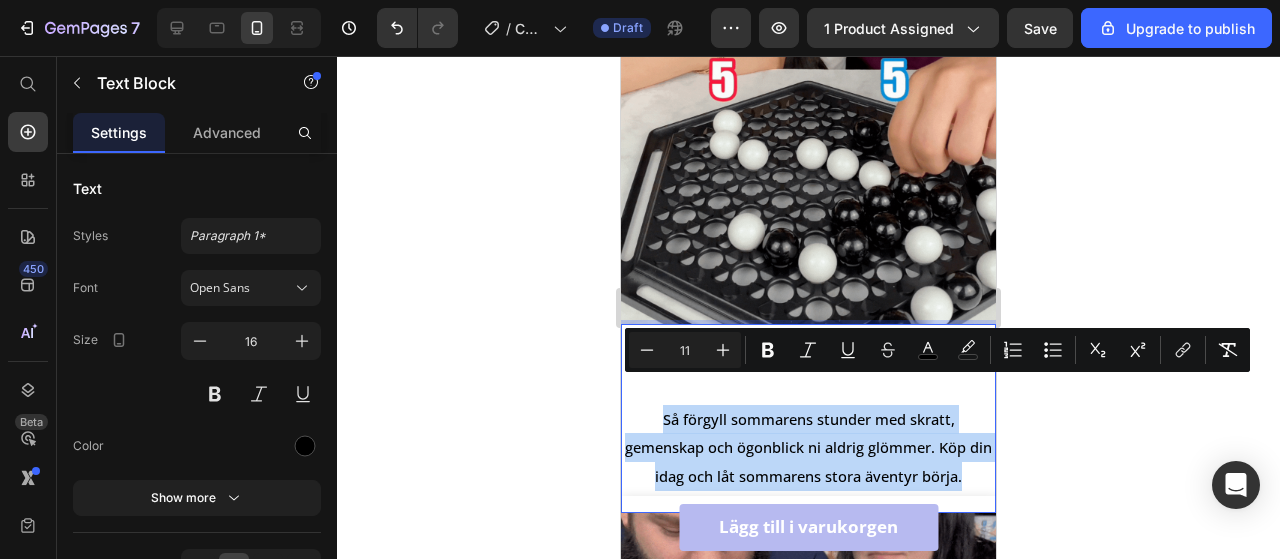 click on "Skapa oförglömliga minnen Så förgyll sommarens stunder med skratt, gemenskap och ögonblick ni aldrig glömmer. Köp din idag och låt sommarens stora äventyr börja." at bounding box center [808, 418] 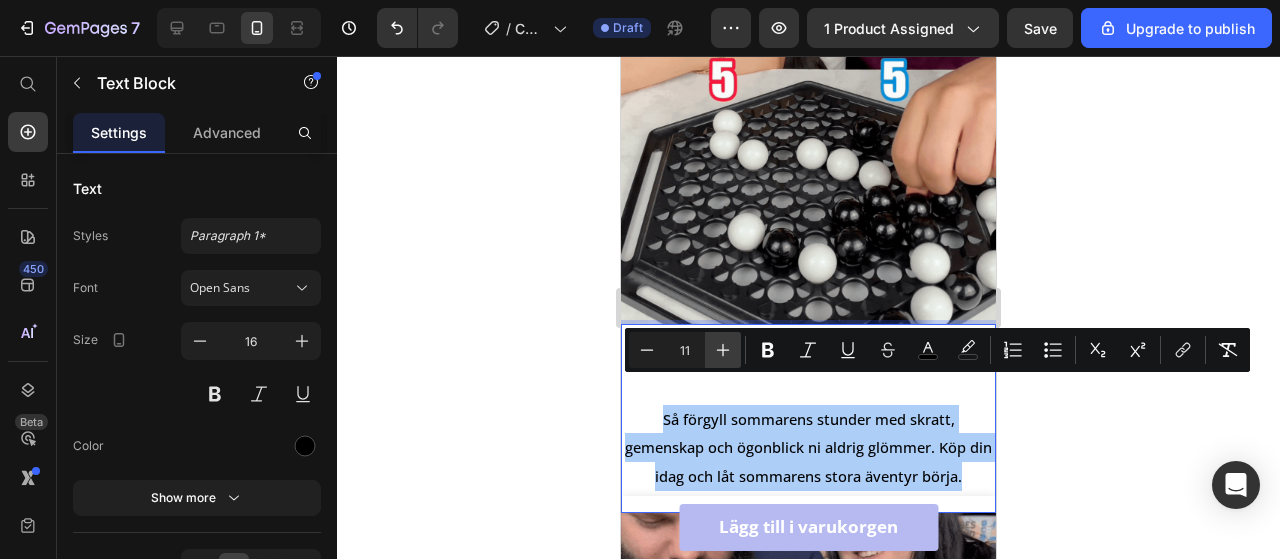 click 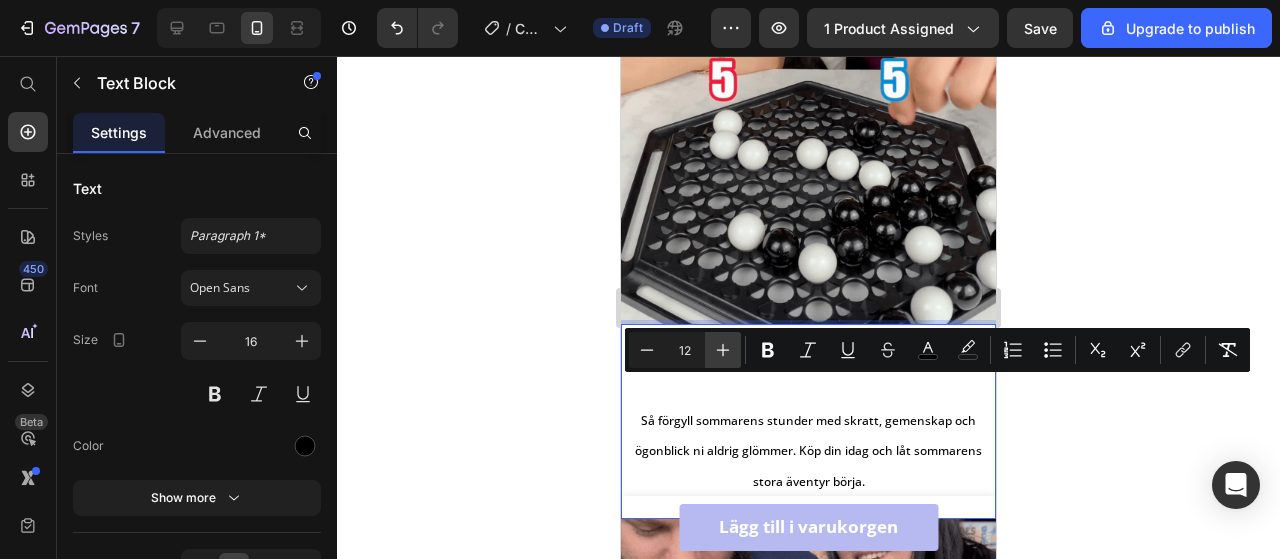 click 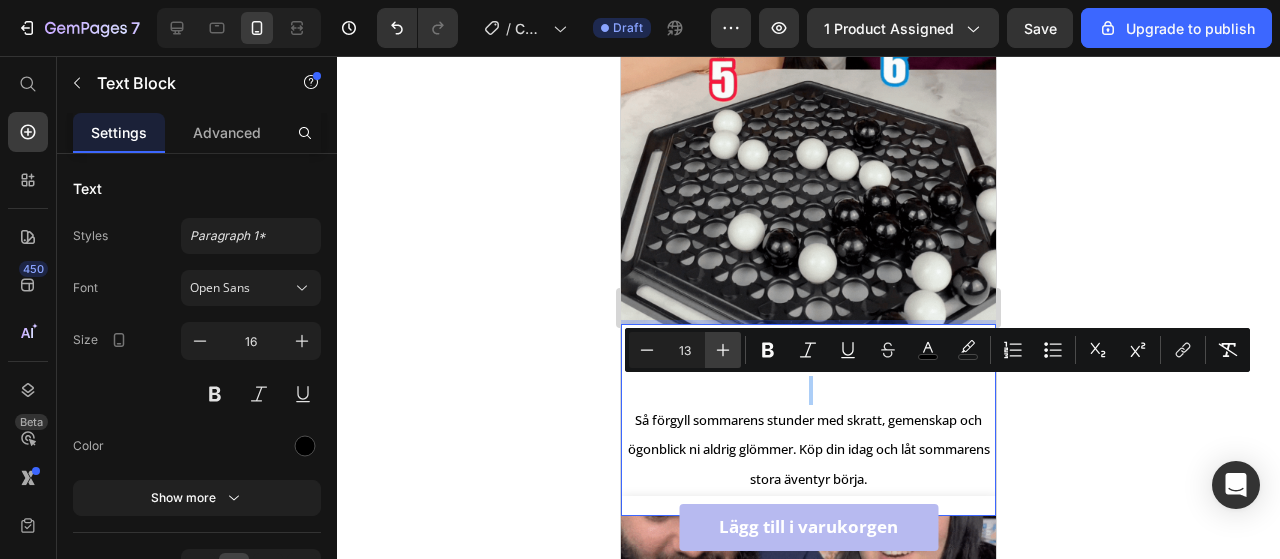 click 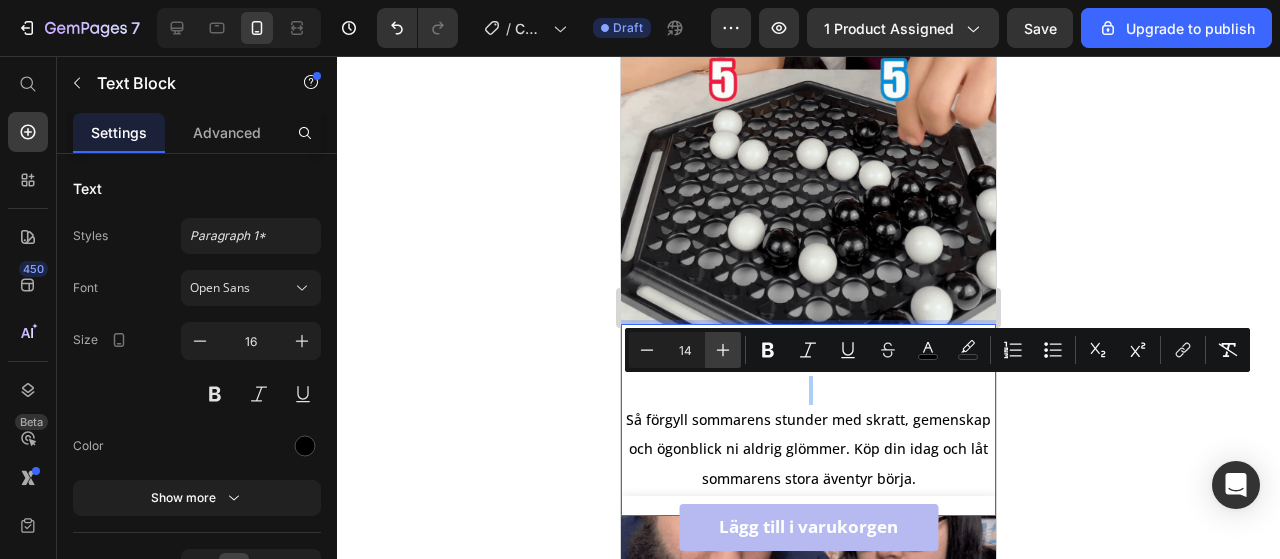click 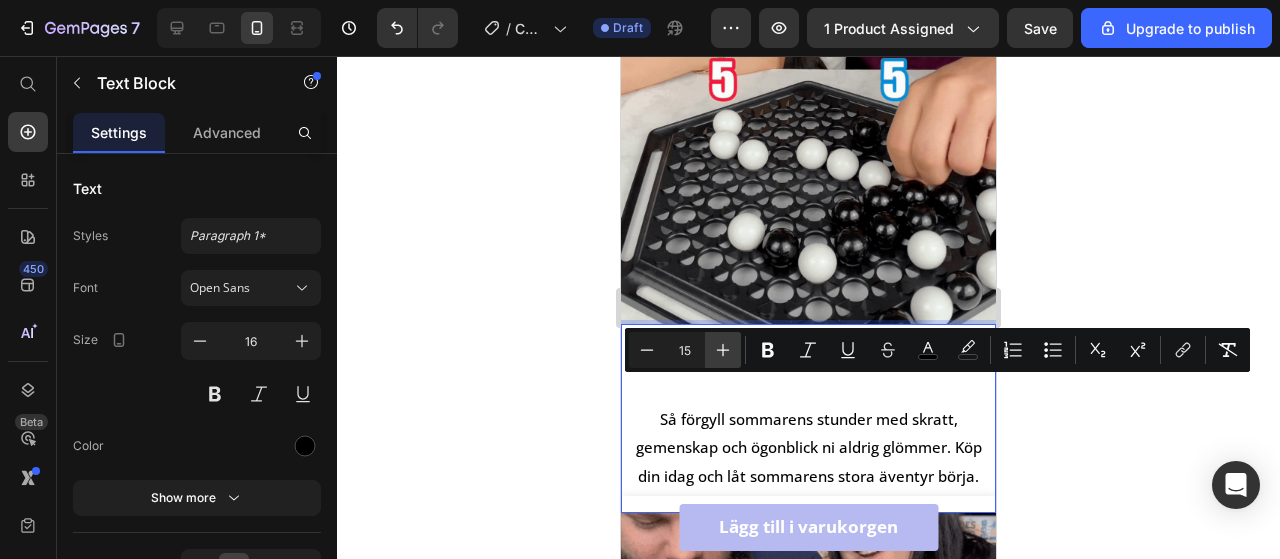 click 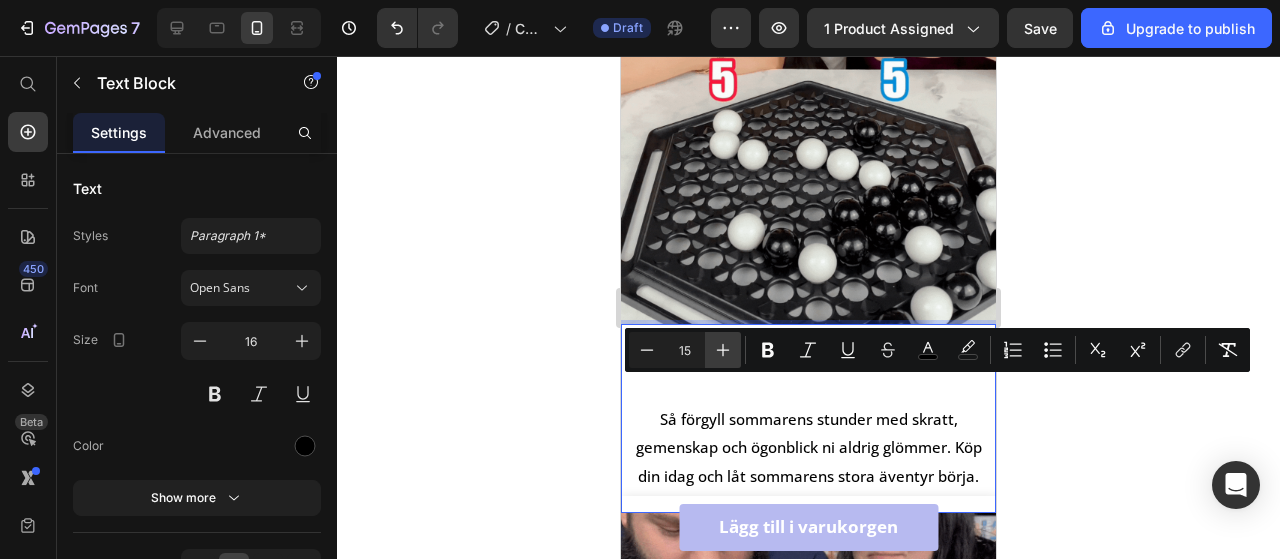 type on "16" 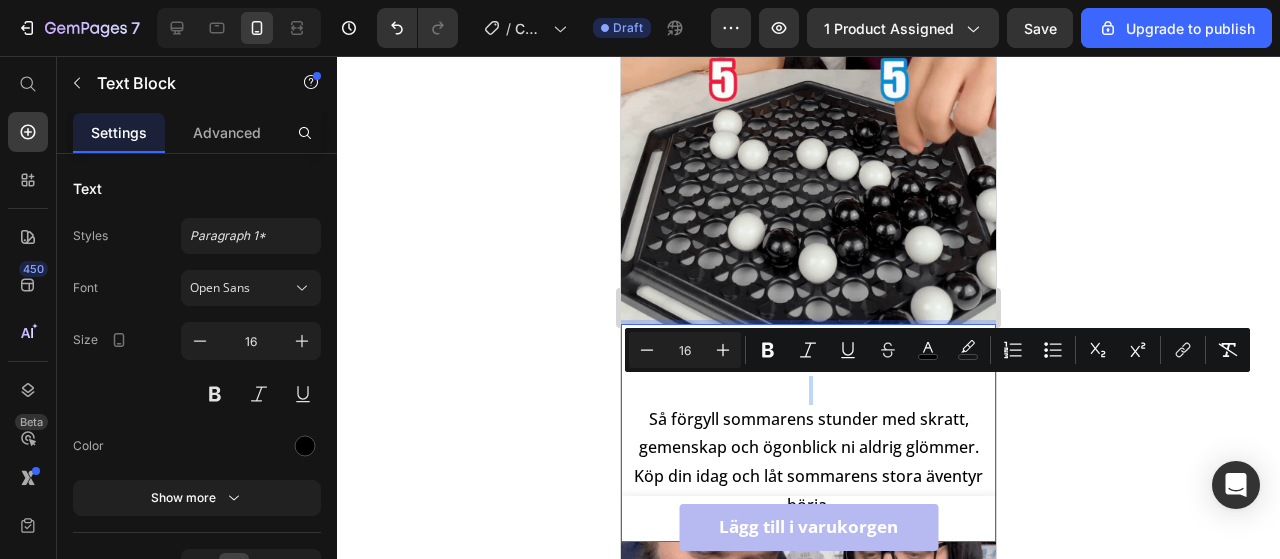 click on "Så förgyll sommarens stunder med skratt, gemenskap och ögonblick ni aldrig glömmer. Köp din idag och låt sommarens stora äventyr börja." at bounding box center [808, 462] 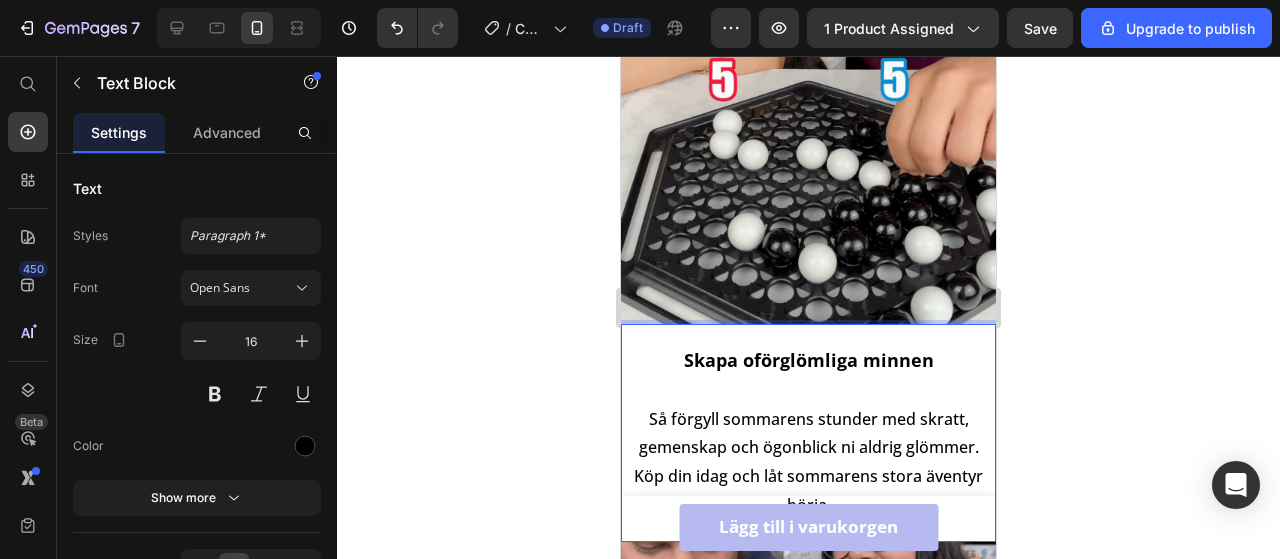 click on "Skapa oförglömliga minnen Så förgyll sommarens stunder med skratt, gemenskap och ögonblick ni aldrig glömmer. Köp din idag och låt sommarens stora äventyr börja." at bounding box center (808, 433) 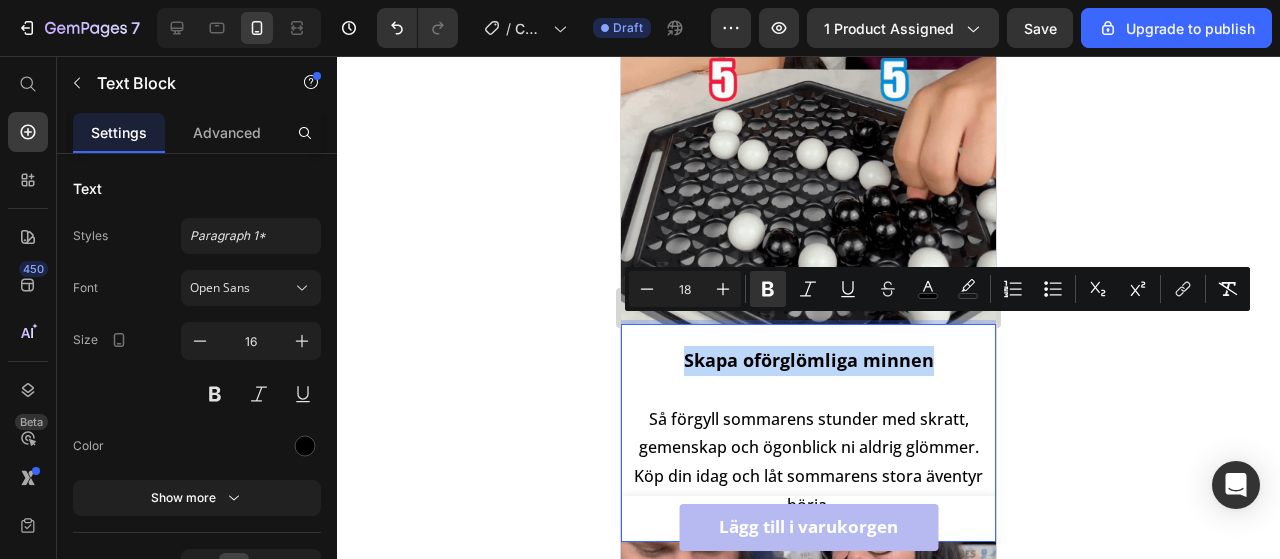 drag, startPoint x: 927, startPoint y: 326, endPoint x: 678, endPoint y: 337, distance: 249.24286 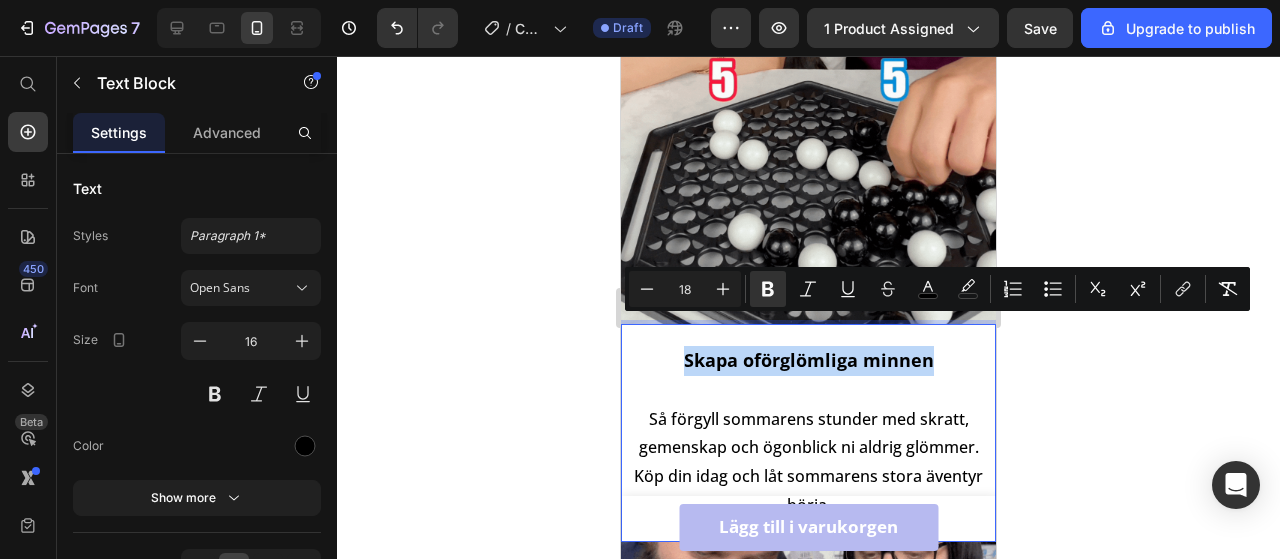 click on "Skapa oförglömliga minnen Så förgyll sommarens stunder med skratt, gemenskap och ögonblick ni aldrig glömmer. Köp din idag och låt sommarens stora äventyr börja." at bounding box center [808, 433] 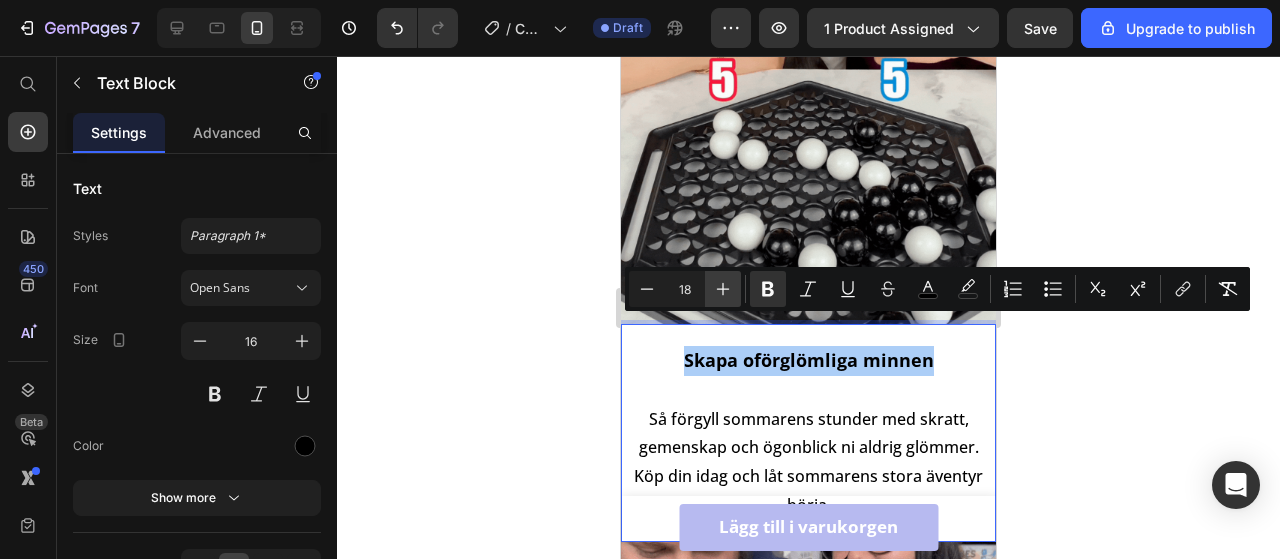click 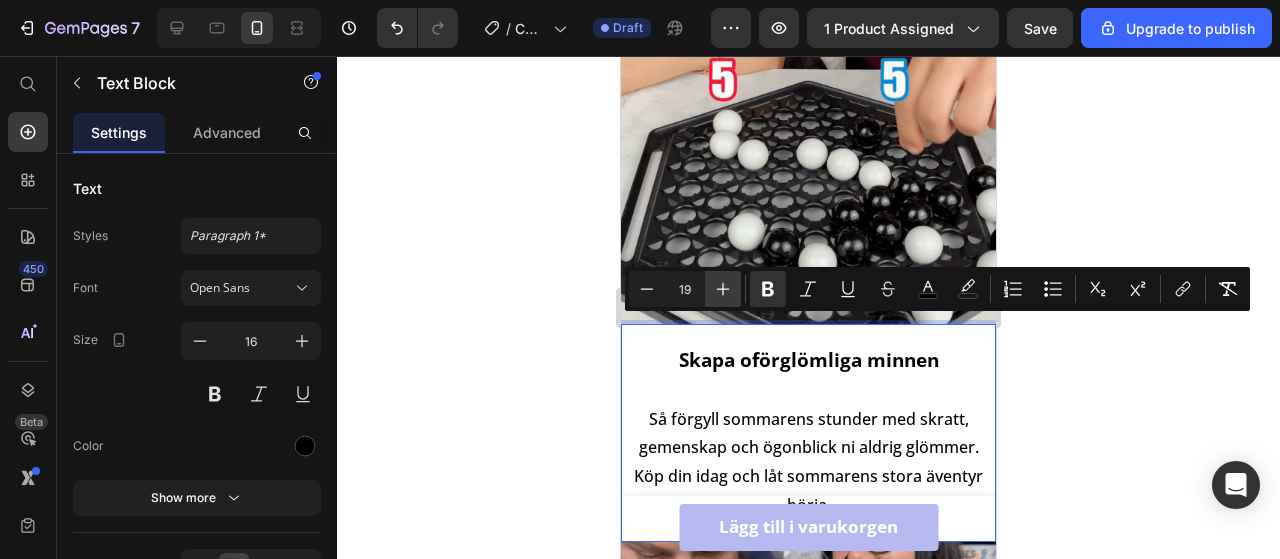 click 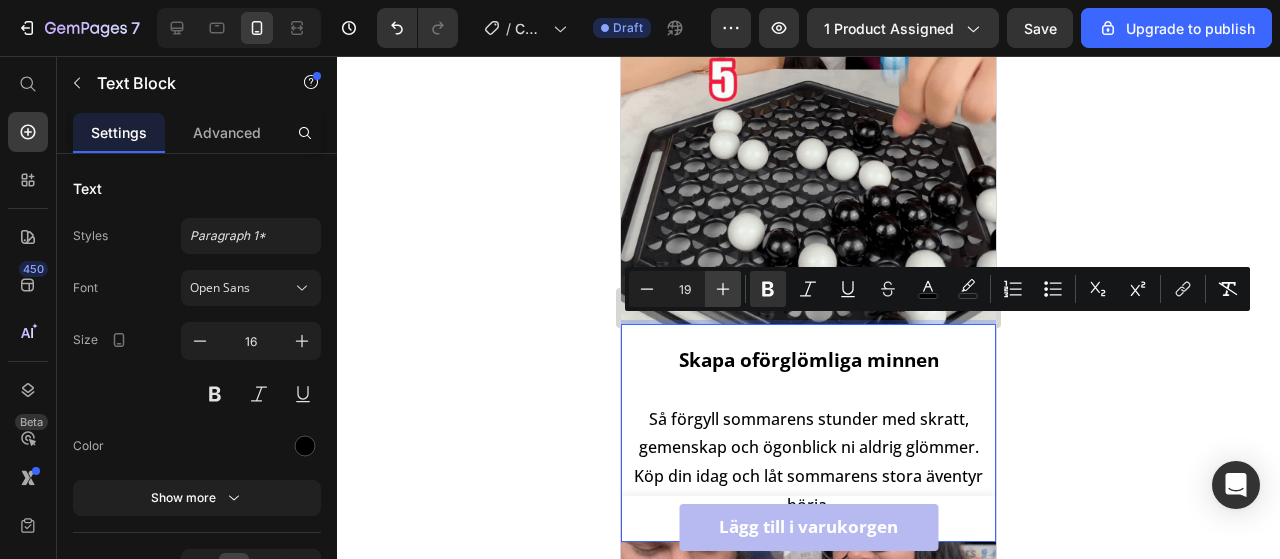 click 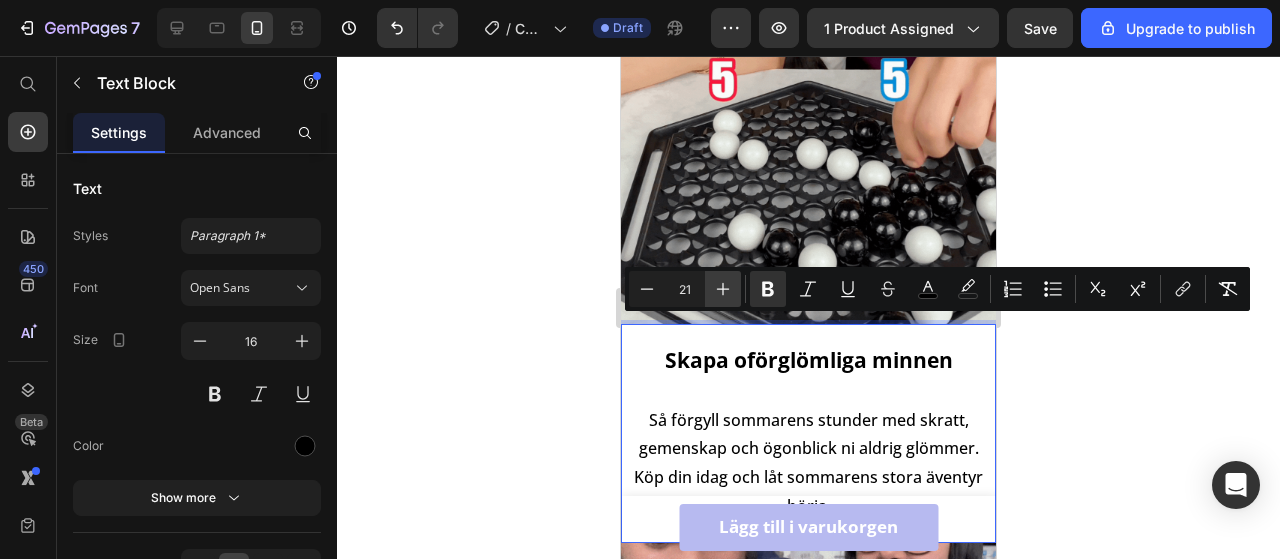 click 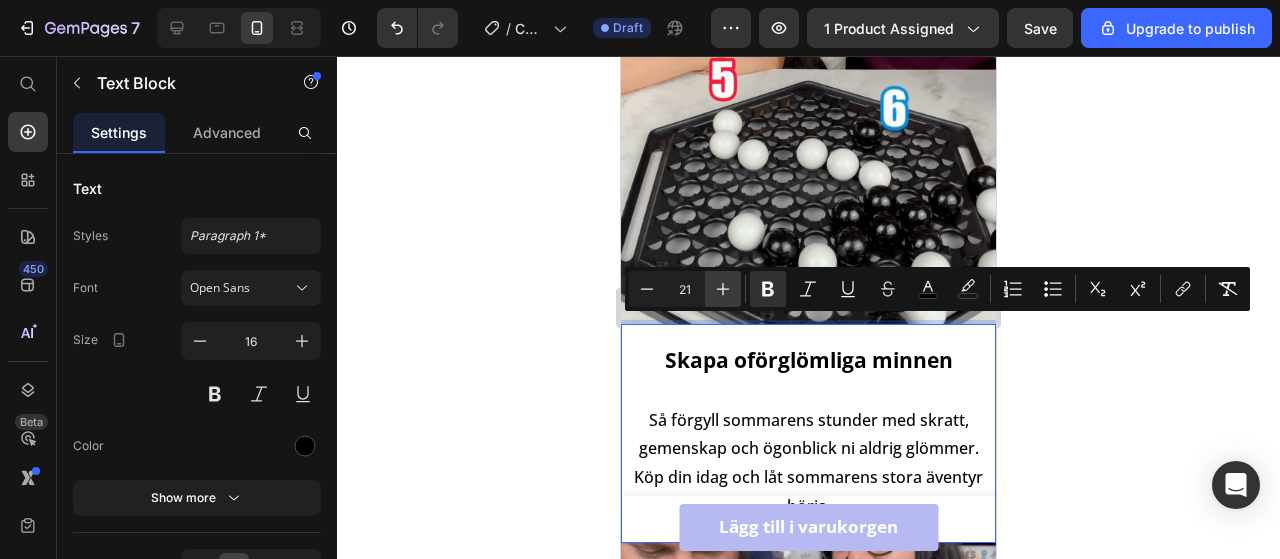 type on "22" 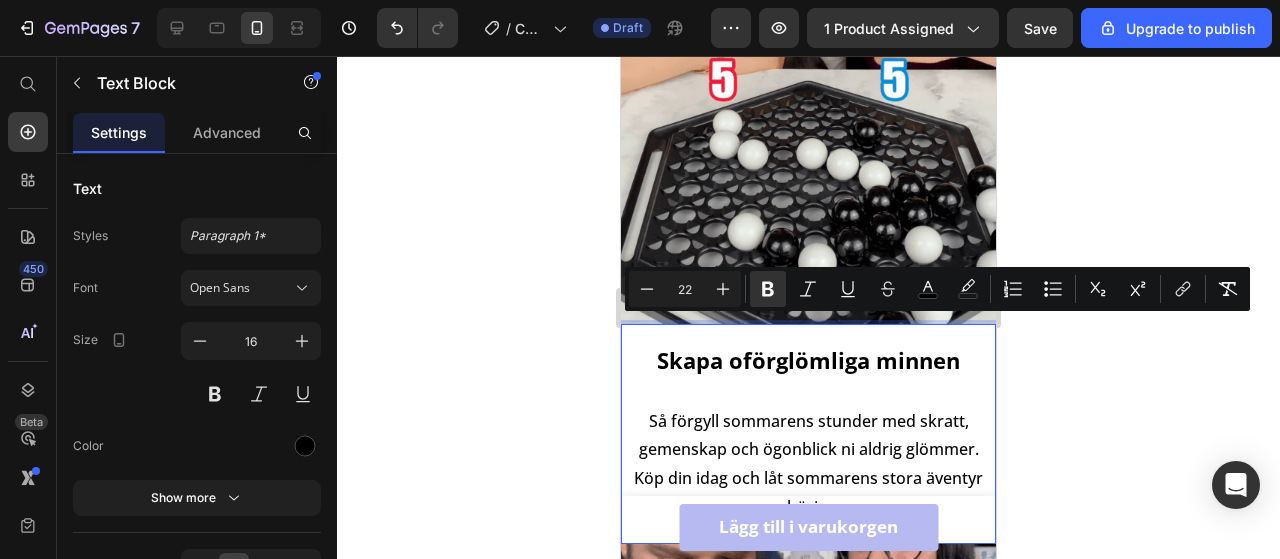 click on "Så förgyll sommarens stunder med skratt, gemenskap och ögonblick ni aldrig glömmer. Köp din idag och låt sommarens stora äventyr börja." at bounding box center [808, 464] 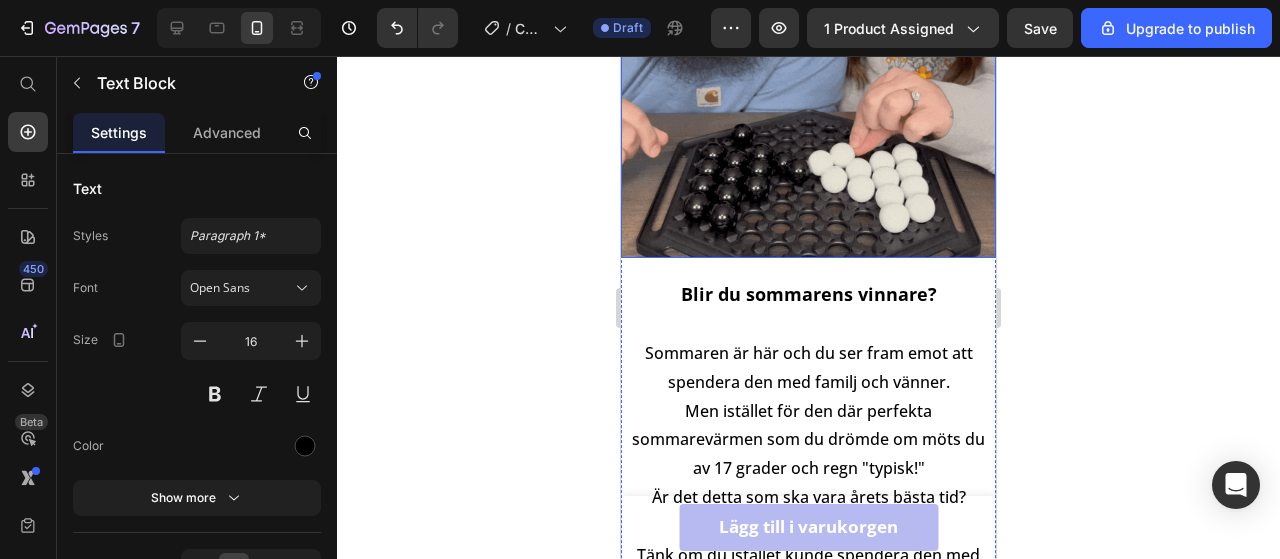 scroll, scrollTop: 1328, scrollLeft: 0, axis: vertical 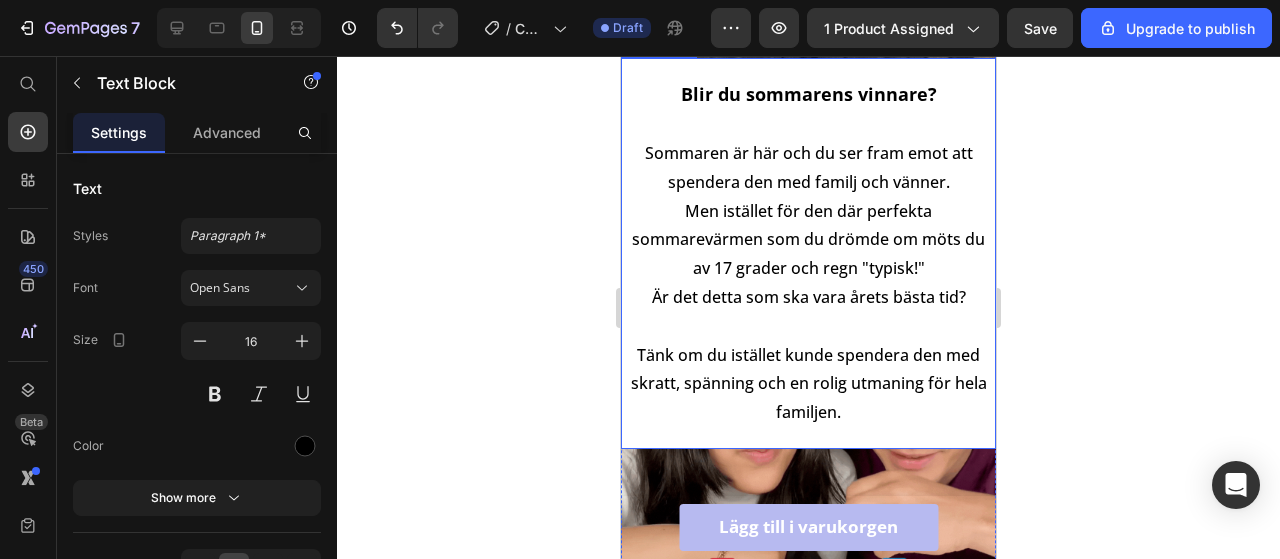 click on "Blir du sommarens vinnare? Sommaren är här och du ser fram emot att spendera den med familj och vänner. Men istället för den där perfekta sommarevärmen som du drömde om möts du av 17 grader och regn "typisk!" Är det detta som ska vara årets bästa tid? Tänk om du istället kunde spendera den med skratt, spänning och en rolig utmaning för hela familjen." at bounding box center [808, 253] 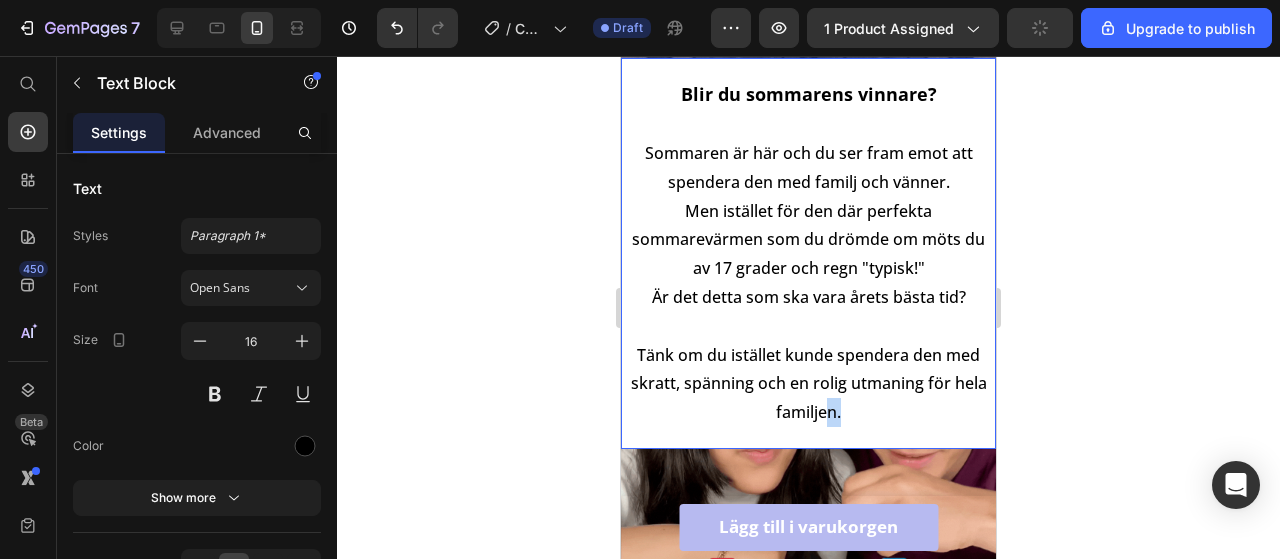 scroll, scrollTop: 1228, scrollLeft: 0, axis: vertical 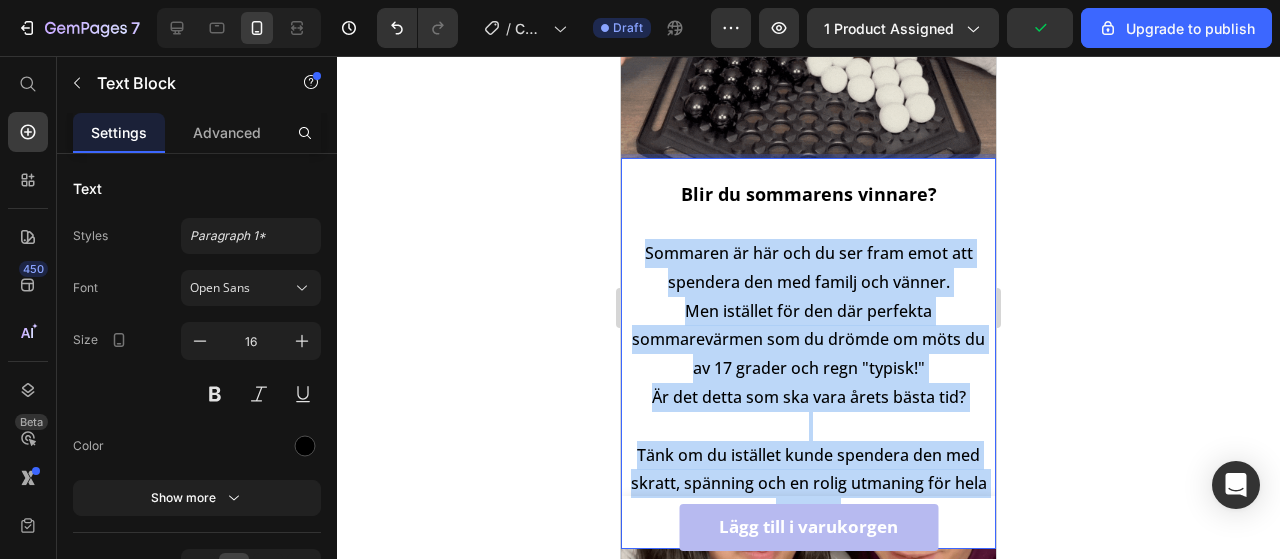 drag, startPoint x: 842, startPoint y: 401, endPoint x: 637, endPoint y: 244, distance: 258.2131 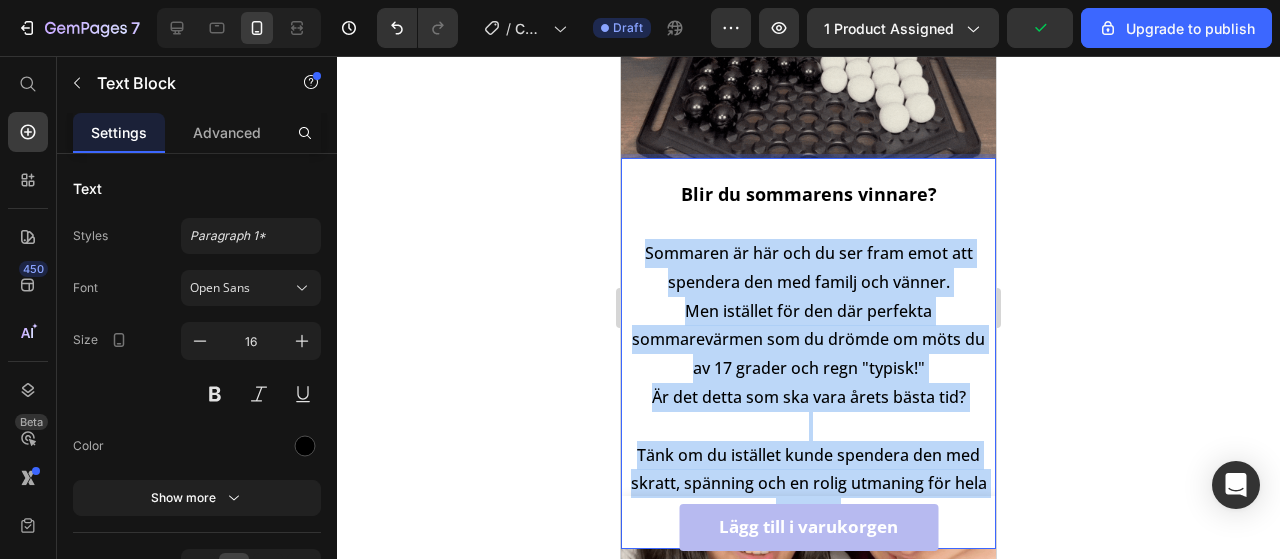 click on "Blir du sommarens vinnare? Sommaren är här och du ser fram emot att spendera den med familj och vänner. Men istället för den där perfekta sommarevärmen som du drömde om möts du av 17 grader och regn "typisk!" Är det detta som ska vara årets bästa tid? Tänk om du istället kunde spendera den med skratt, spänning och en rolig utmaning för hela familjen." at bounding box center [808, 353] 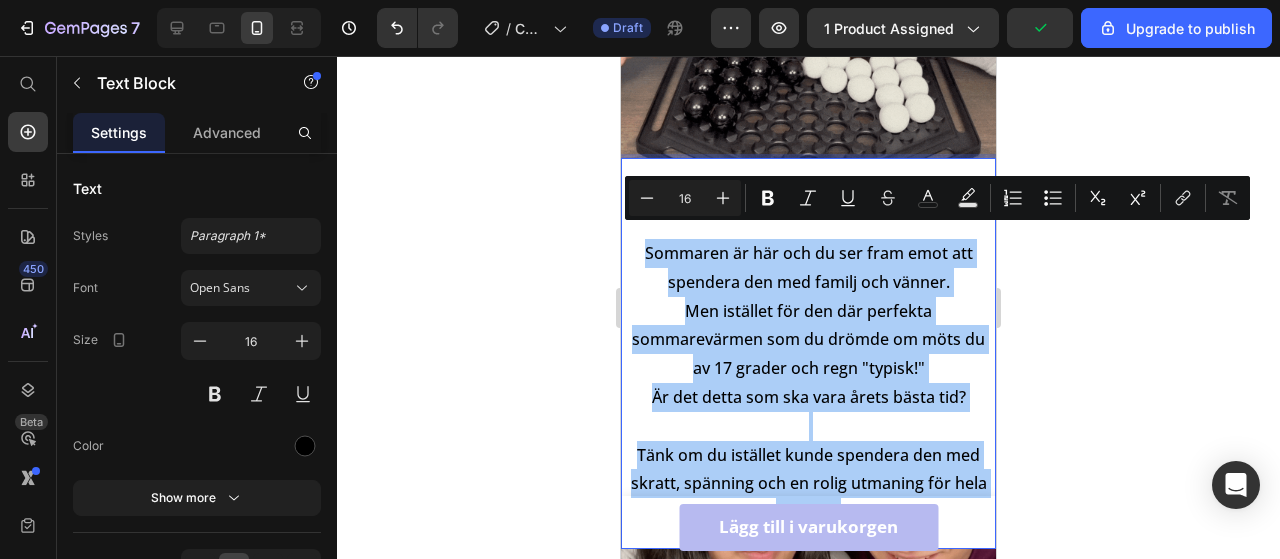 drag, startPoint x: 721, startPoint y: 199, endPoint x: 681, endPoint y: 199, distance: 40 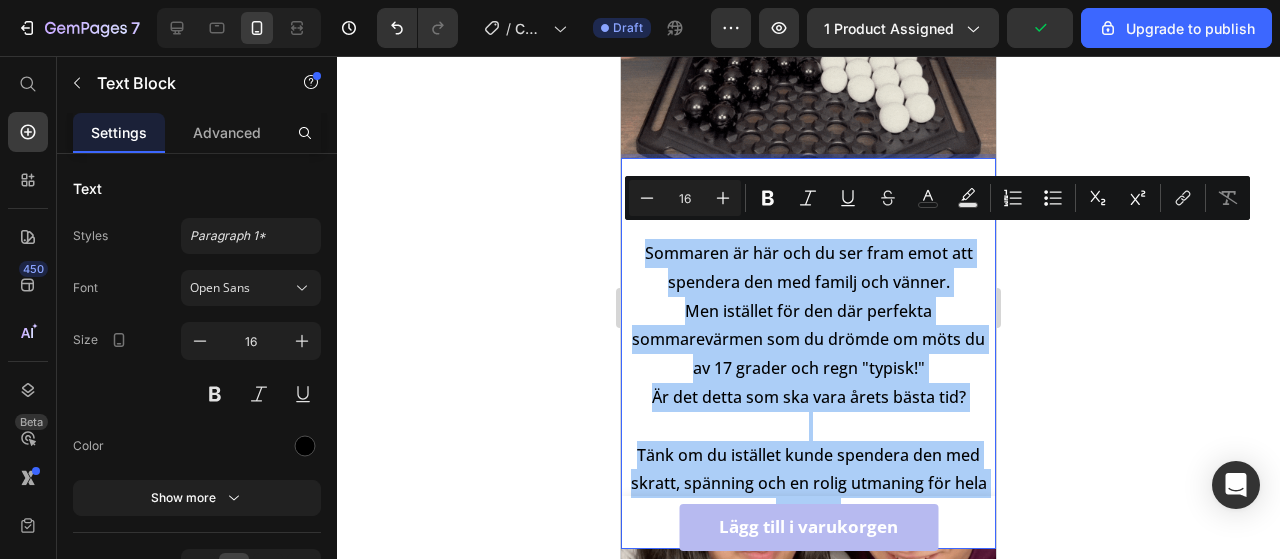 click 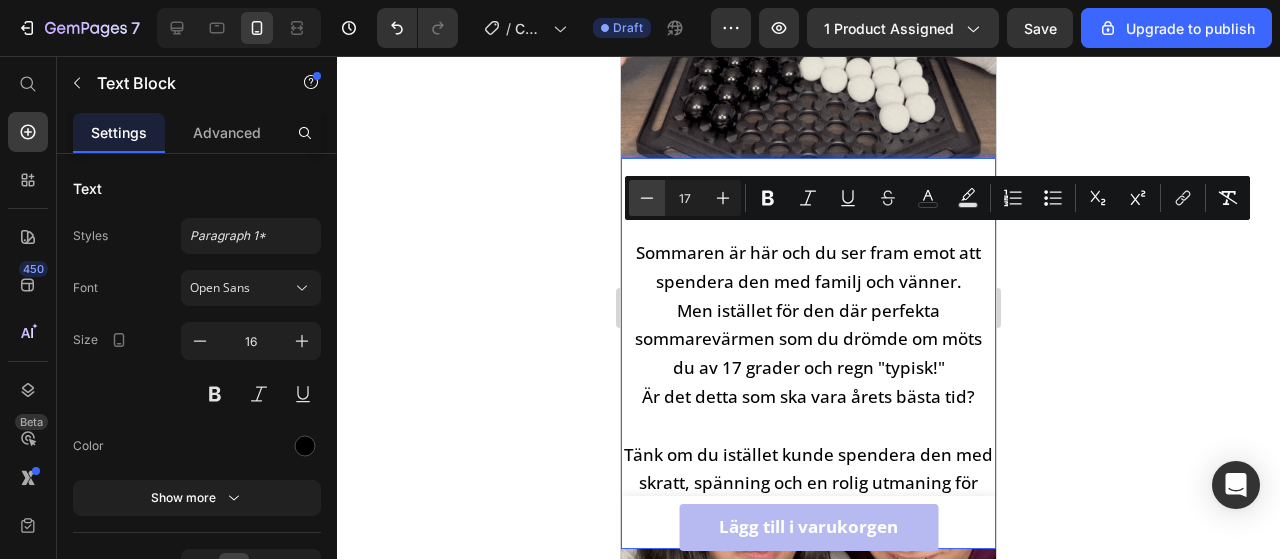 drag, startPoint x: 654, startPoint y: 196, endPoint x: 47, endPoint y: 164, distance: 607.8429 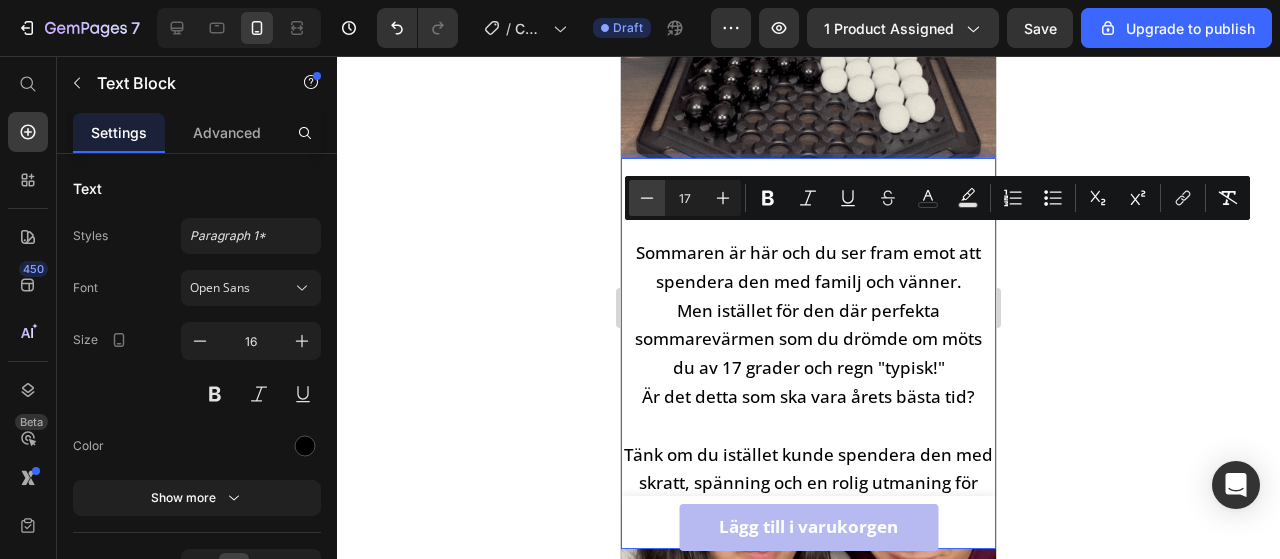 click 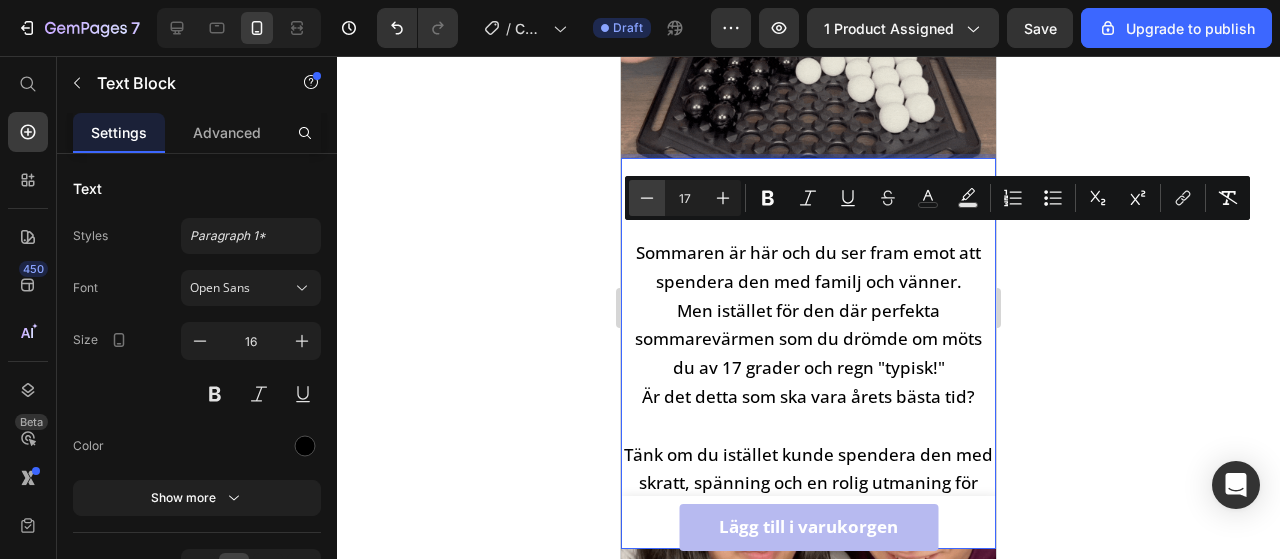 type on "16" 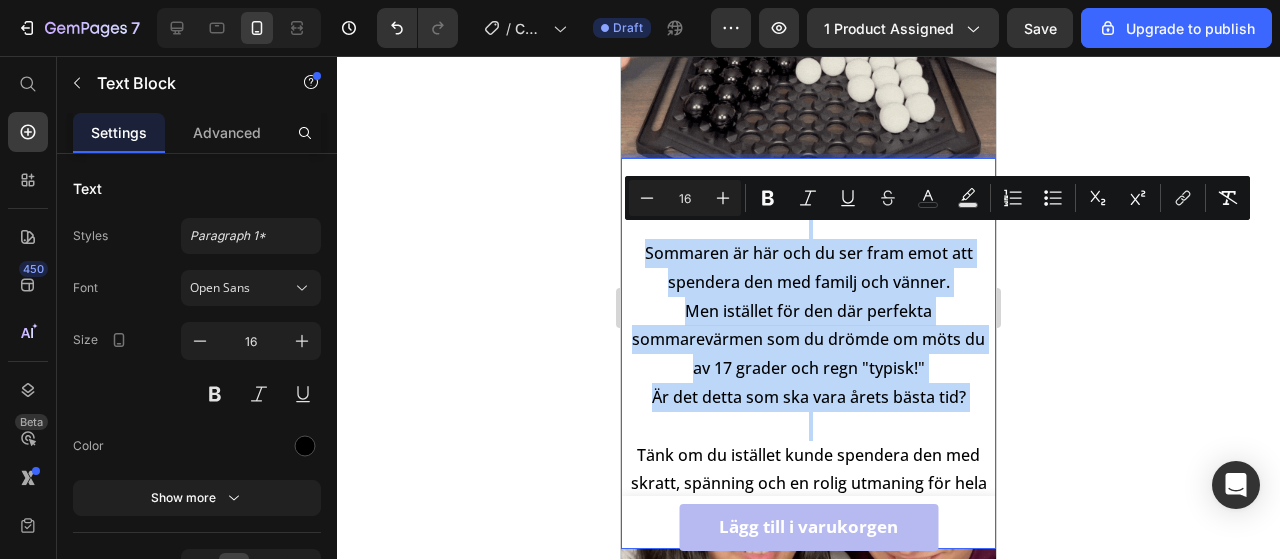 click on "Blir du sommarens vinnare? Sommaren är här och du ser fram emot att spendera den med familj och vänner. Men istället för den där perfekta sommarevärmen som du drömde om möts du av 17 grader och regn "typisk!" Är det detta som ska vara årets bästa tid? Tänk om du istället kunde spendera den med skratt, spänning och en rolig utmaning för hela familjen." at bounding box center [808, 353] 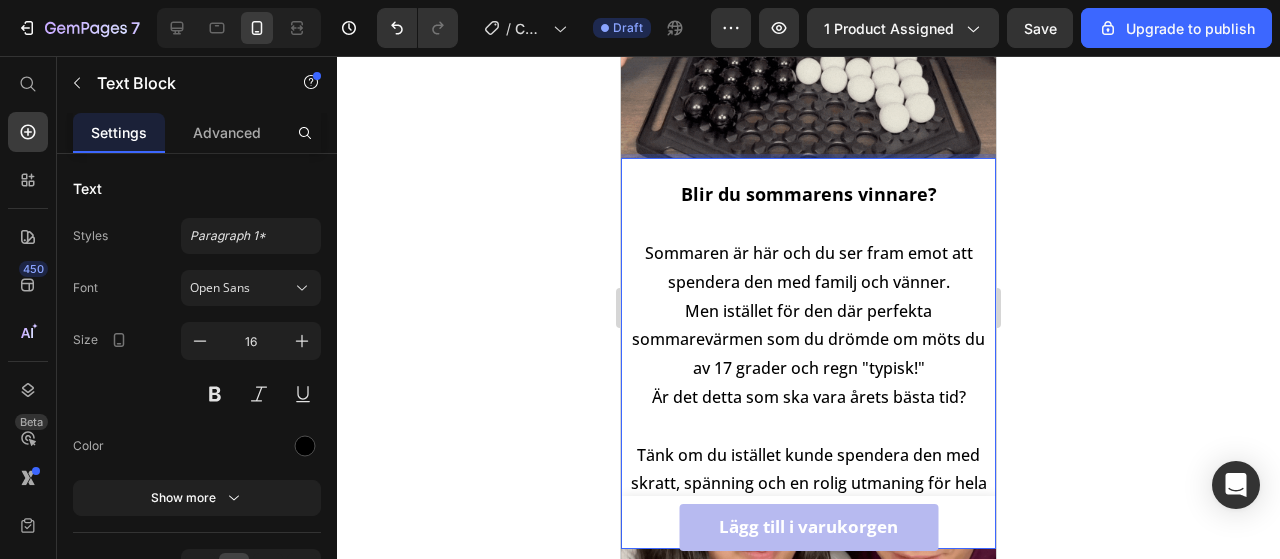 click on "Blir du sommarens vinnare?" at bounding box center [809, 194] 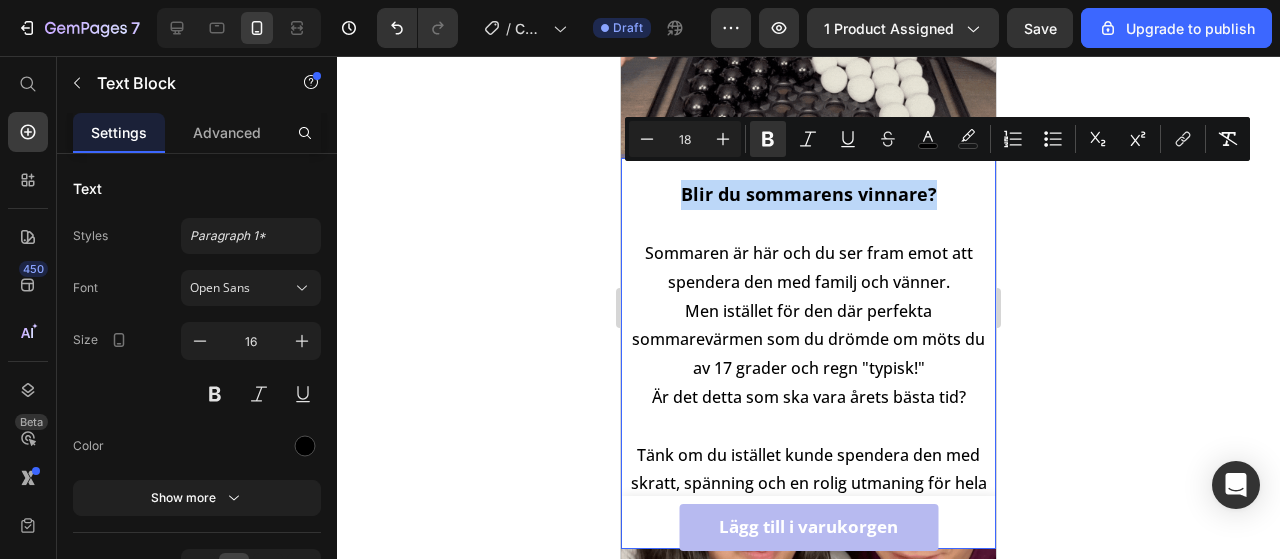 drag, startPoint x: 680, startPoint y: 183, endPoint x: 928, endPoint y: 181, distance: 248.00807 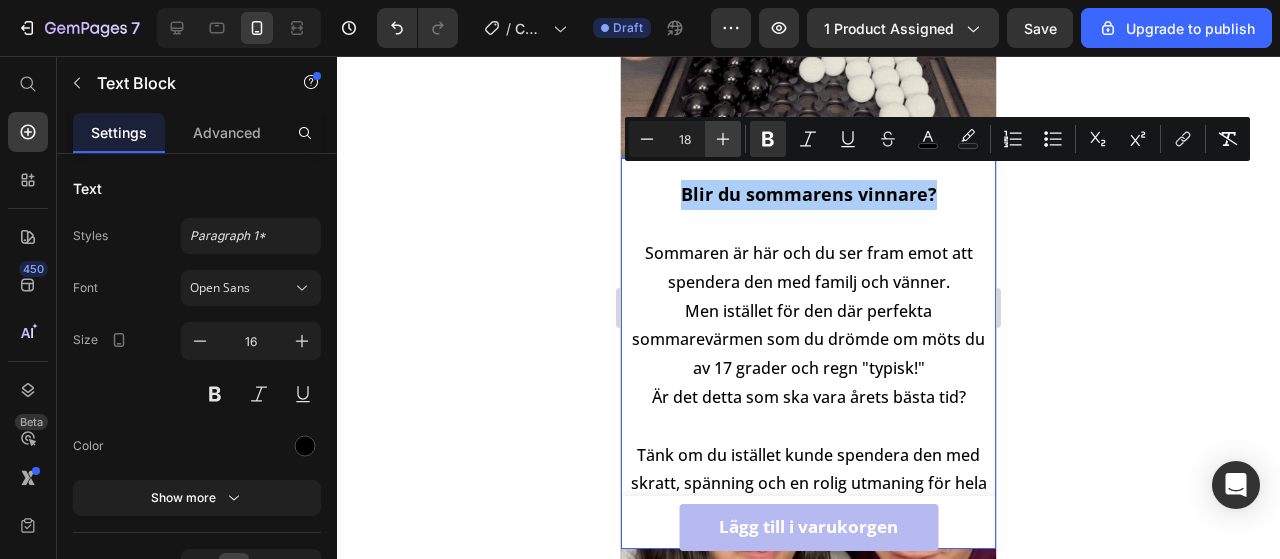 click on "Plus" at bounding box center [723, 139] 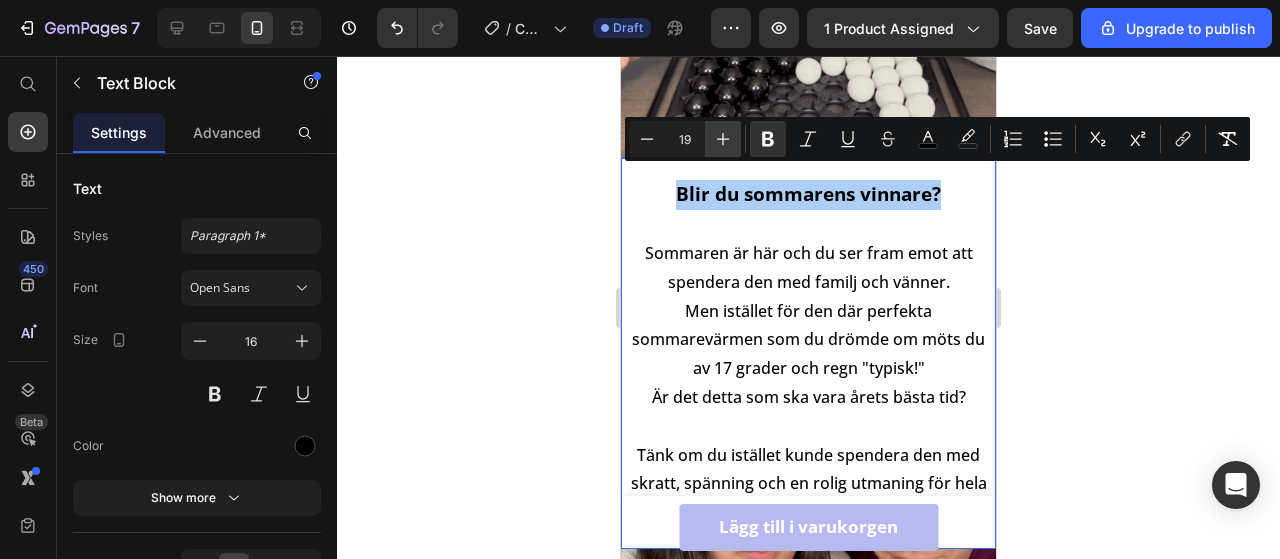 click on "Plus" at bounding box center (723, 139) 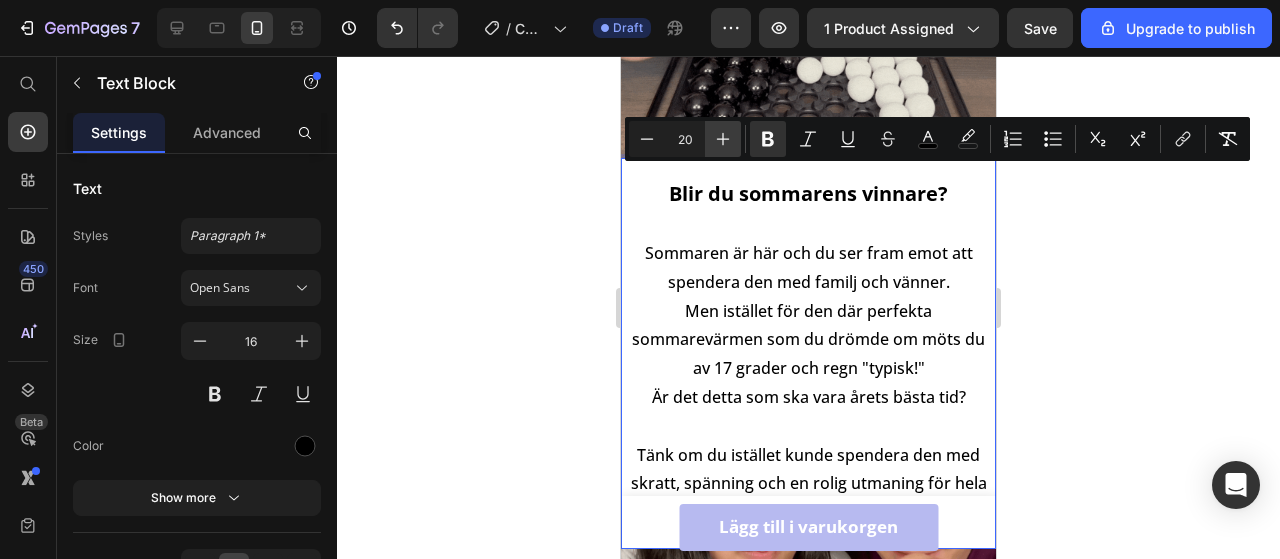 click on "Plus" at bounding box center [723, 139] 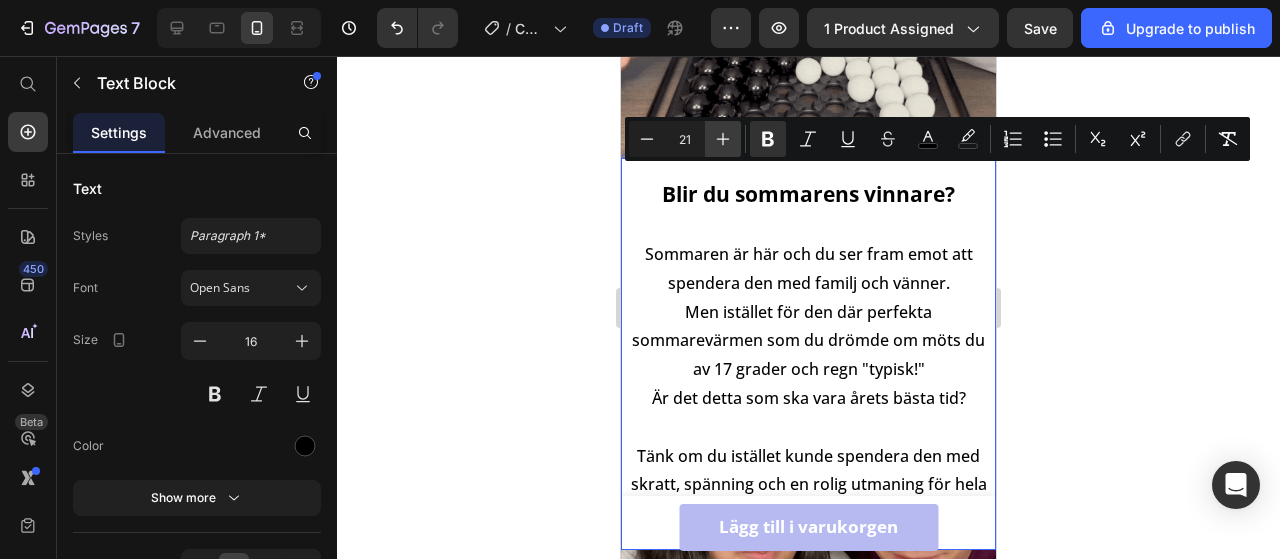 click on "Plus" at bounding box center [723, 139] 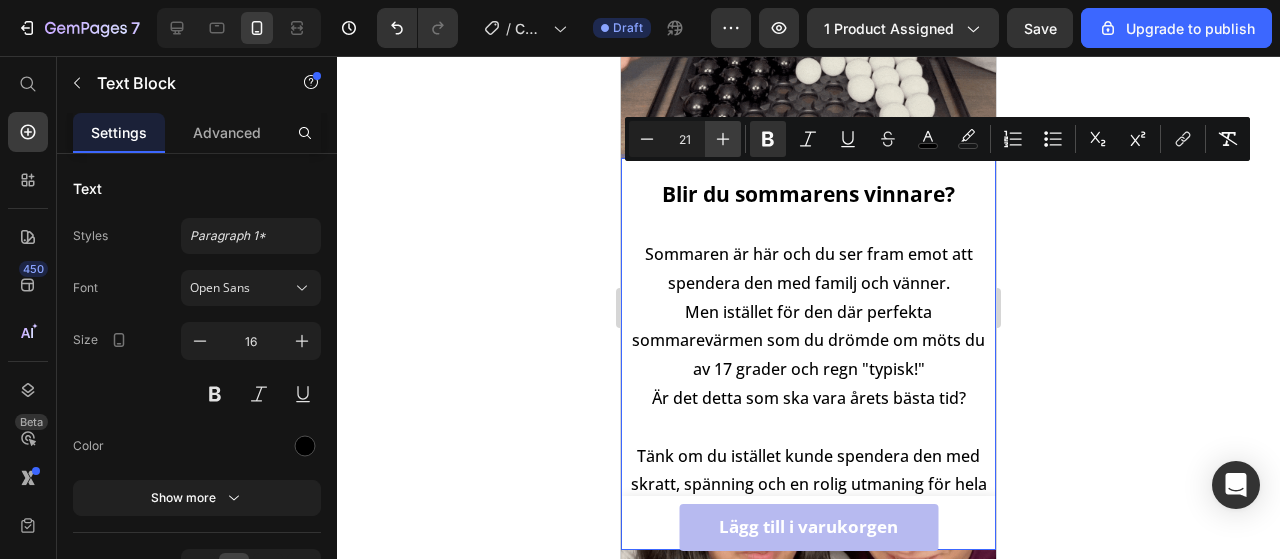 type on "22" 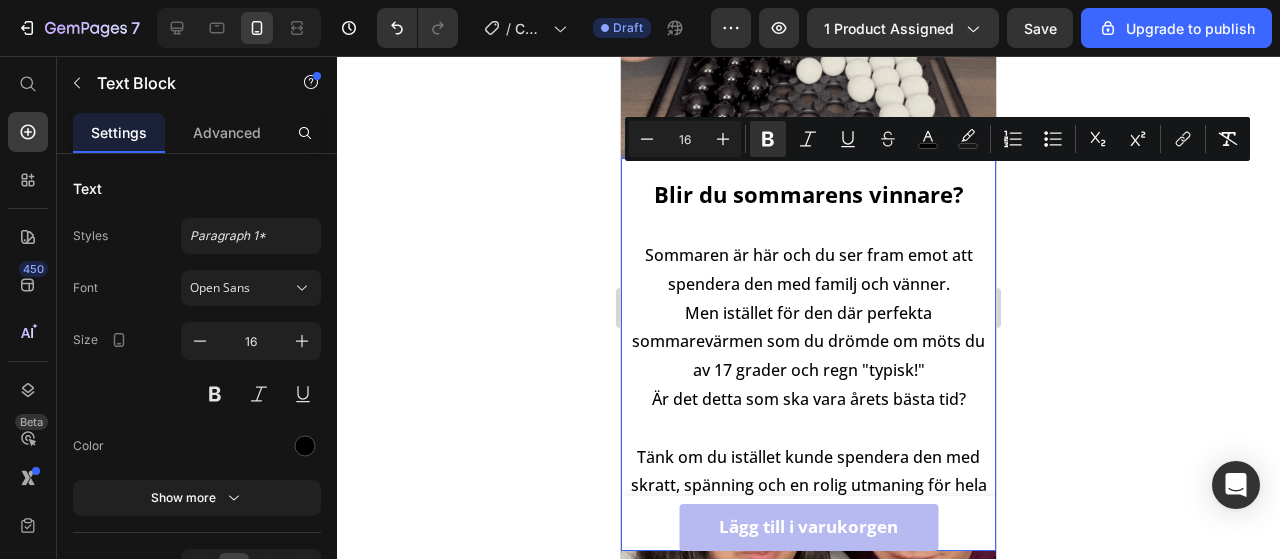 click on "Blir du sommarens vinnare? Sommaren är här och du ser fram emot att spendera den med familj och vänner. Men istället för den där perfekta sommarevärmen som du drömde om möts du av 17 grader och regn "typisk!" Är det detta som ska vara årets bästa tid? Tänk om du istället kunde spendera den med skratt, spänning och en rolig utmaning för hela familjen." at bounding box center (808, 354) 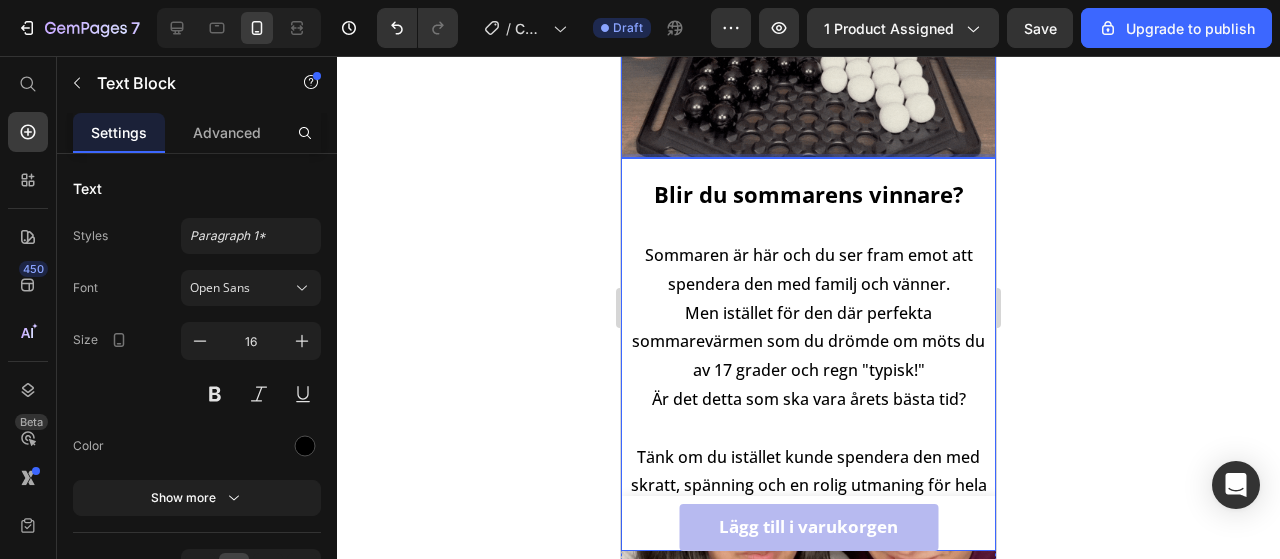 scroll, scrollTop: 528, scrollLeft: 0, axis: vertical 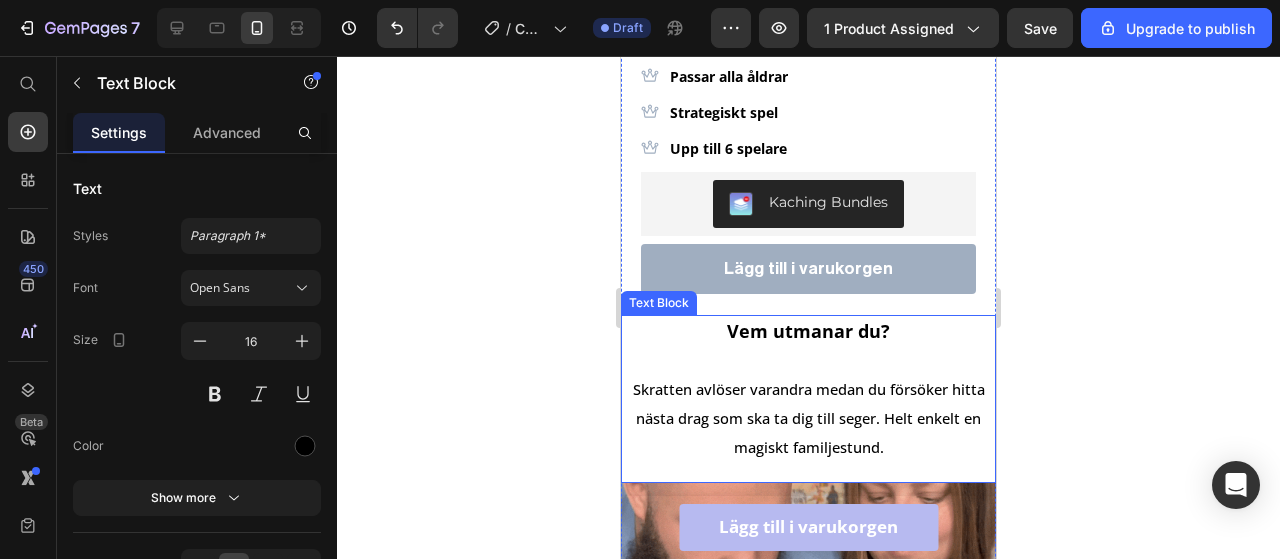 click on "Vem utmanar du?" at bounding box center [808, 331] 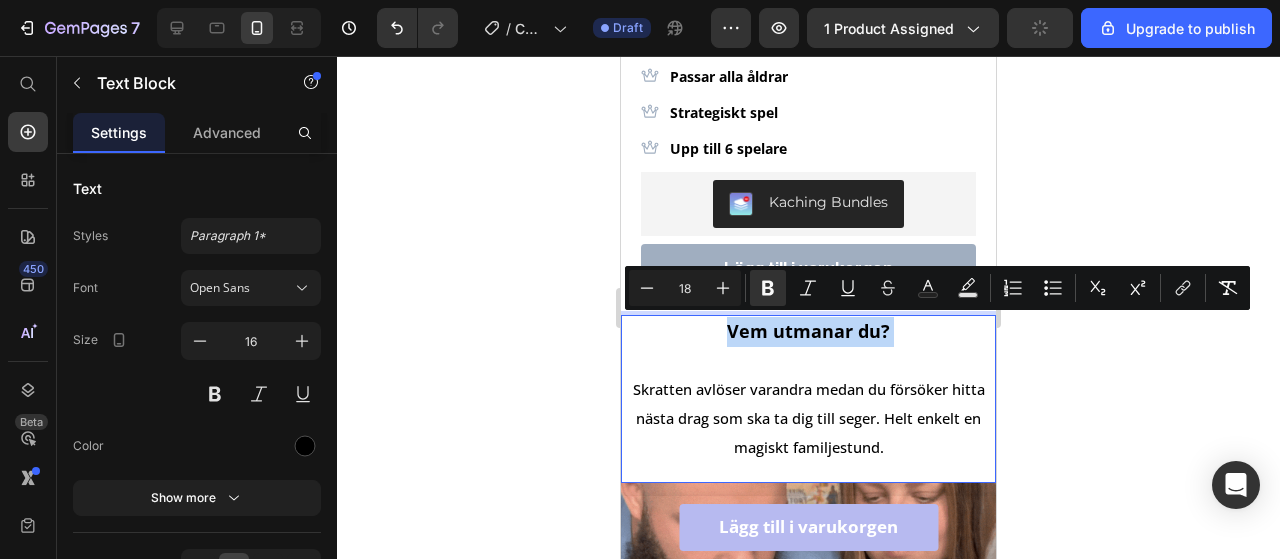 drag, startPoint x: 882, startPoint y: 332, endPoint x: 722, endPoint y: 337, distance: 160.07811 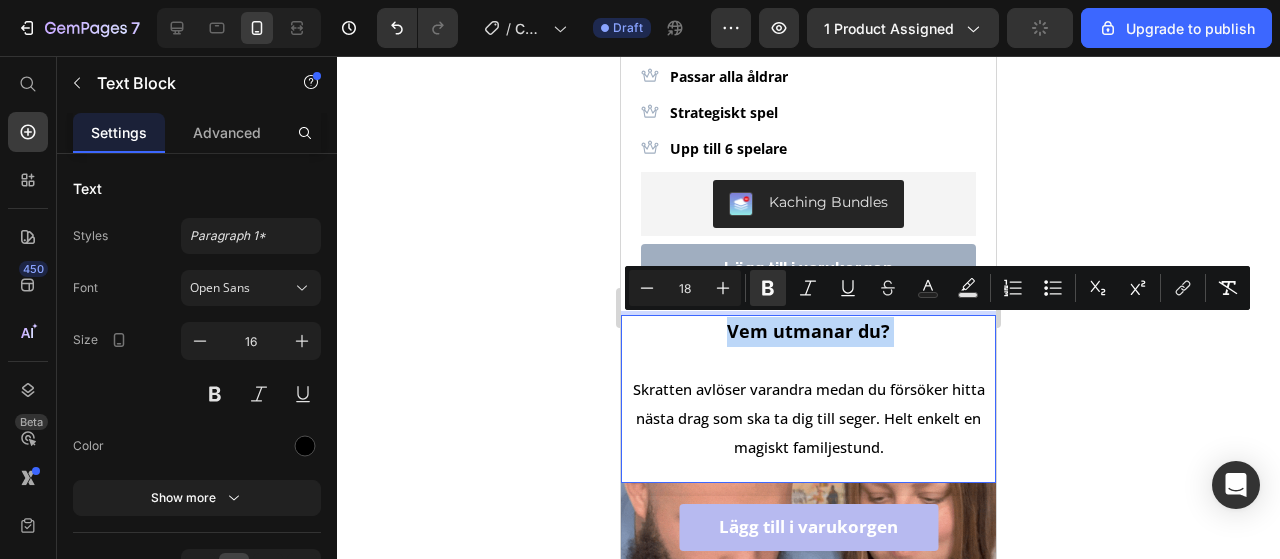 click on "Vem utmanar du? Skratten avlöser varandra medan du försöker hitta nästa drag som ska ta dig till seger. Helt enkelt en magiskt familjestund." at bounding box center (808, 389) 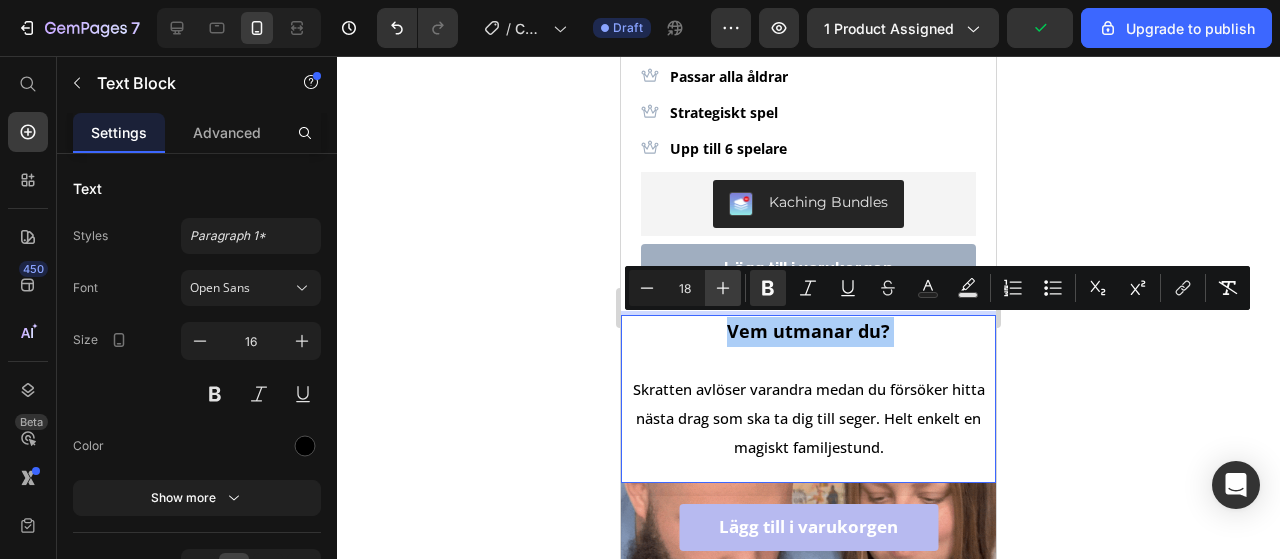 click 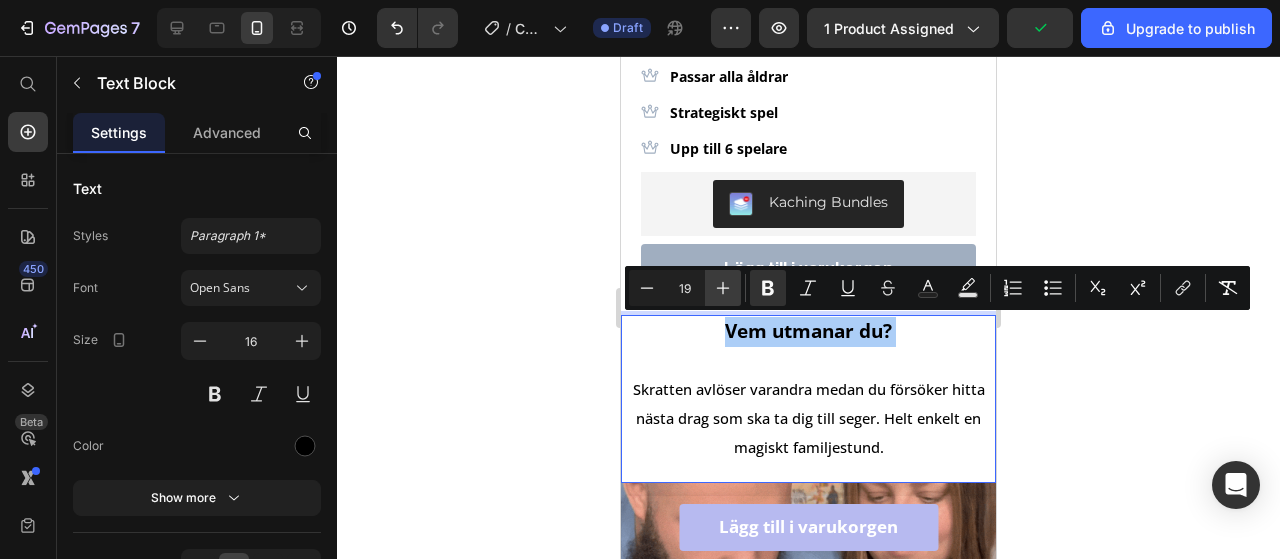 click 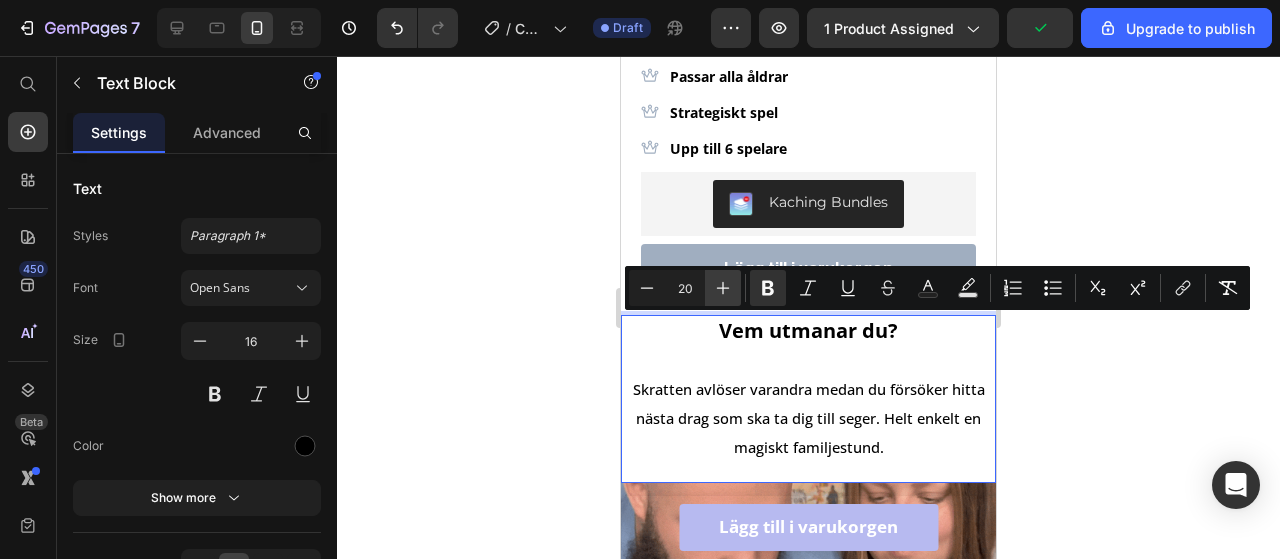 click 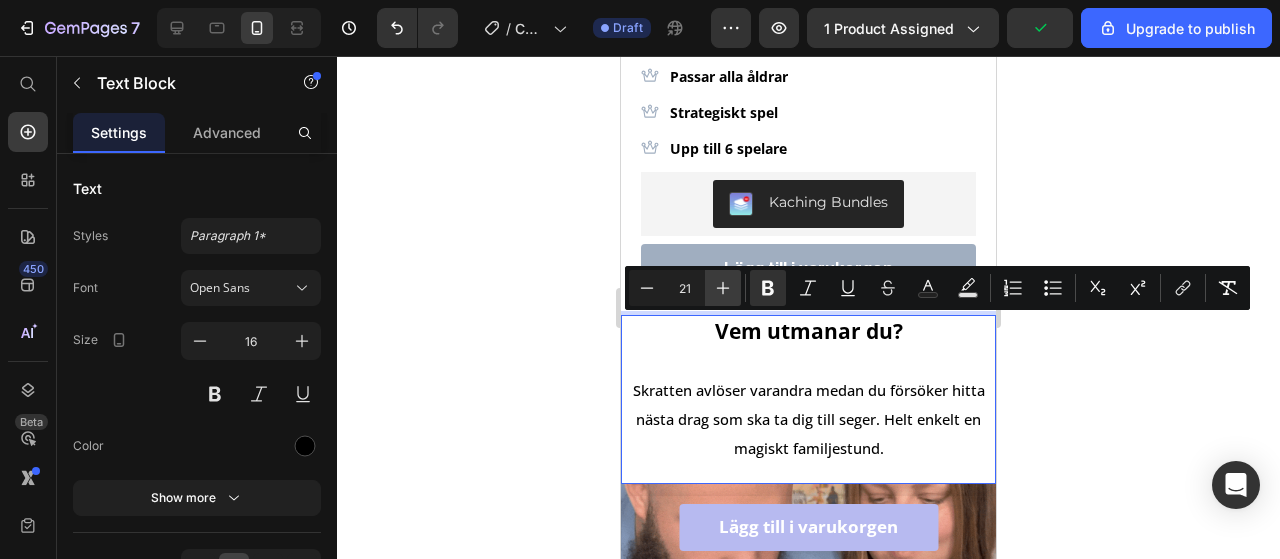 drag, startPoint x: 717, startPoint y: 284, endPoint x: 724, endPoint y: 292, distance: 10.630146 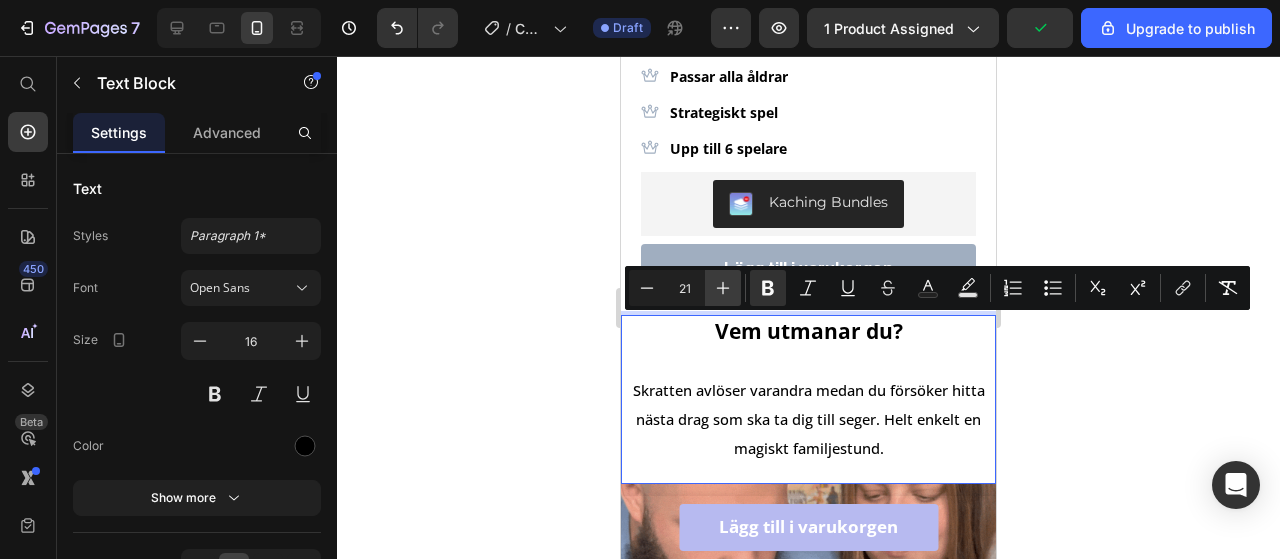click 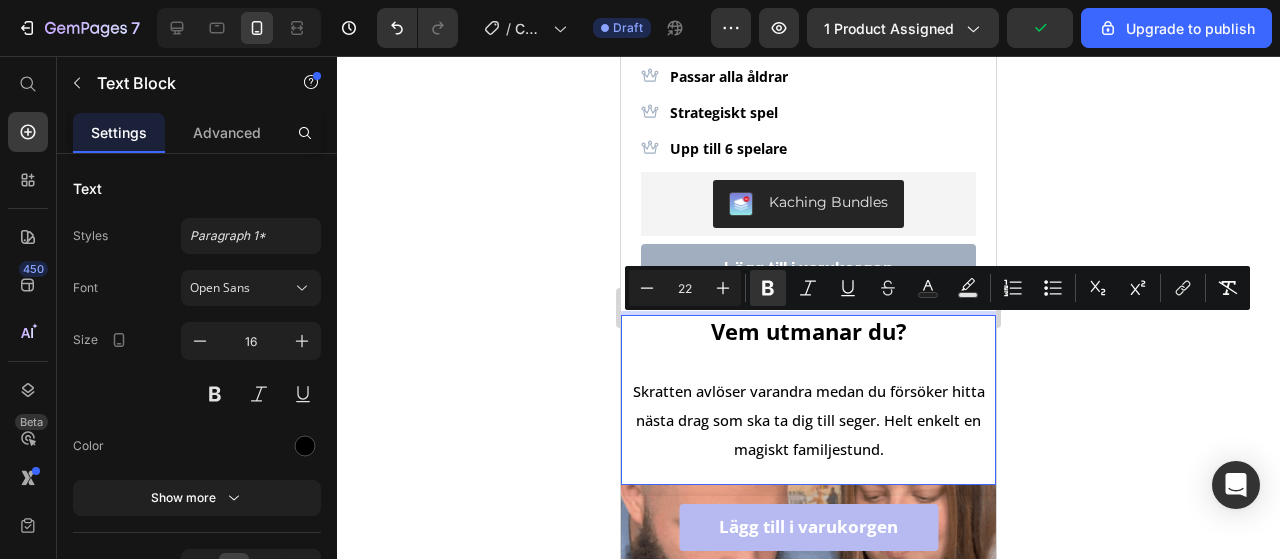 type on "11" 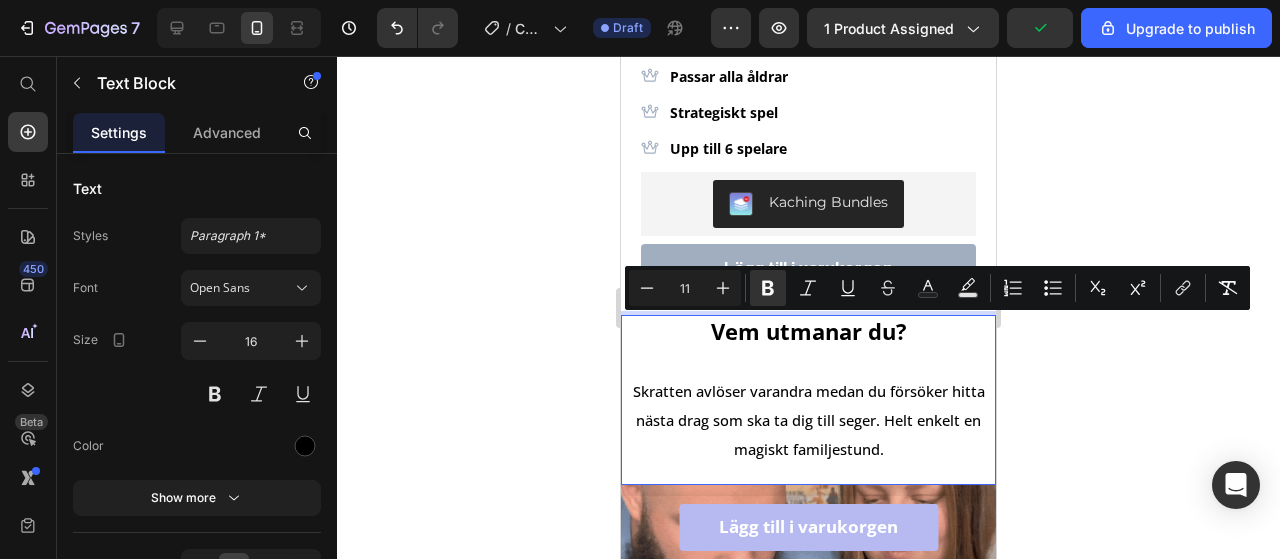 click on "Skratten avlöser varandra medan du försöker hitta nästa drag som ska ta dig till seger. Helt enkelt en magiskt familjestund." at bounding box center (809, 420) 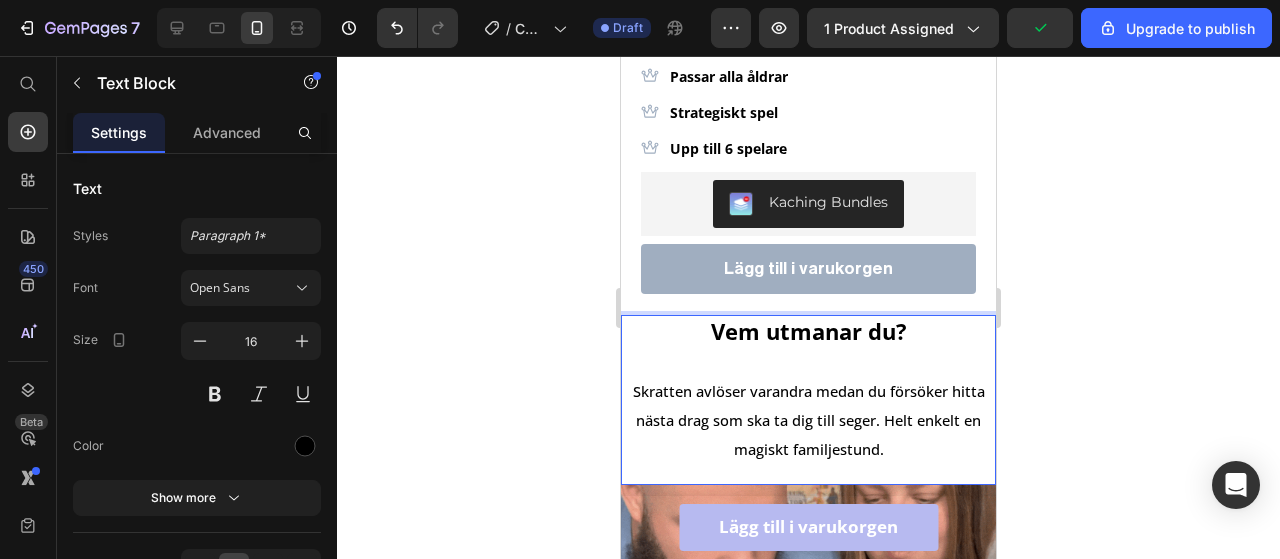 click on "Vem utmanar du? Skratten avlöser varandra medan du försöker hitta nästa drag som ska ta dig till seger. Helt enkelt en magiskt familjestund." at bounding box center (808, 390) 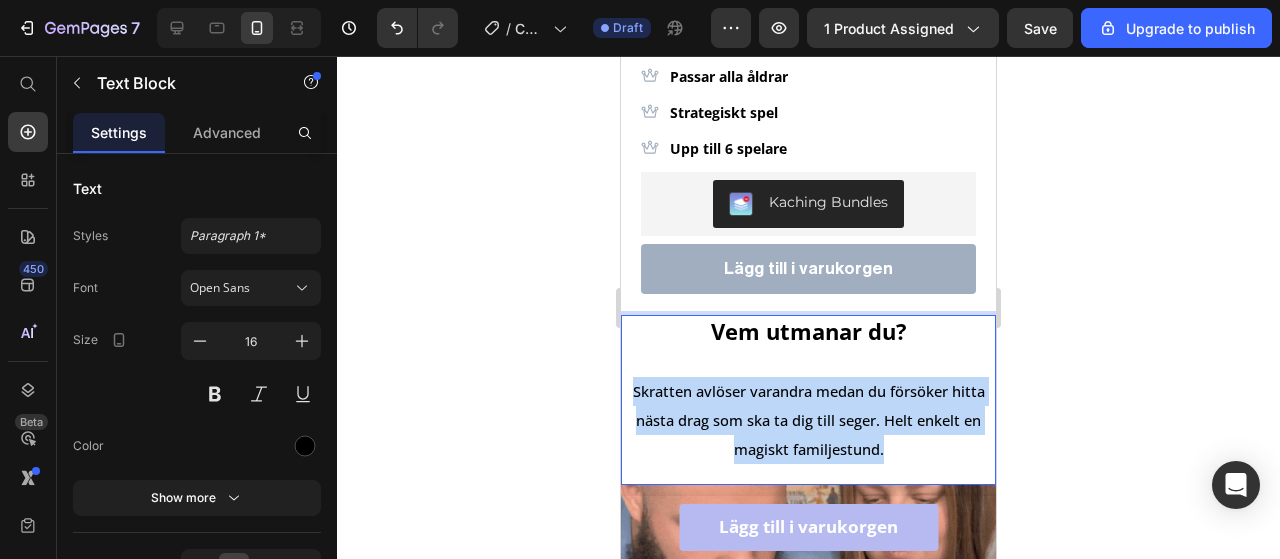 drag, startPoint x: 884, startPoint y: 449, endPoint x: 624, endPoint y: 392, distance: 266.17474 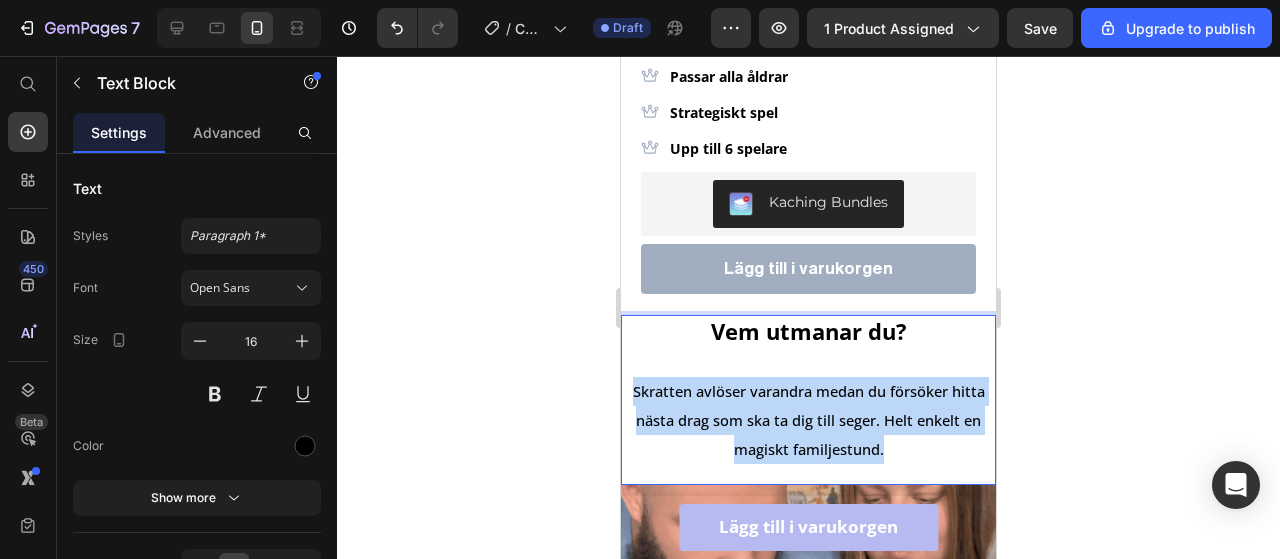 click on "Vem utmanar du? Skratten avlöser varandra medan du försöker hitta nästa drag som ska ta dig till seger. Helt enkelt en magiskt familjestund." at bounding box center (808, 390) 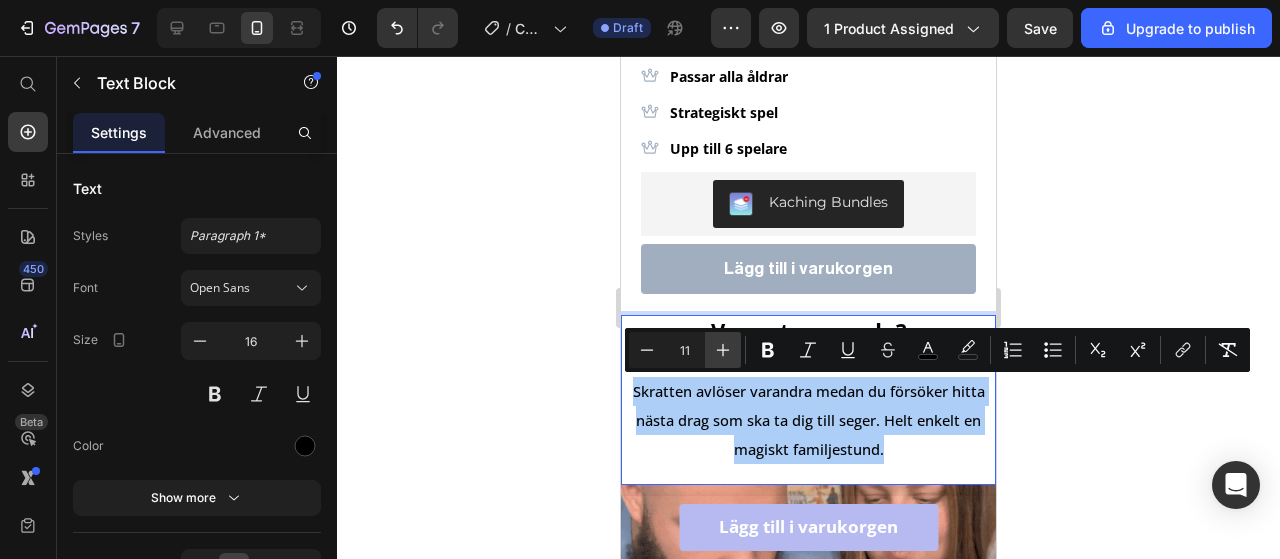 click 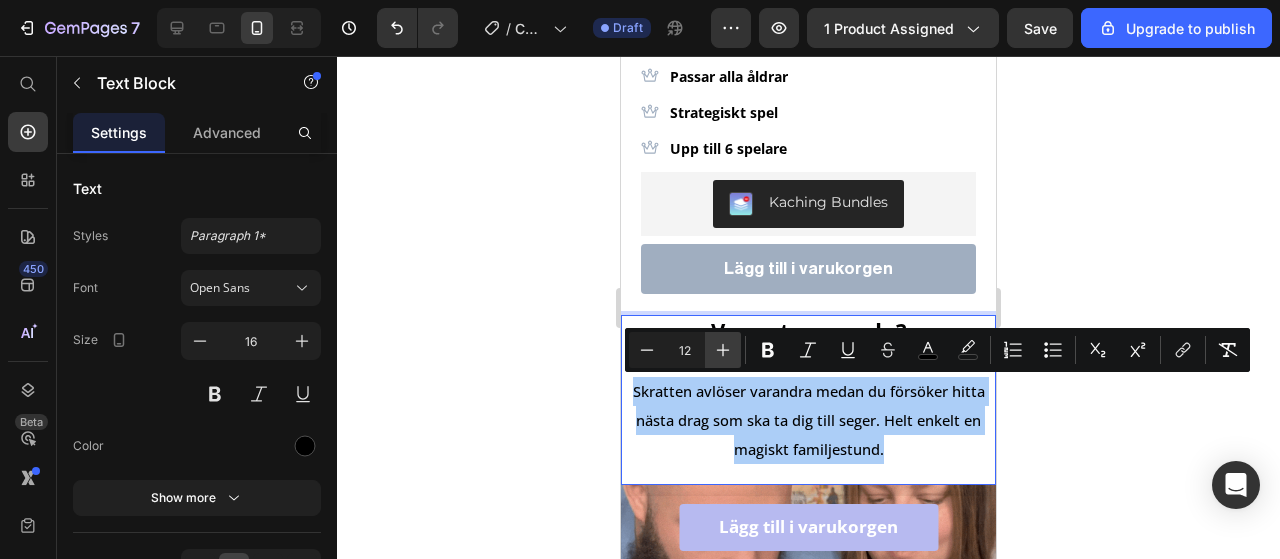 click 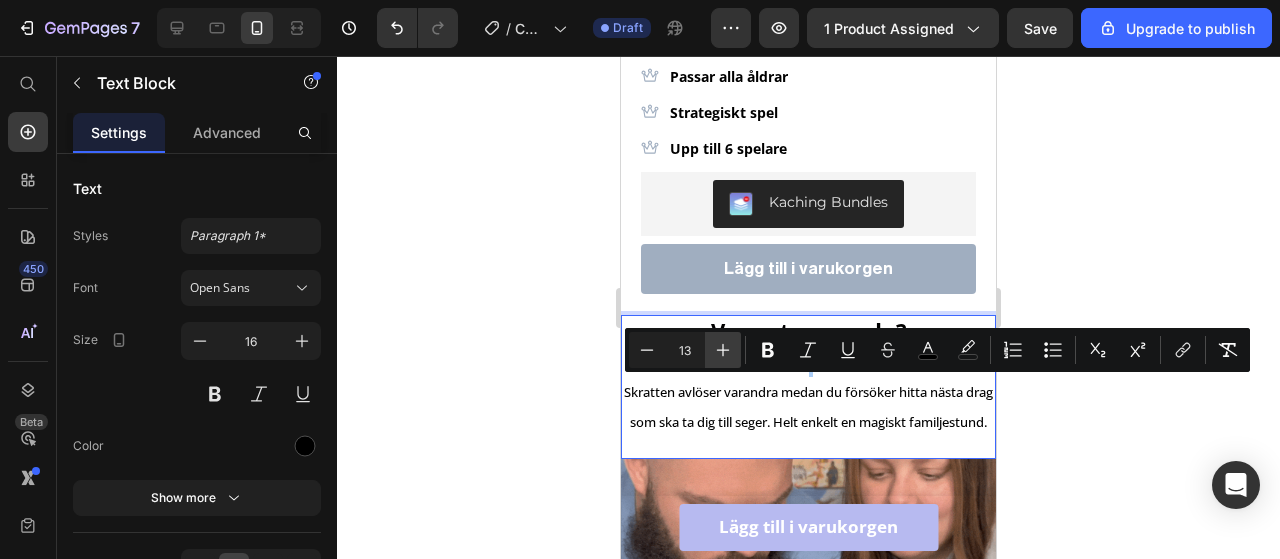 click 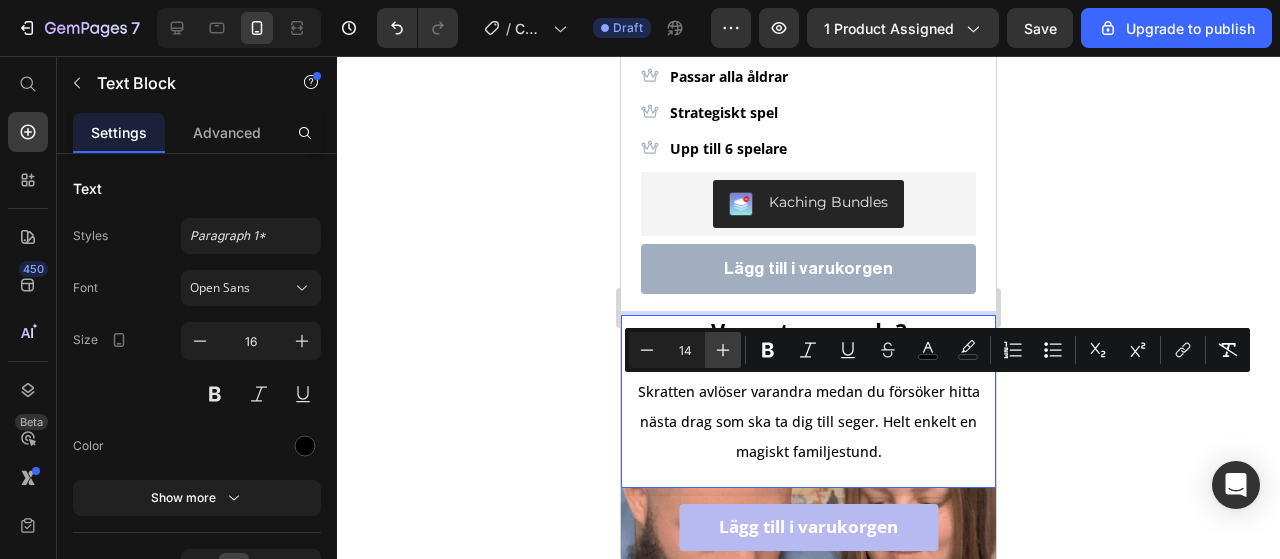 click 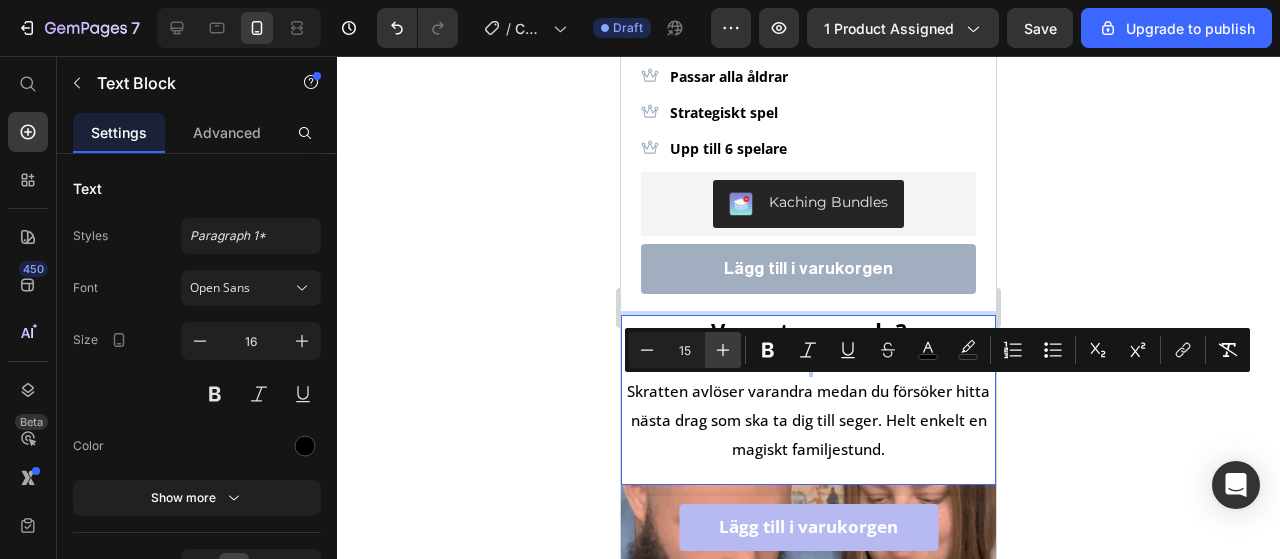click 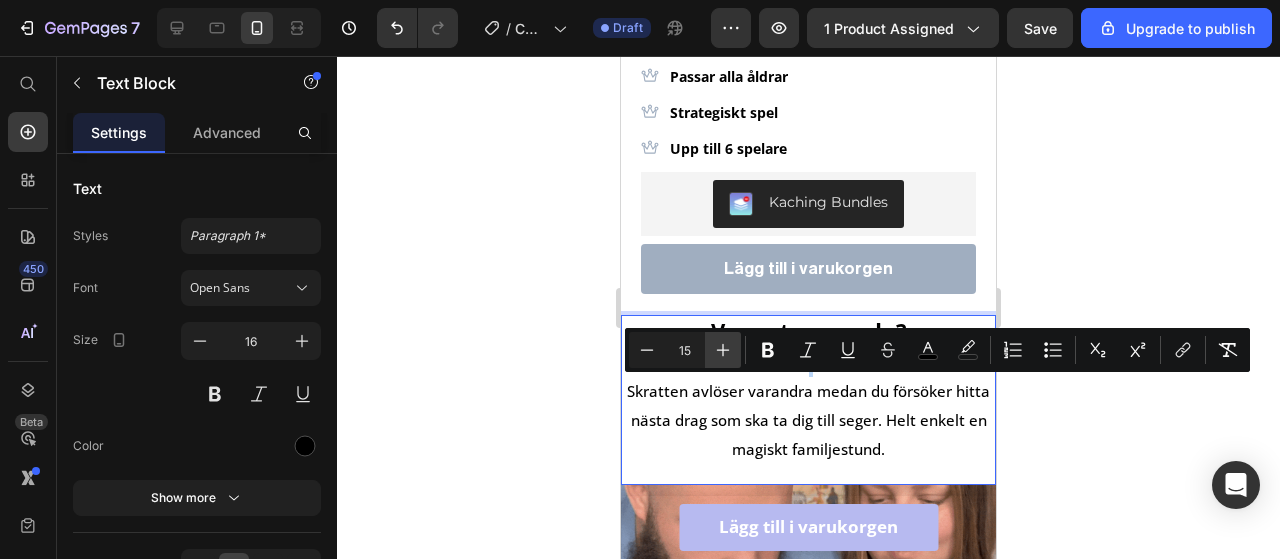 type on "16" 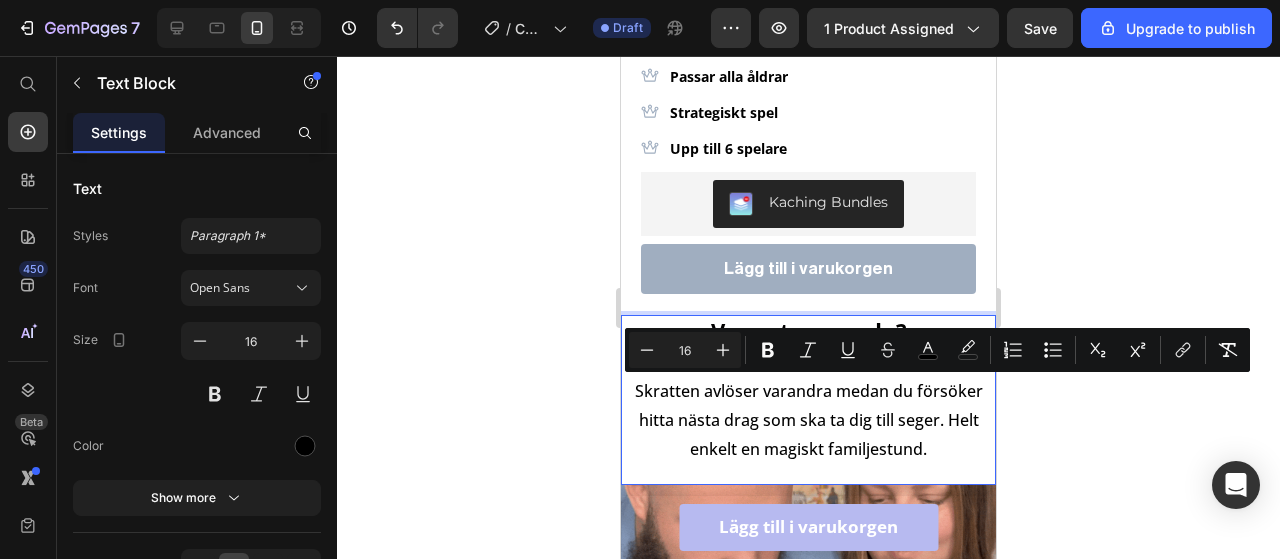 click on "Skratten avlöser varandra medan du försöker hitta nästa drag som ska ta dig till seger. Helt enkelt en magiskt familjestund." at bounding box center [809, 420] 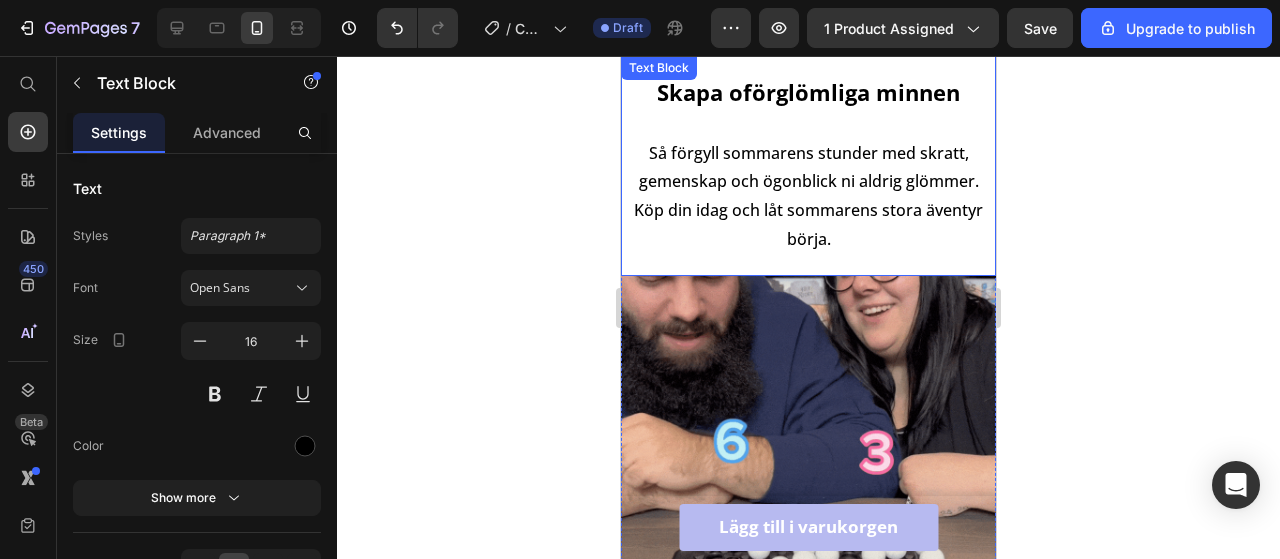 scroll, scrollTop: 1900, scrollLeft: 0, axis: vertical 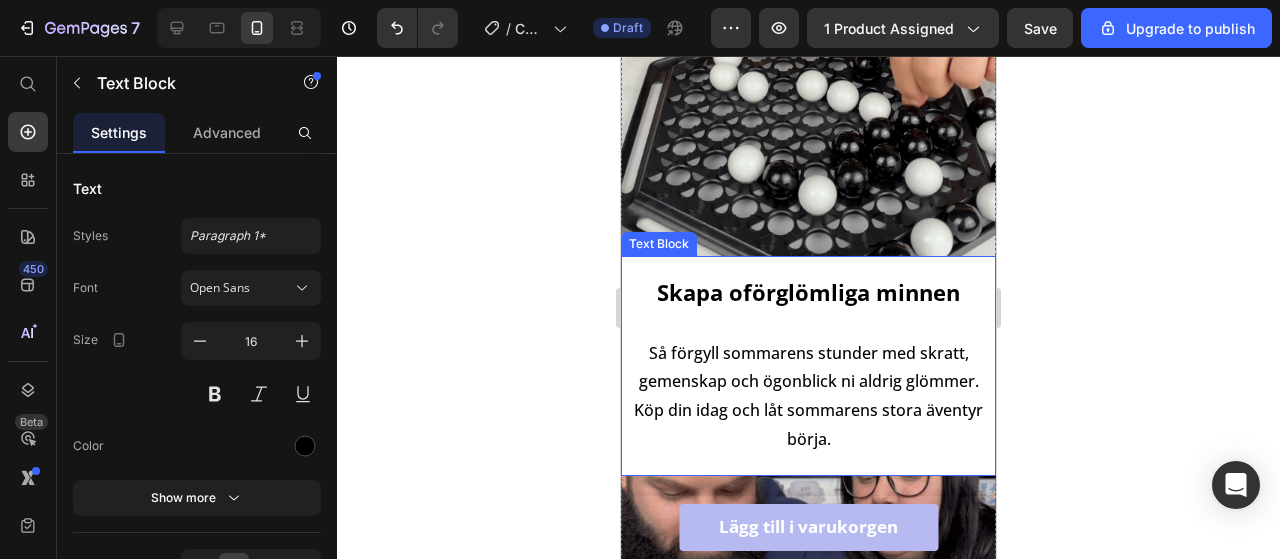 click on "Skapa oförglömliga minnen Så förgyll sommarens stunder med skratt, gemenskap och ögonblick ni aldrig glömmer. Köp din idag och låt sommarens stora äventyr börja." at bounding box center (808, 366) 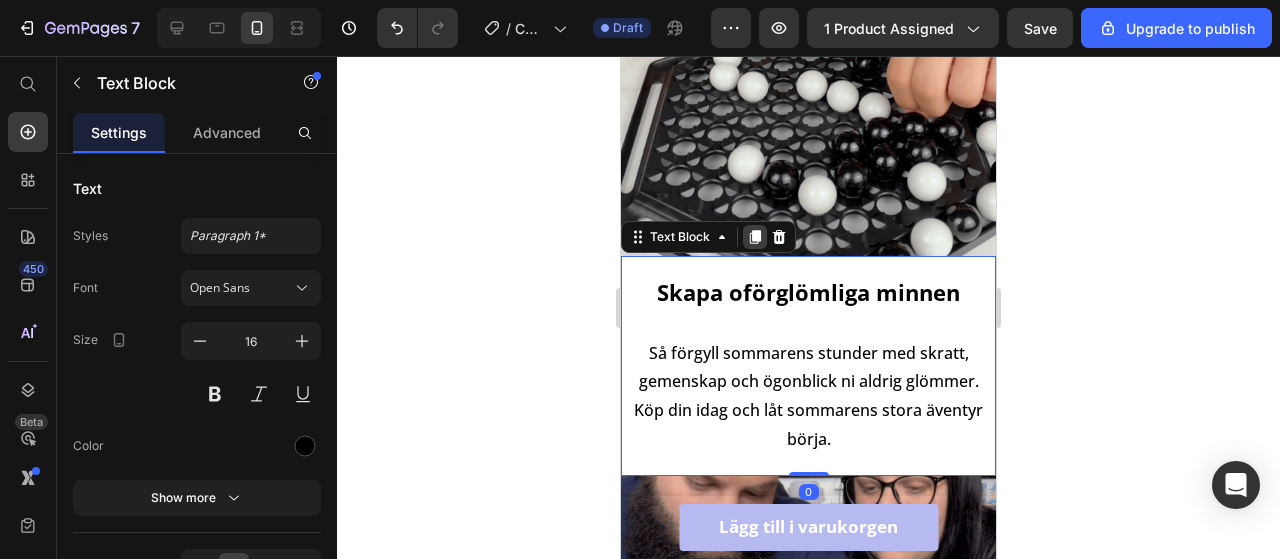 click 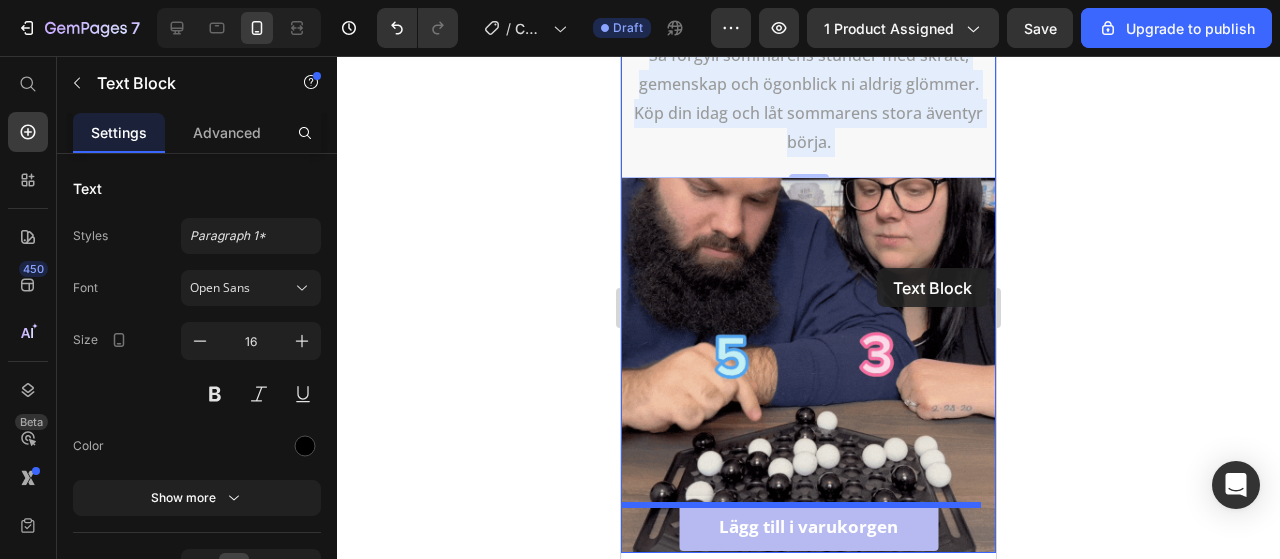 scroll, scrollTop: 2717, scrollLeft: 0, axis: vertical 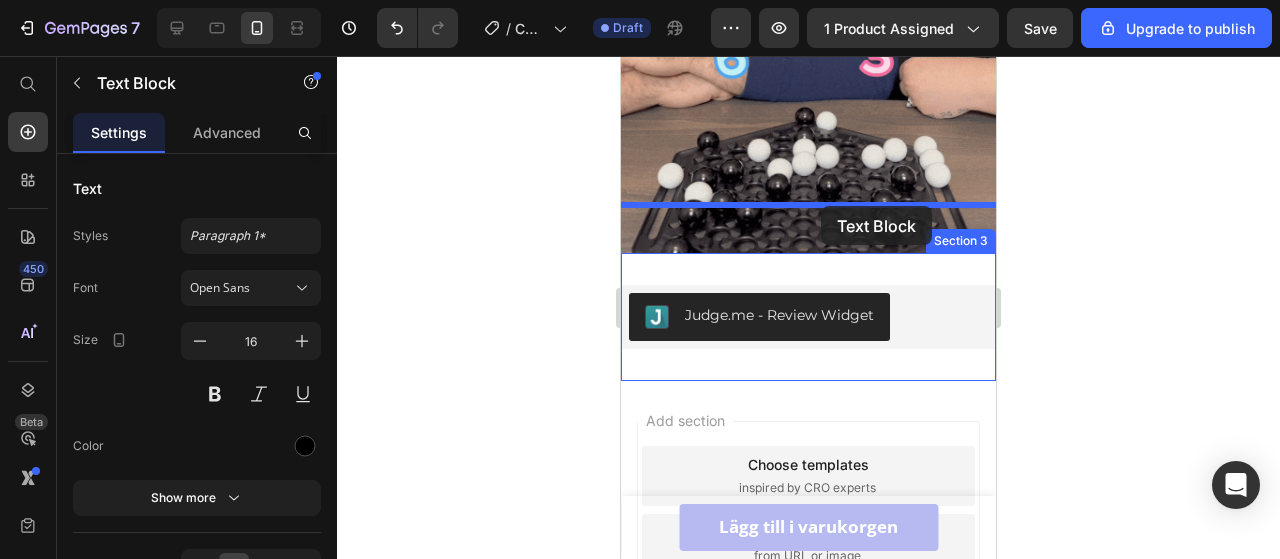 drag, startPoint x: 855, startPoint y: 149, endPoint x: 824, endPoint y: 208, distance: 66.64833 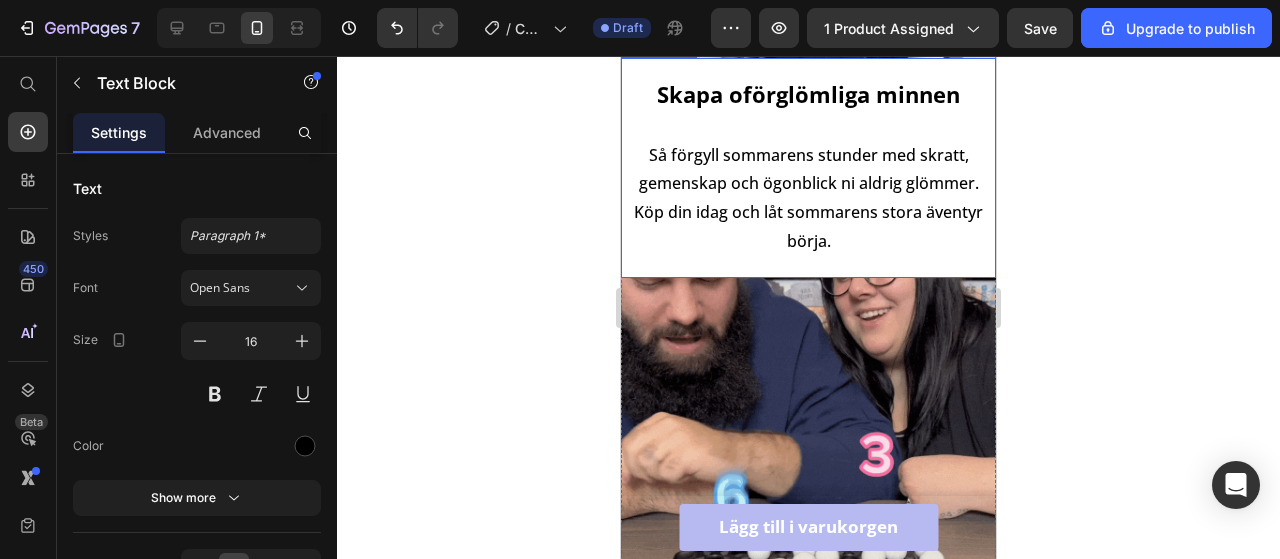 scroll, scrollTop: 1998, scrollLeft: 0, axis: vertical 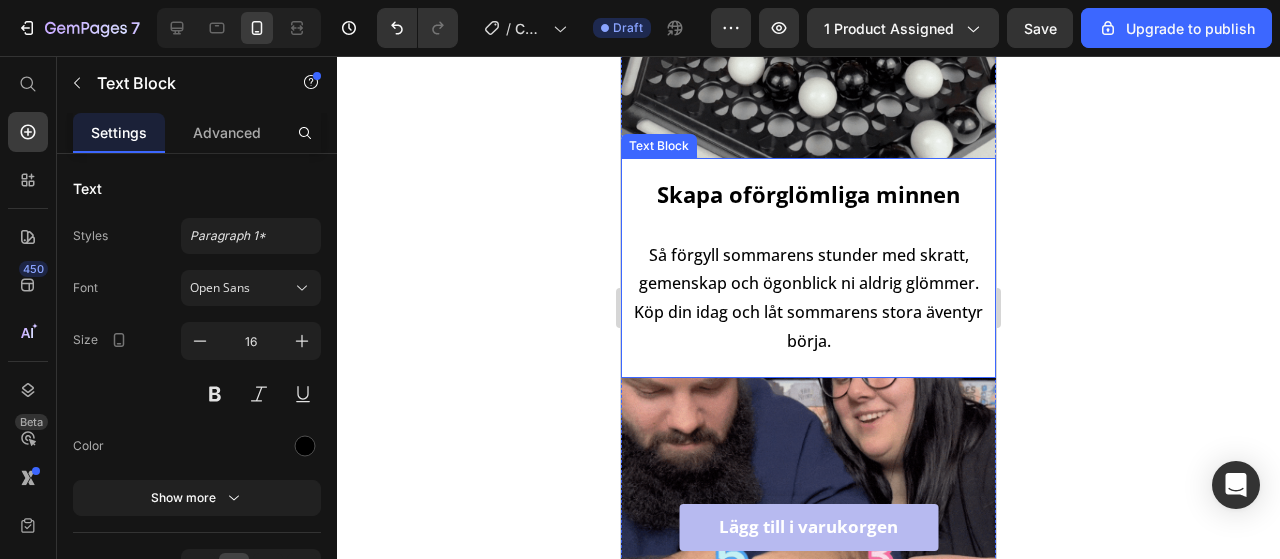 click on "Skapa oförglömliga minnen" at bounding box center [808, 194] 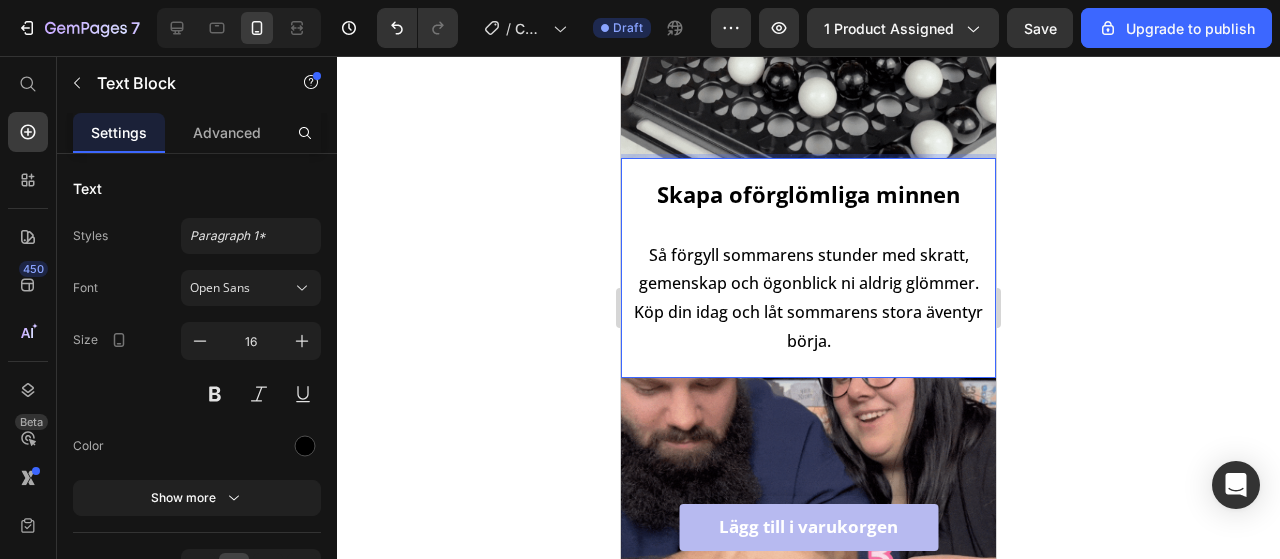 click on "Skapa oförglömliga minnen Så förgyll sommarens stunder med skratt, gemenskap och ögonblick ni aldrig glömmer. Köp din idag och låt sommarens stora äventyr börja." at bounding box center [808, 268] 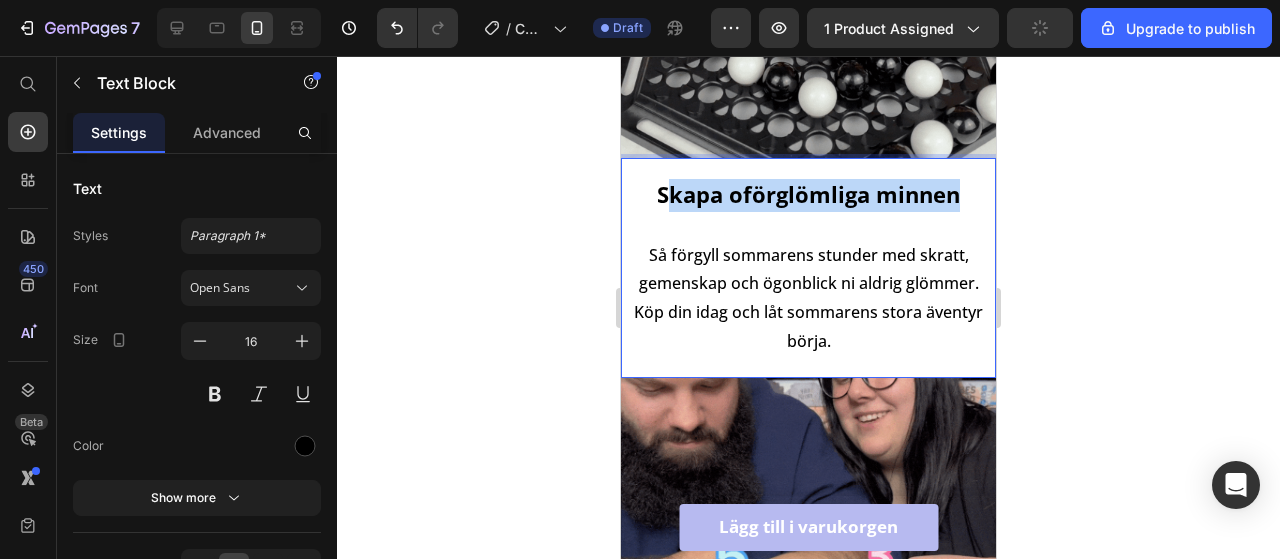 drag, startPoint x: 952, startPoint y: 165, endPoint x: 666, endPoint y: 165, distance: 286 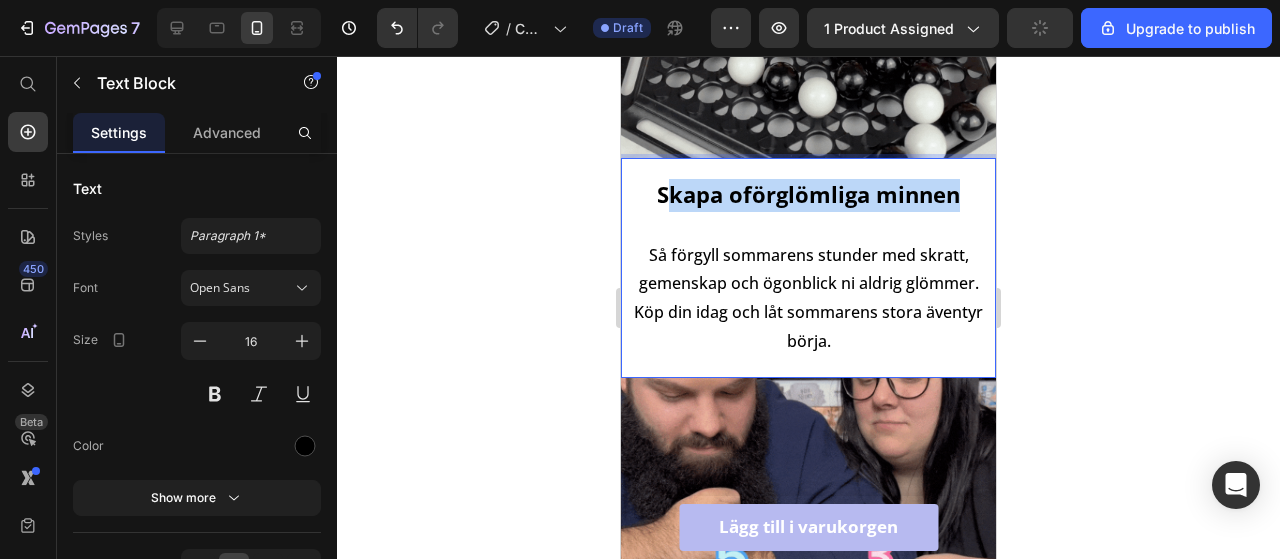 click on "Skapa oförglömliga minnen Så förgyll sommarens stunder med skratt, gemenskap och ögonblick ni aldrig glömmer. Köp din idag och låt sommarens stora äventyr börja." at bounding box center [808, 268] 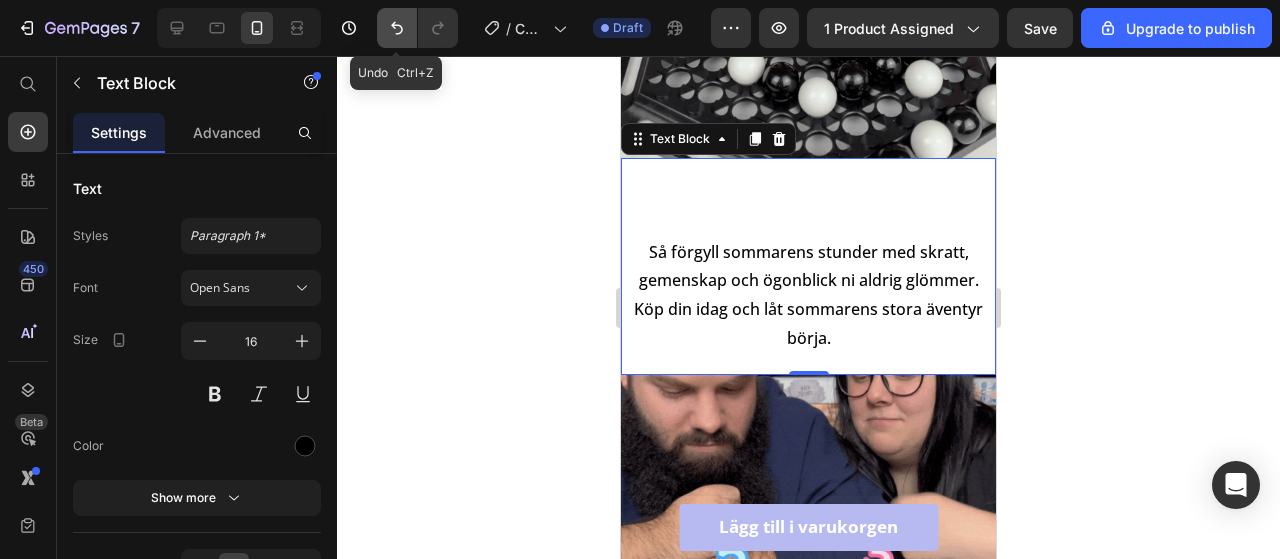 click 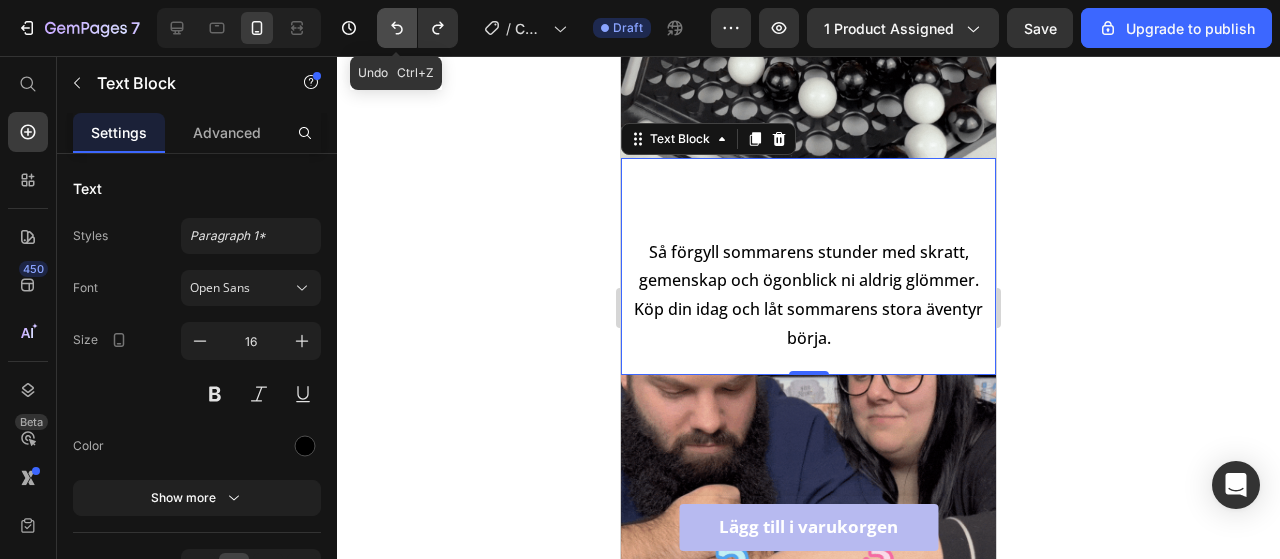 click 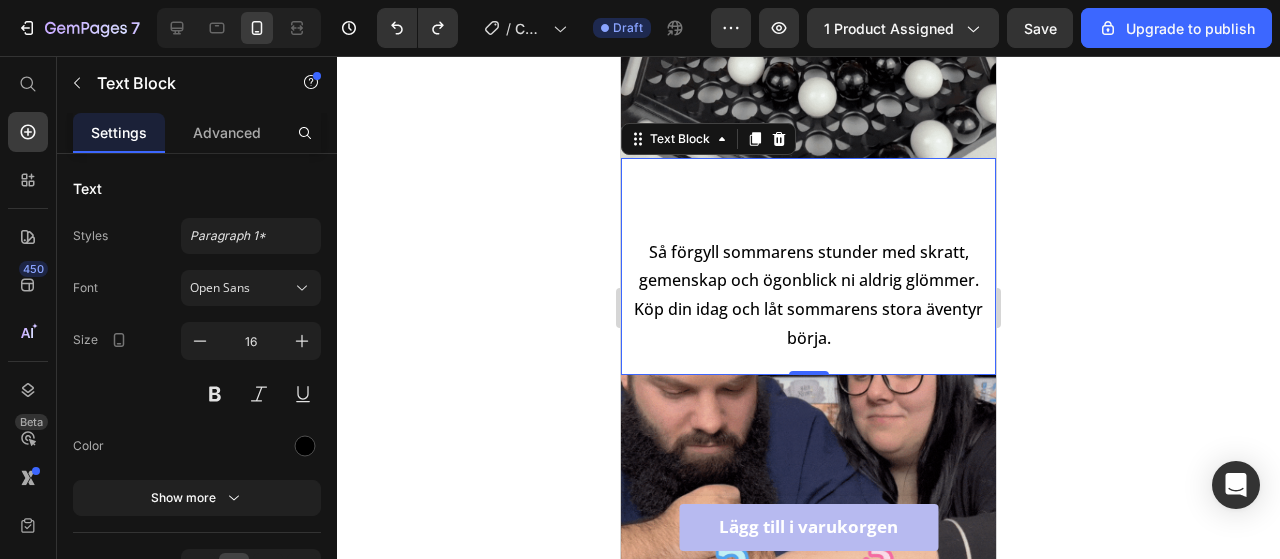 type 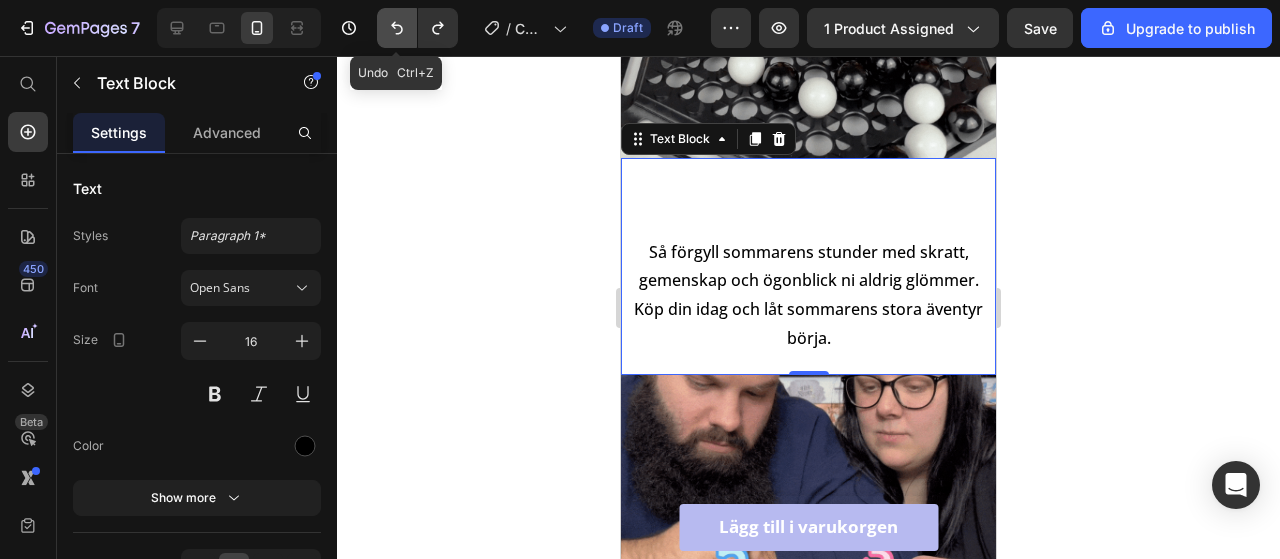 click 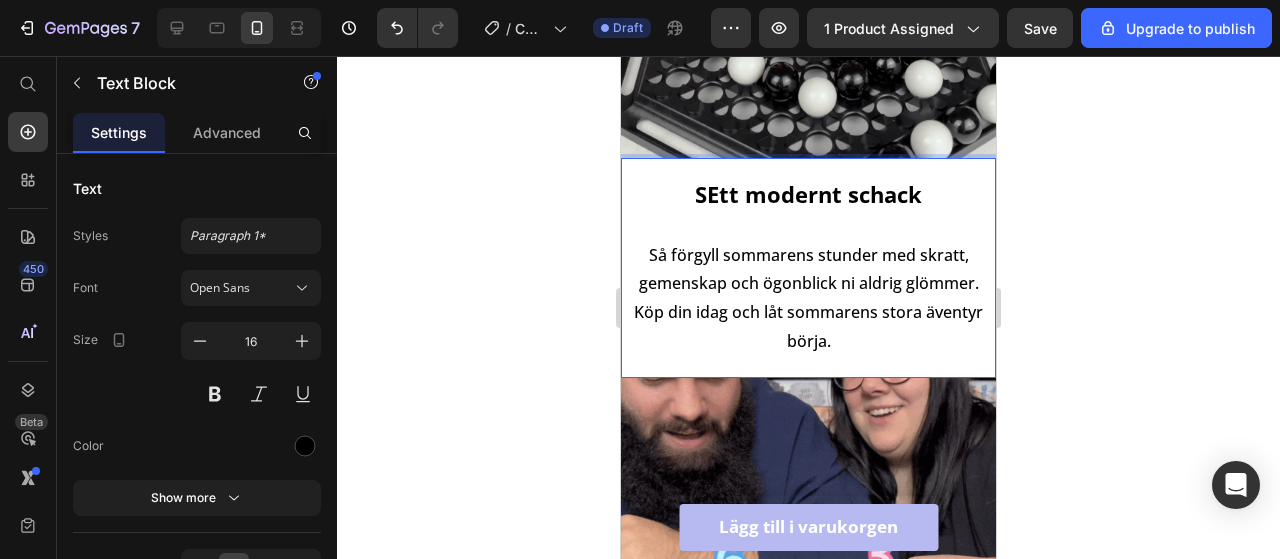 click on "SEtt modernt schack" at bounding box center [808, 194] 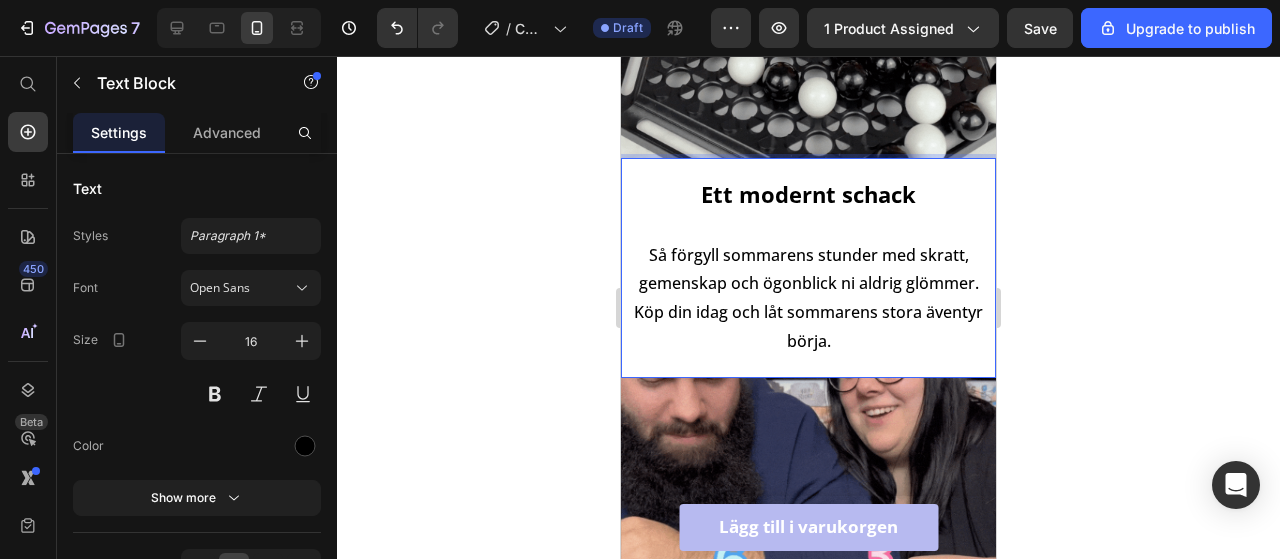 click on "Ett modernt schack Så förgyll sommarens stunder med skratt, gemenskap och ögonblick ni aldrig glömmer. Köp din idag och låt sommarens stora äventyr börja." at bounding box center (808, 268) 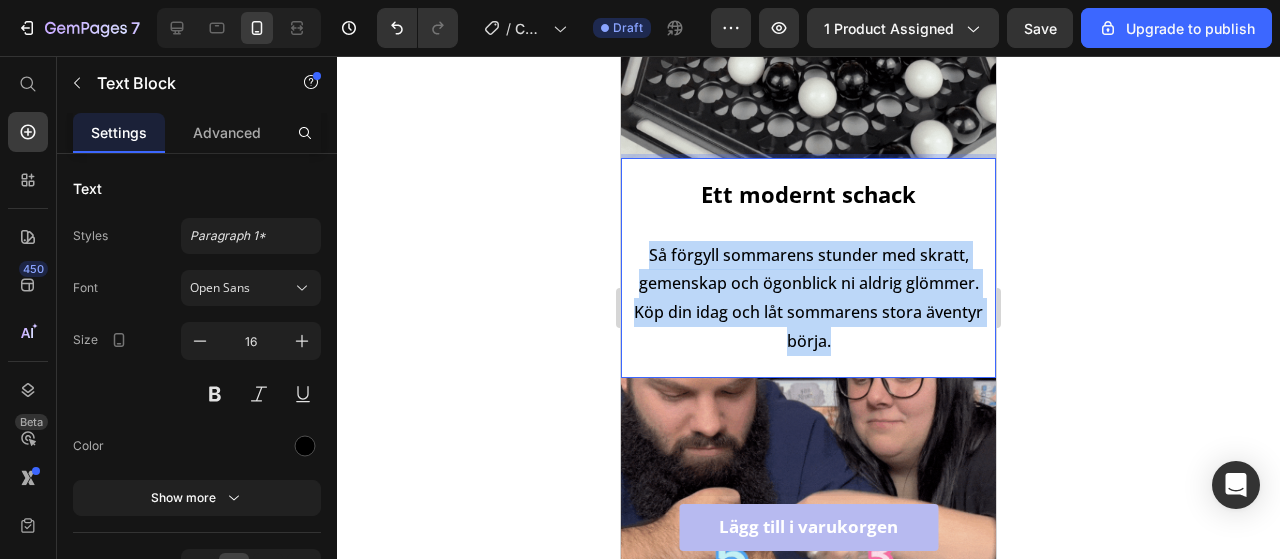 drag, startPoint x: 827, startPoint y: 315, endPoint x: 640, endPoint y: 221, distance: 209.29645 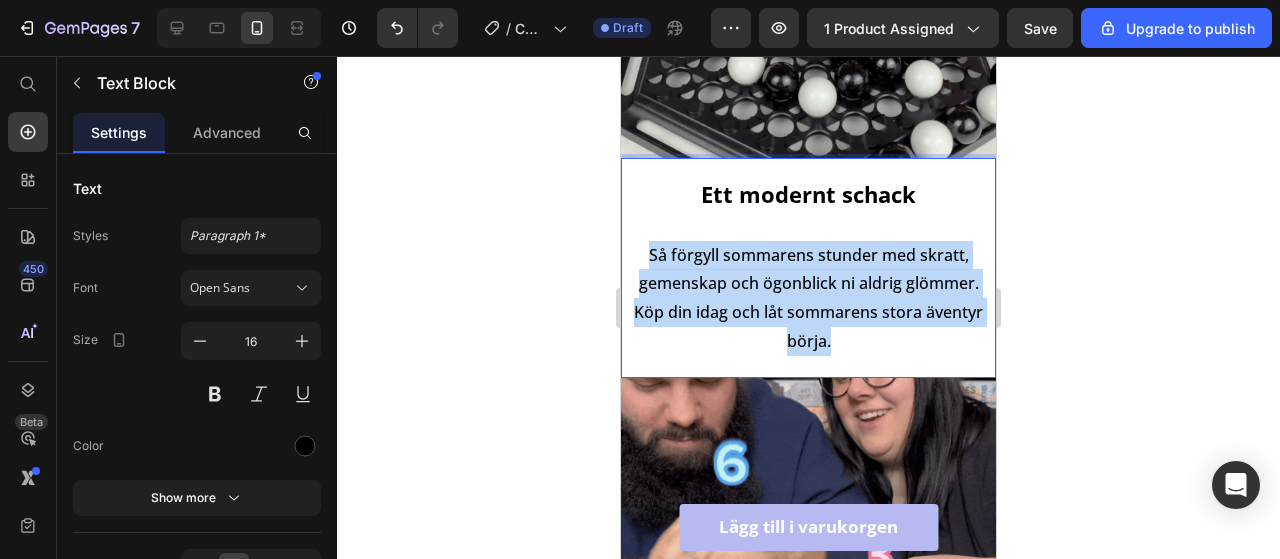 click on "Ett modernt schack Så förgyll sommarens stunder med skratt, gemenskap och ögonblick ni aldrig glömmer. Köp din idag och låt sommarens stora äventyr börja." at bounding box center [808, 268] 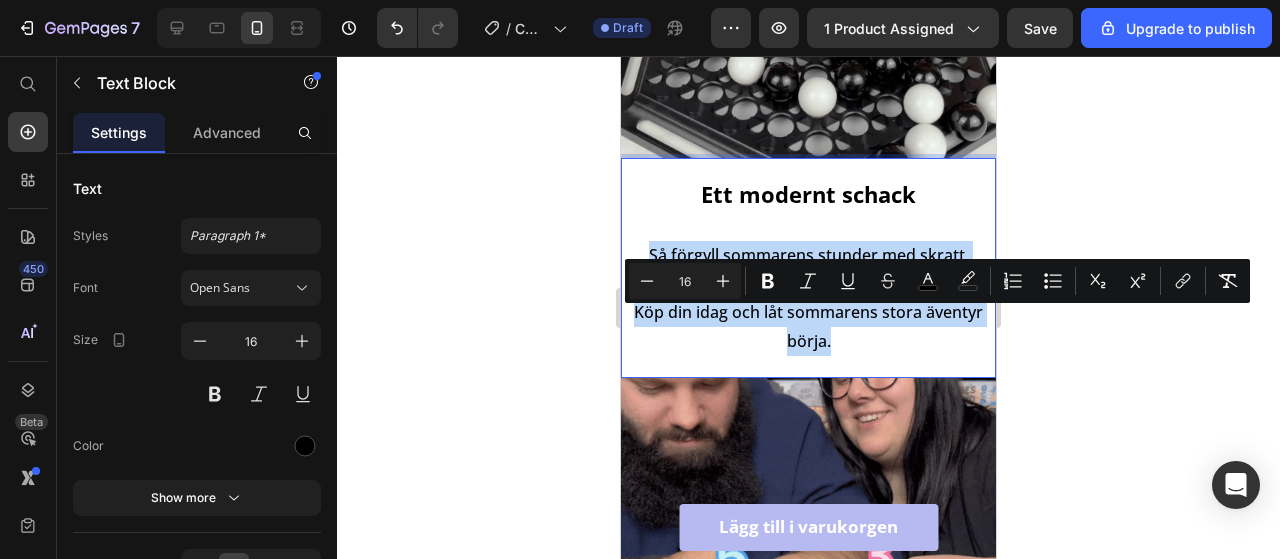 scroll, scrollTop: 1798, scrollLeft: 0, axis: vertical 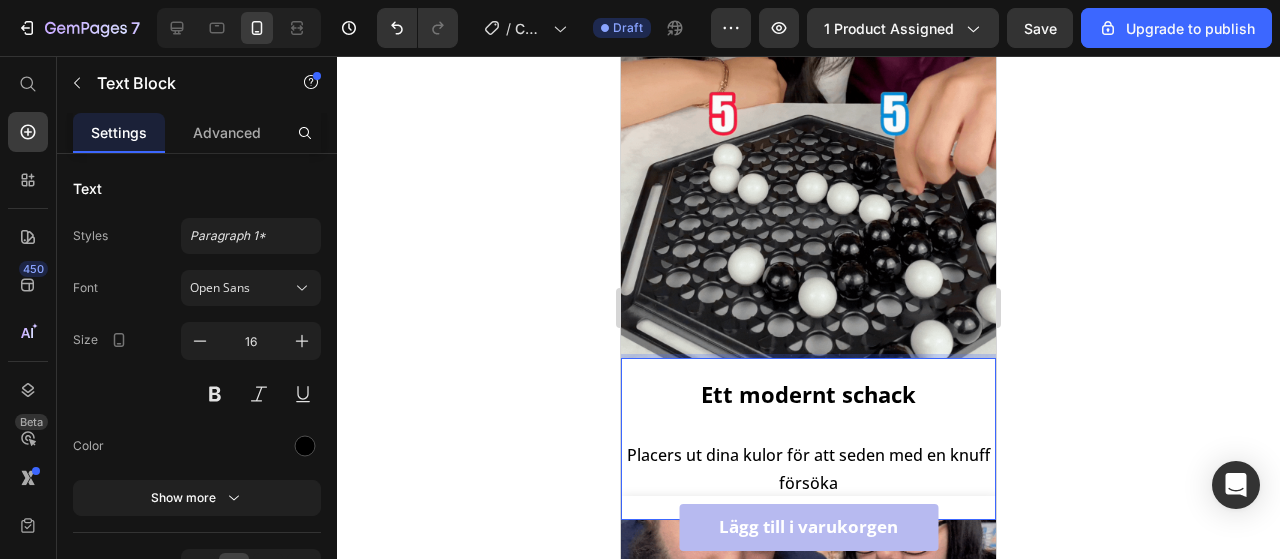 click on "Placers ut dina kulor för att seden med en knuff försöka" at bounding box center (808, 469) 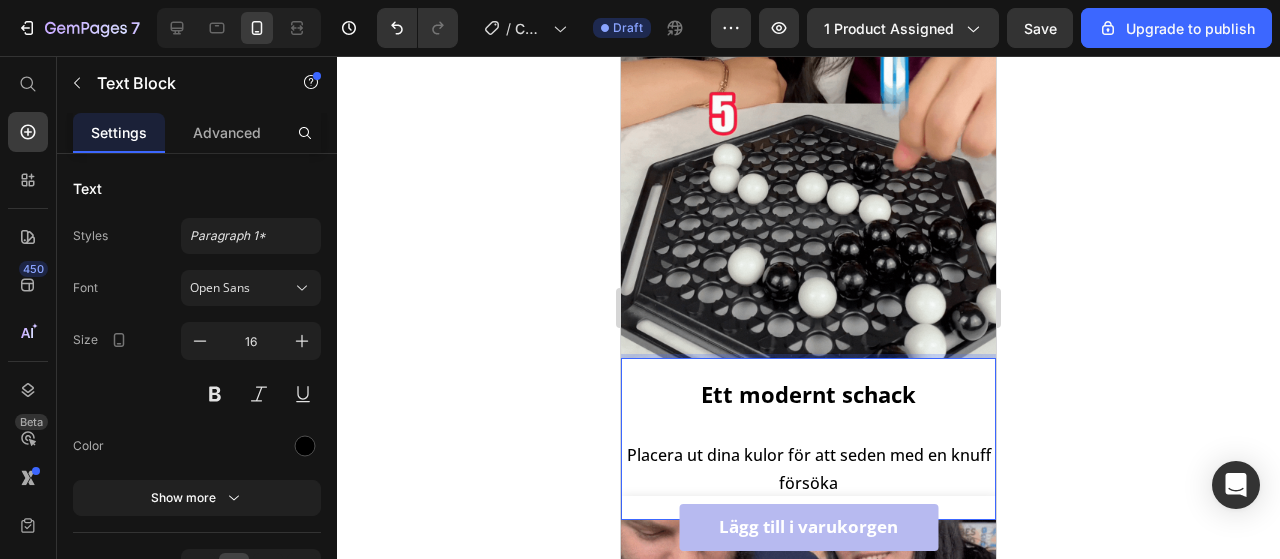 click on "Ett modernt schack Placera ut dina kulor för att seden med en knuff försöka" at bounding box center (808, 439) 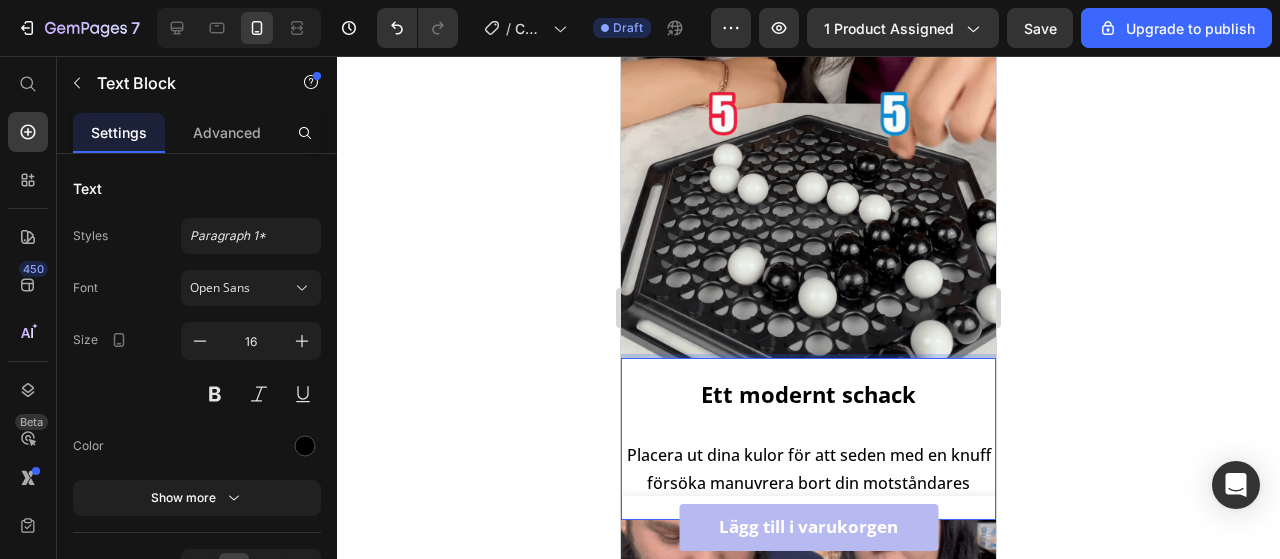 click on "Placera ut dina kulor för att seden med en knuff försöka manuvrera bort din motståndares" at bounding box center [809, 469] 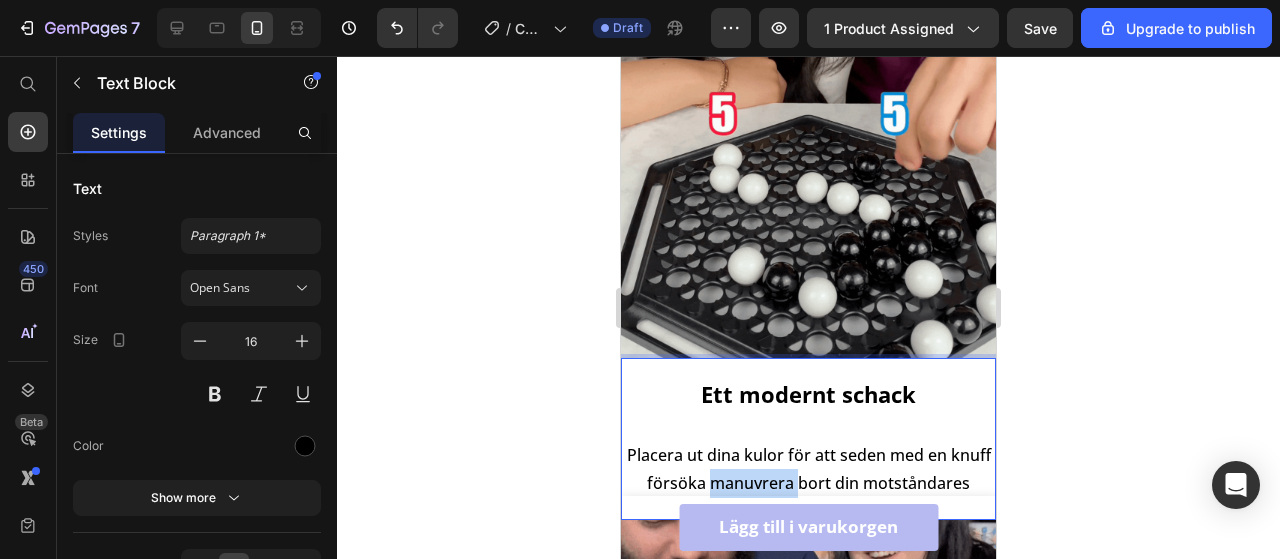 click on "Placera ut dina kulor för att seden med en knuff försöka manuvrera bort din motståndares" at bounding box center [809, 469] 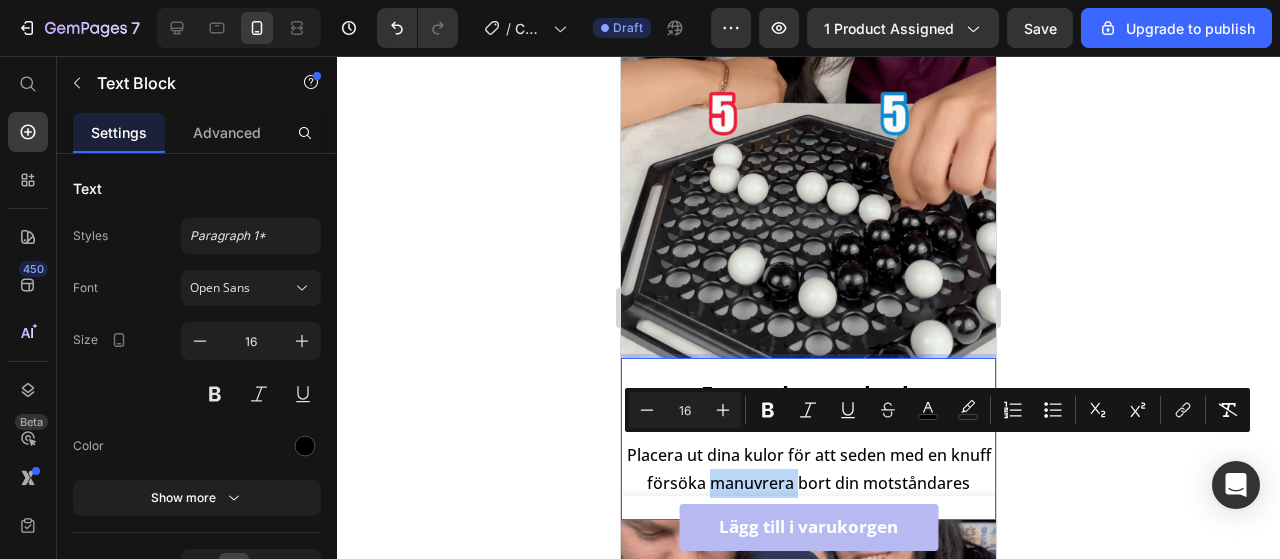 copy on "manuvrera" 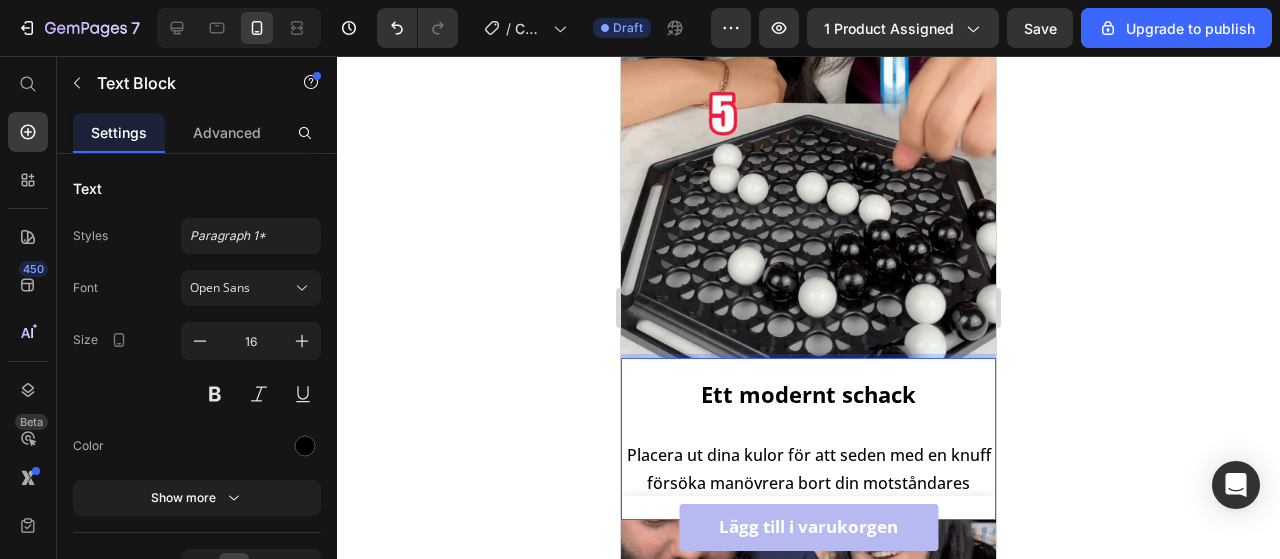 click on "Ett modernt schack Placera ut dina kulor för att seden med en knuff försöka manövrera bort din motståndares" at bounding box center [808, 439] 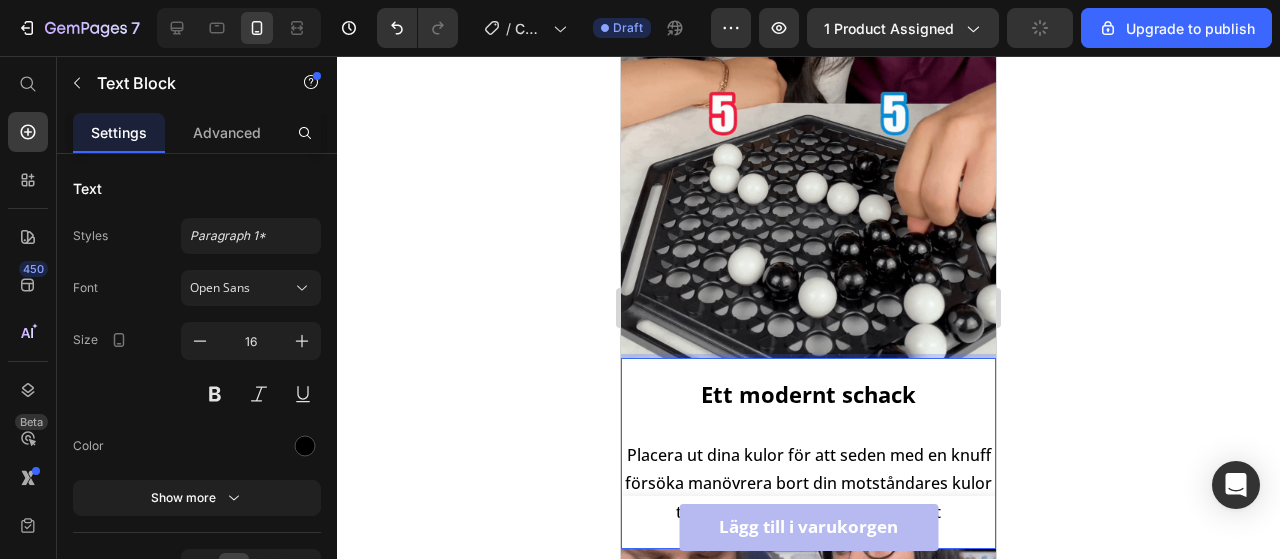 scroll, scrollTop: 1898, scrollLeft: 0, axis: vertical 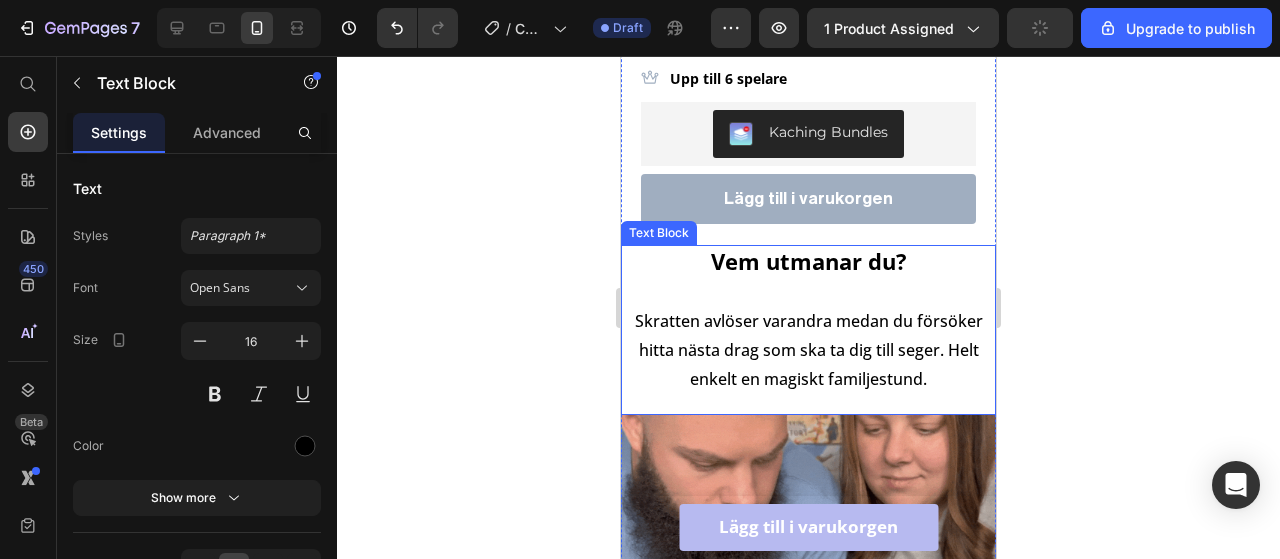 click on "Skratten avlöser varandra medan du försöker hitta nästa drag som ska ta dig till seger. Helt enkelt en magiskt familjestund." at bounding box center (809, 350) 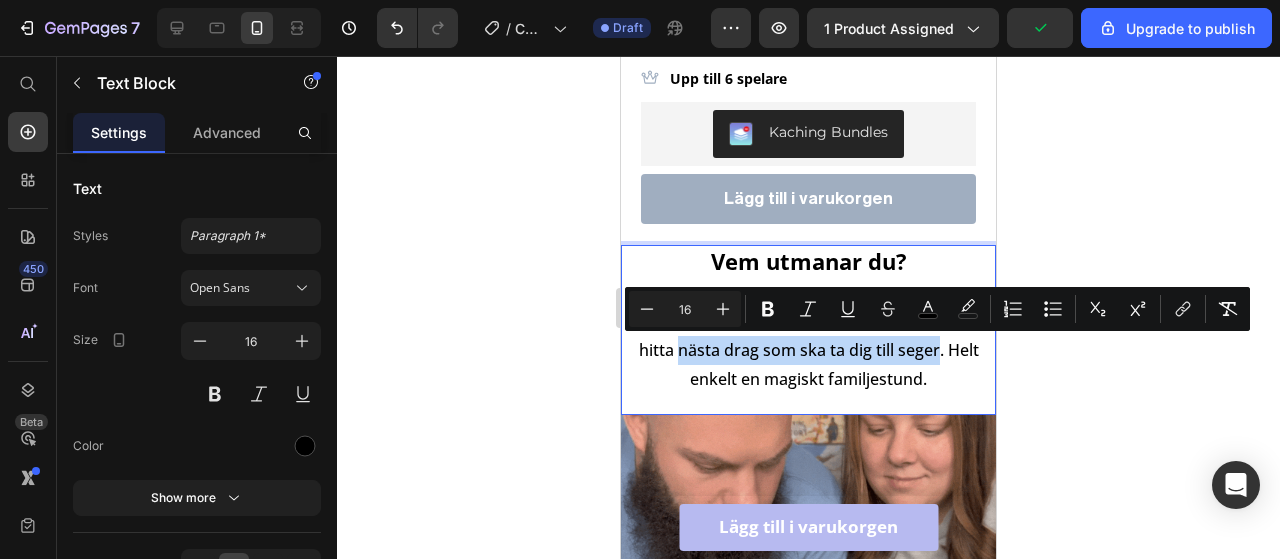 drag, startPoint x: 674, startPoint y: 351, endPoint x: 931, endPoint y: 349, distance: 257.00778 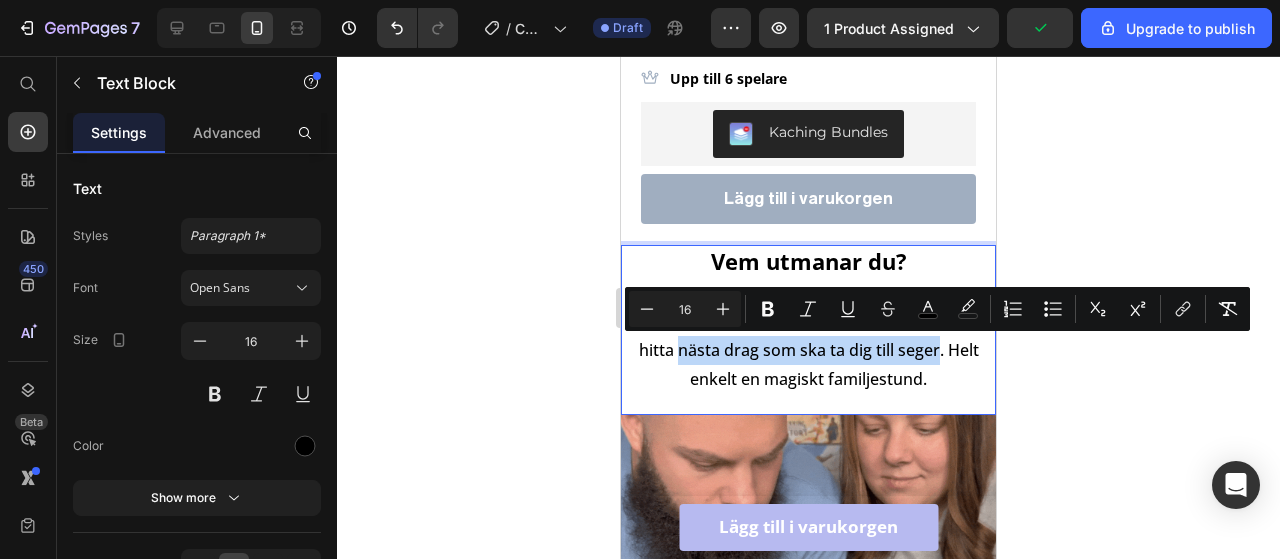 click on "Skratten avlöser varandra medan du försöker hitta nästa drag som ska ta dig till seger. Helt enkelt en magiskt familjestund." at bounding box center [809, 350] 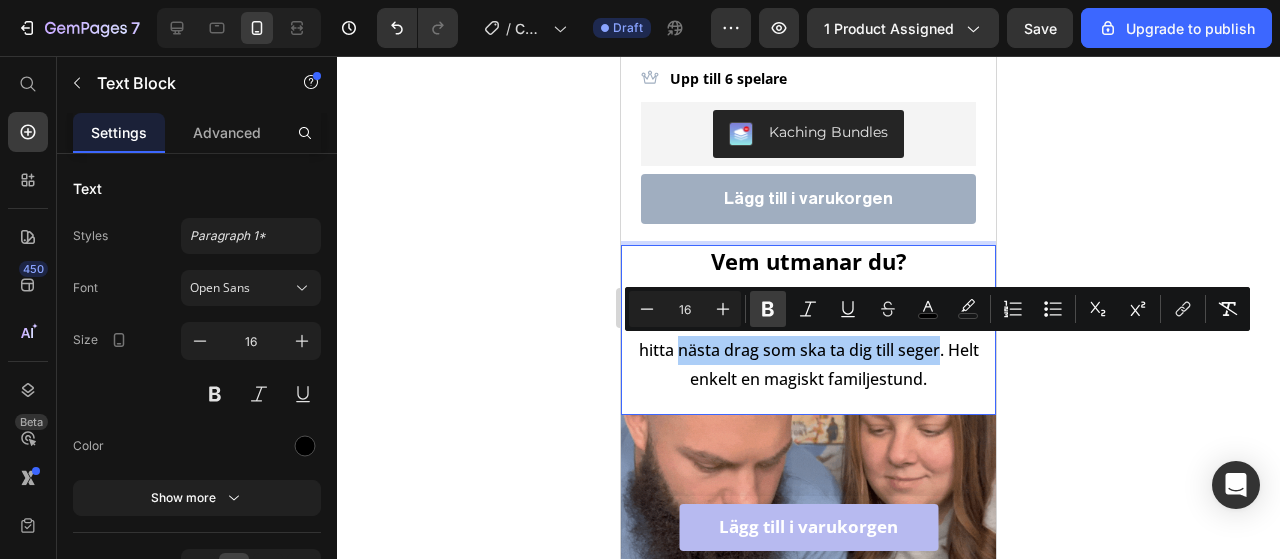 click 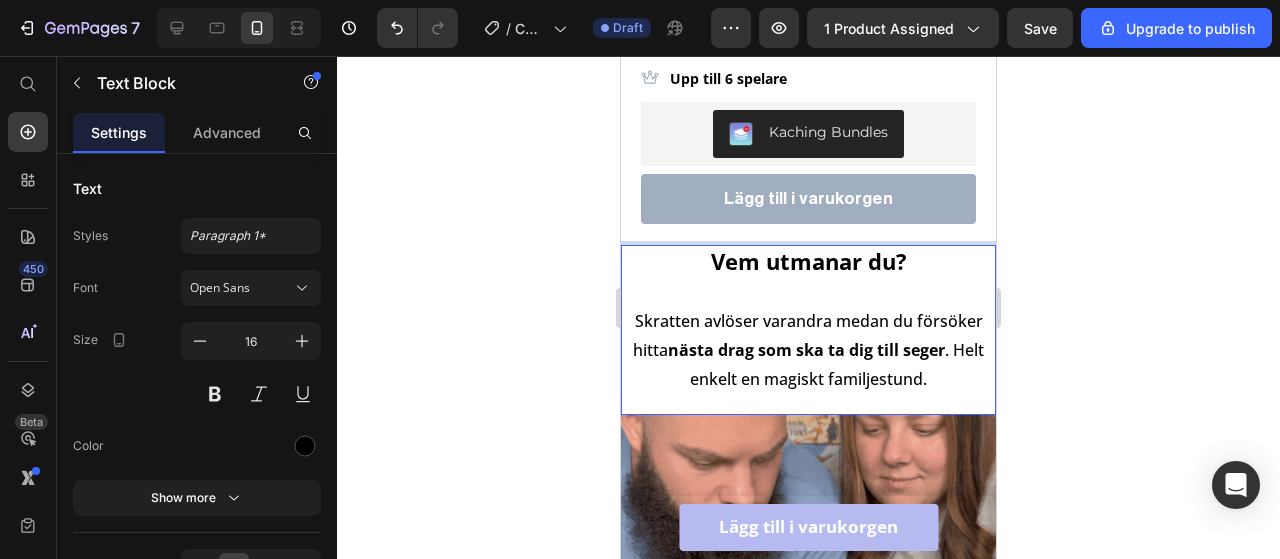 click on "Skratten avlöser varandra medan du försöker hitta  nästa drag som ska ta dig till seger . Helt enkelt en magiskt familjestund." at bounding box center (808, 350) 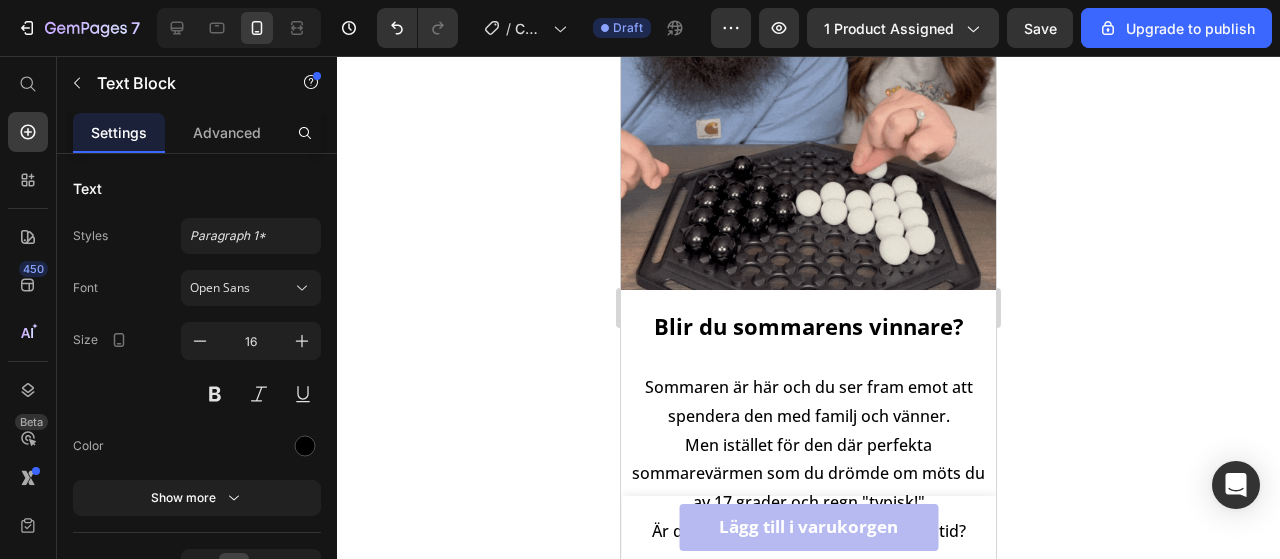 scroll, scrollTop: 1198, scrollLeft: 0, axis: vertical 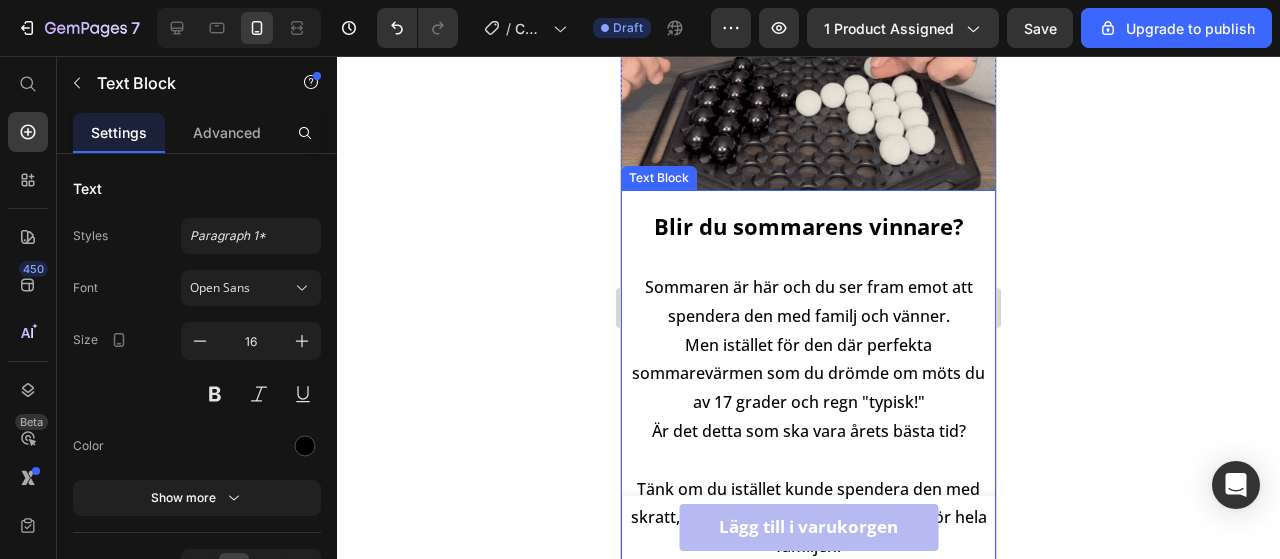click on "Sommaren är här och du ser fram emot att spendera den med familj och vänner." at bounding box center [809, 301] 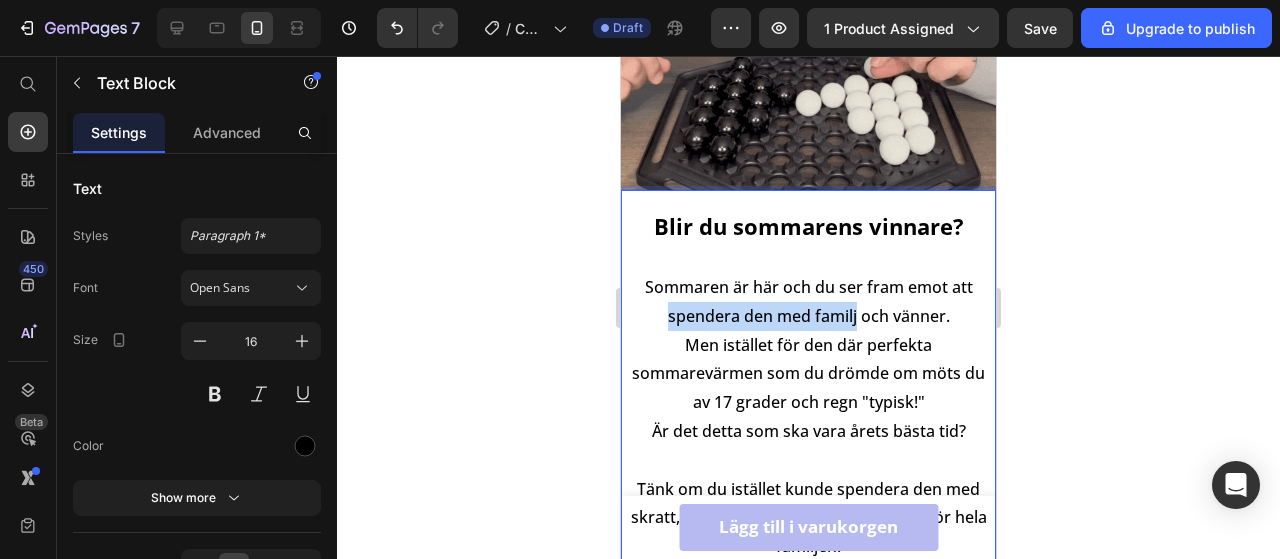 drag, startPoint x: 848, startPoint y: 304, endPoint x: 661, endPoint y: 302, distance: 187.0107 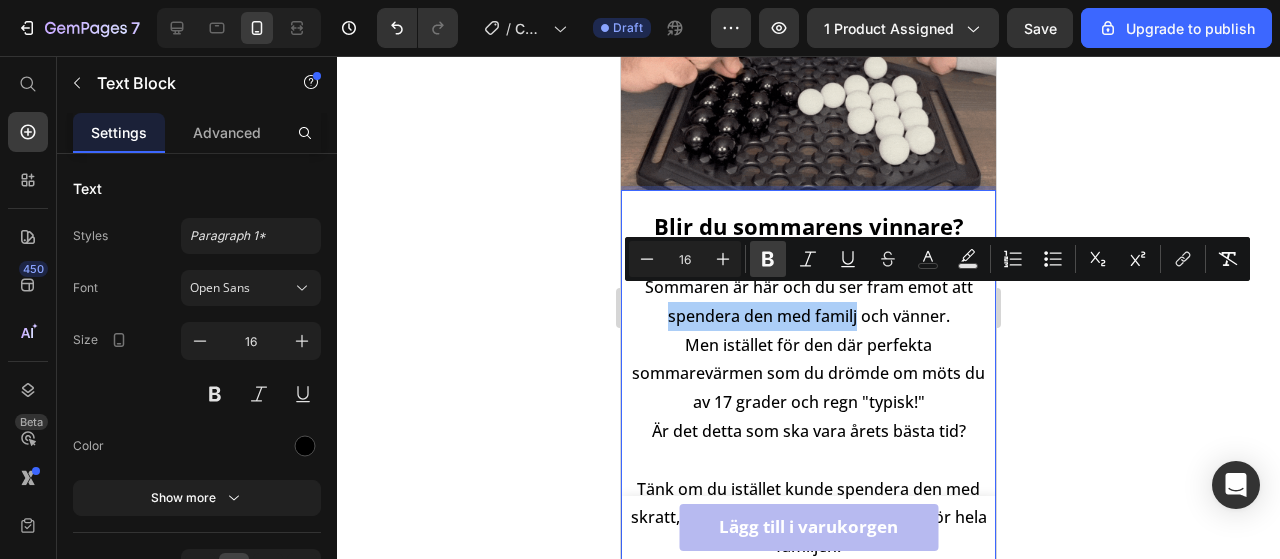 click 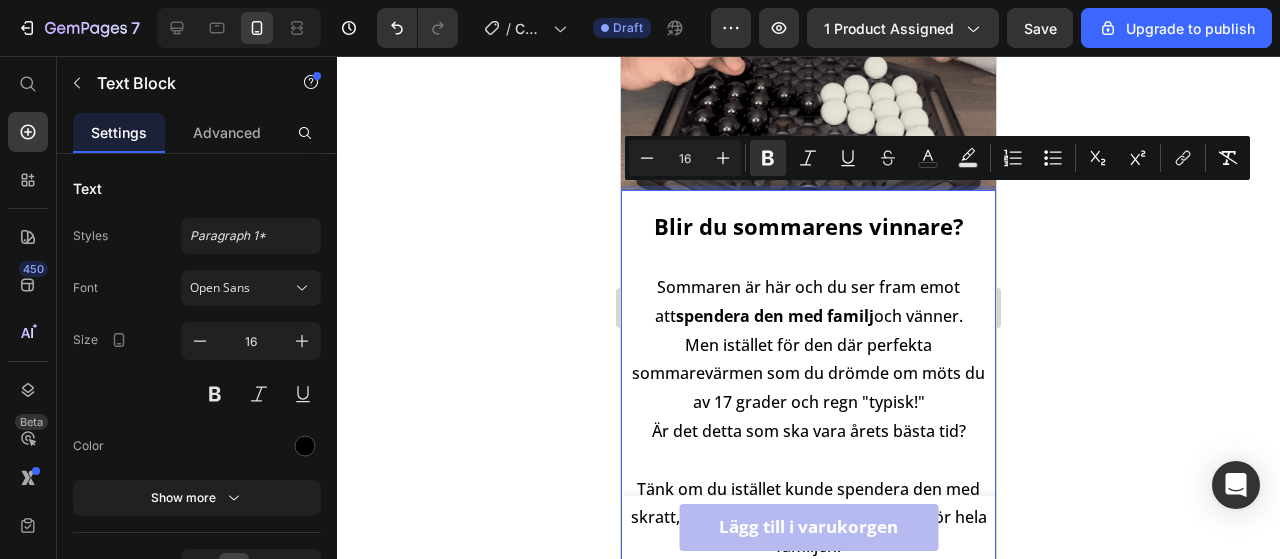scroll, scrollTop: 1298, scrollLeft: 0, axis: vertical 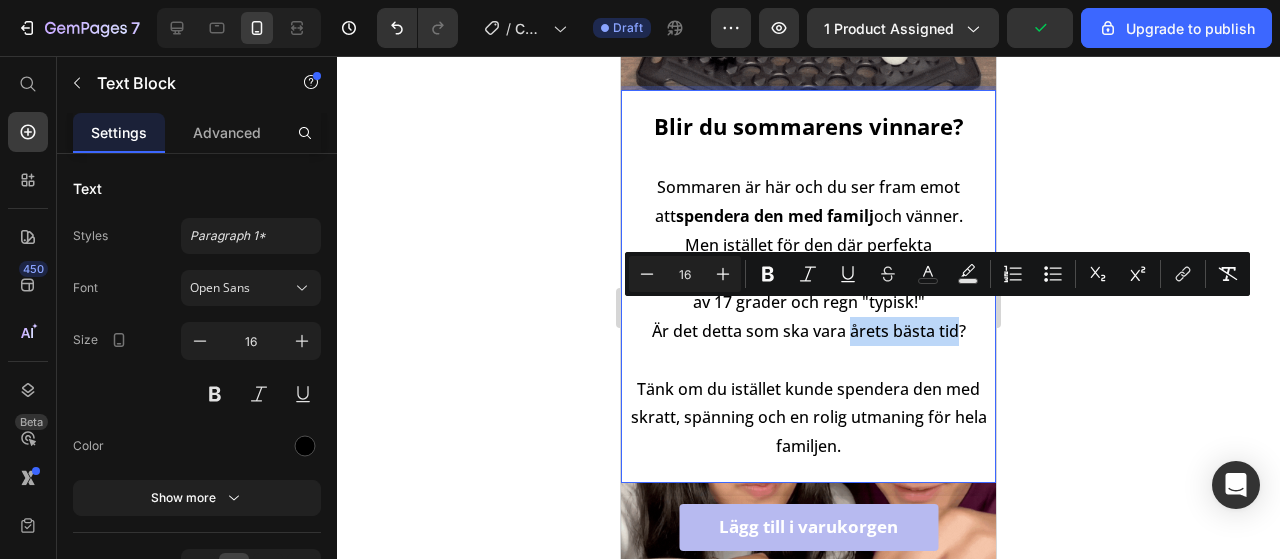 drag, startPoint x: 838, startPoint y: 317, endPoint x: 950, endPoint y: 316, distance: 112.00446 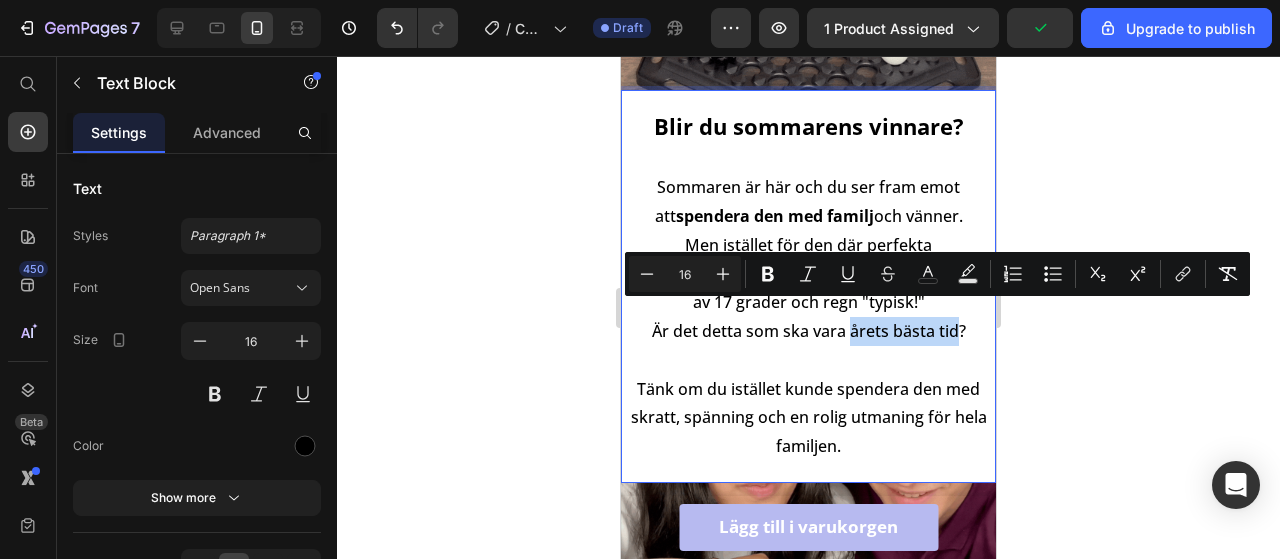 click on "Är det detta som ska vara årets bästa tid?" at bounding box center [809, 331] 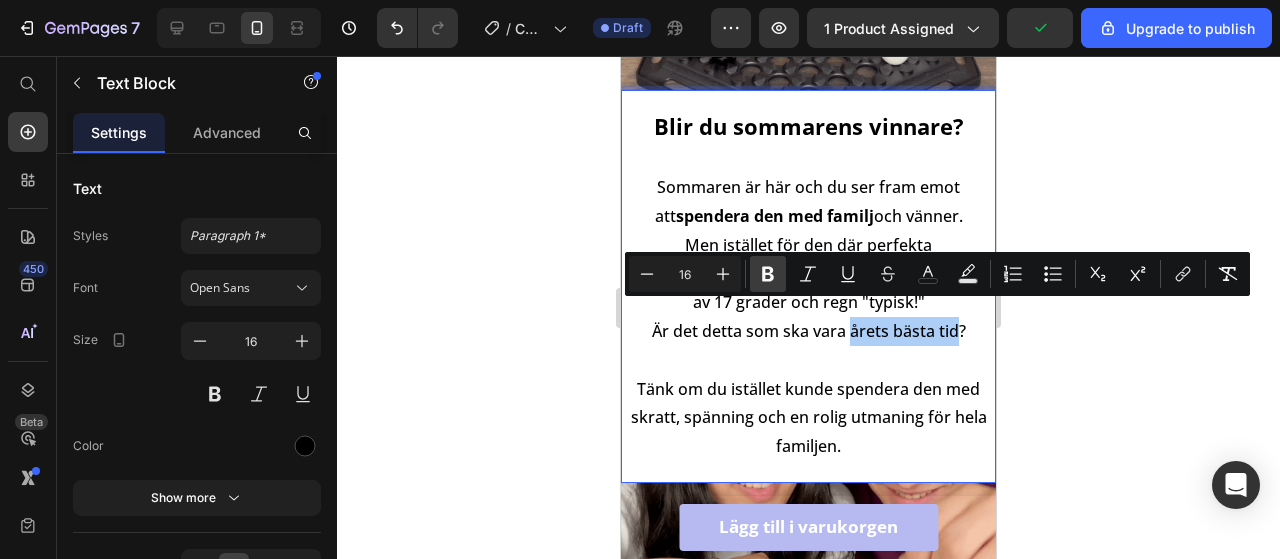 drag, startPoint x: 768, startPoint y: 281, endPoint x: 751, endPoint y: 261, distance: 26.24881 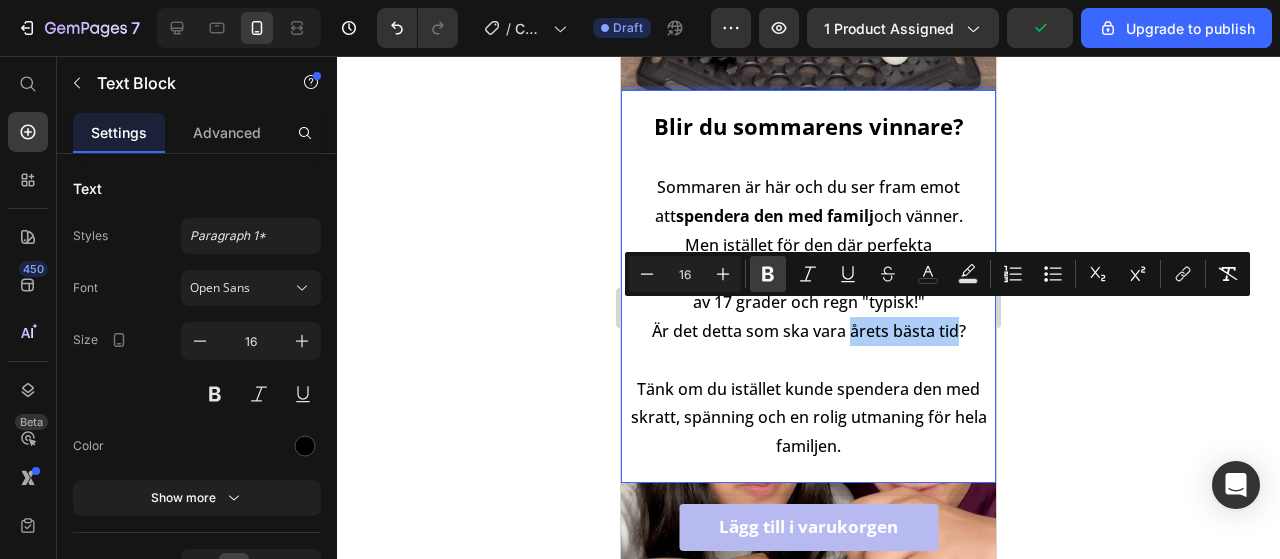 click 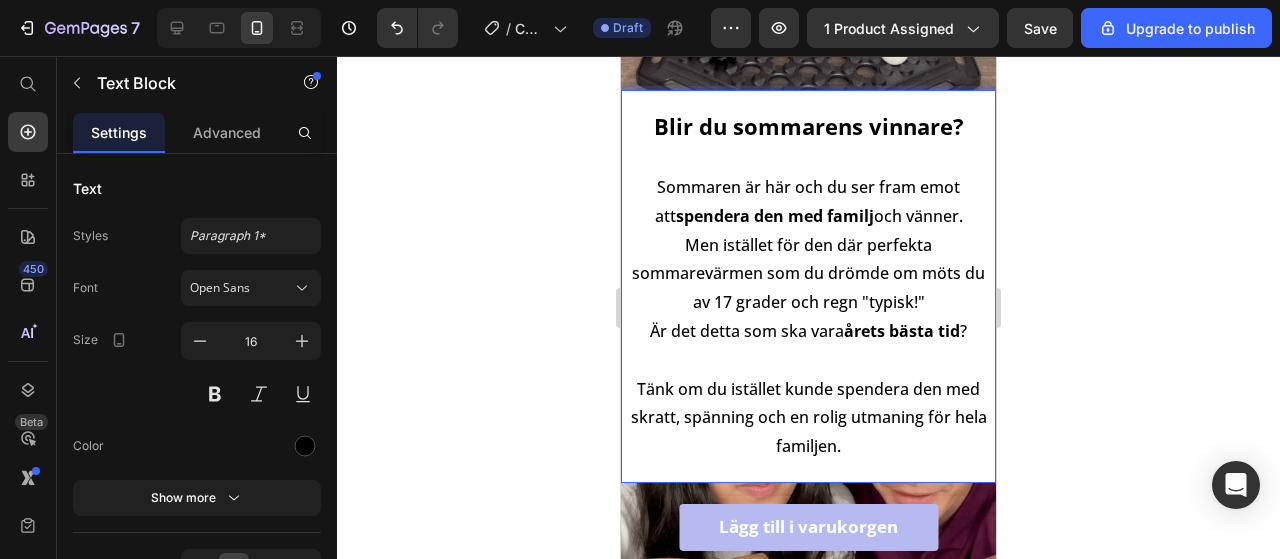 click on "Tänk om du istället kunde spendera den med skratt, spänning och en rolig utmaning för hela familjen." at bounding box center (809, 418) 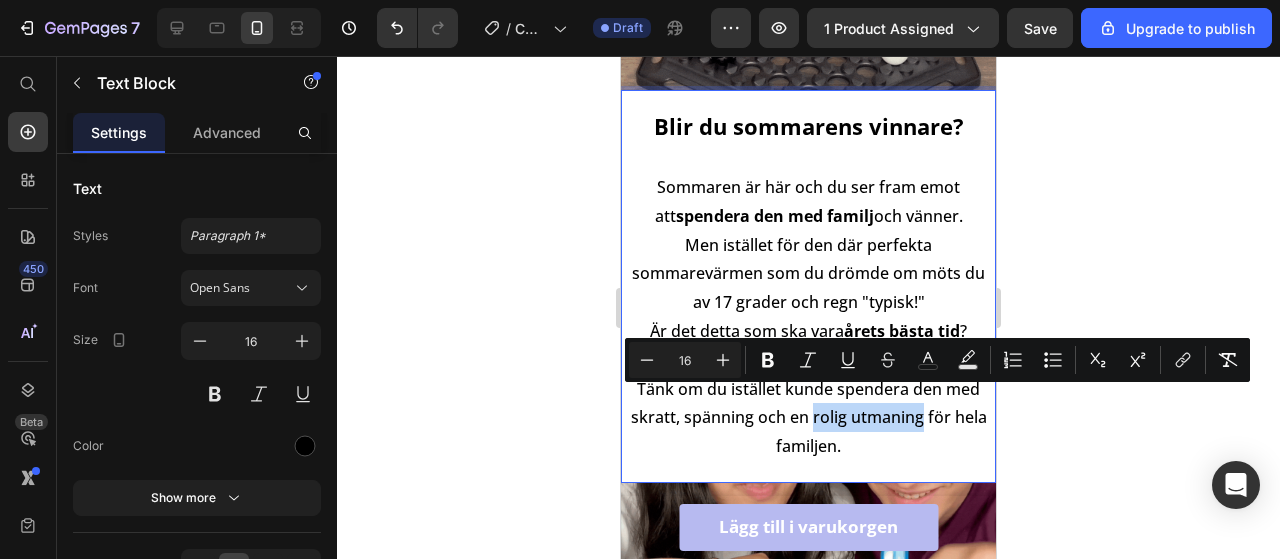 drag, startPoint x: 914, startPoint y: 404, endPoint x: 807, endPoint y: 405, distance: 107.00467 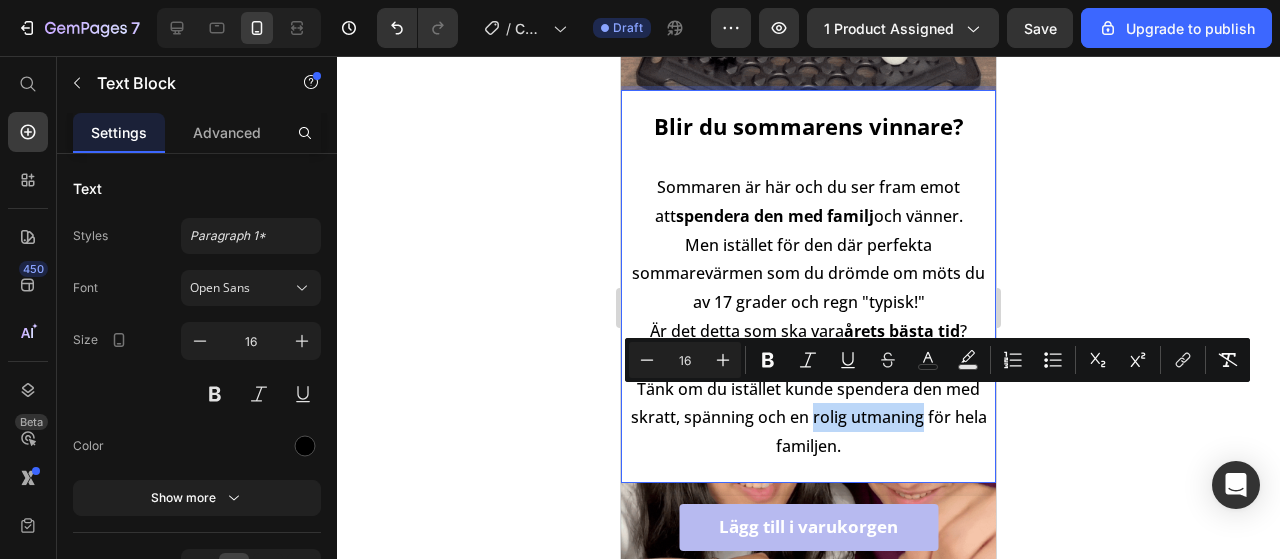 click on "Tänk om du istället kunde spendera den med skratt, spänning och en rolig utmaning för hela familjen." at bounding box center [809, 418] 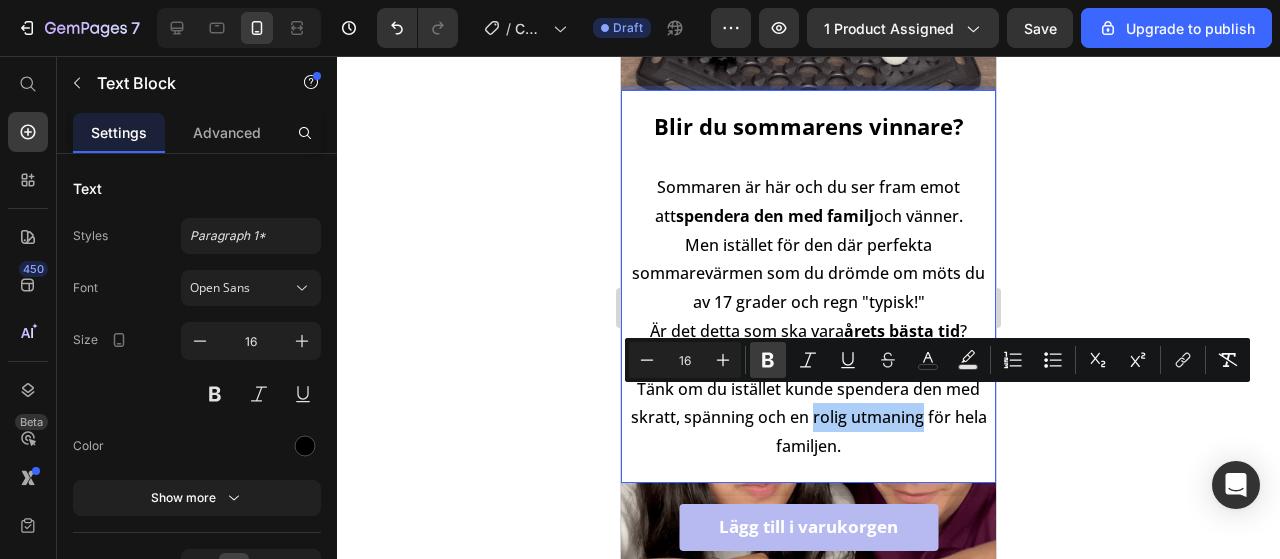 drag, startPoint x: 773, startPoint y: 362, endPoint x: 131, endPoint y: 185, distance: 665.9527 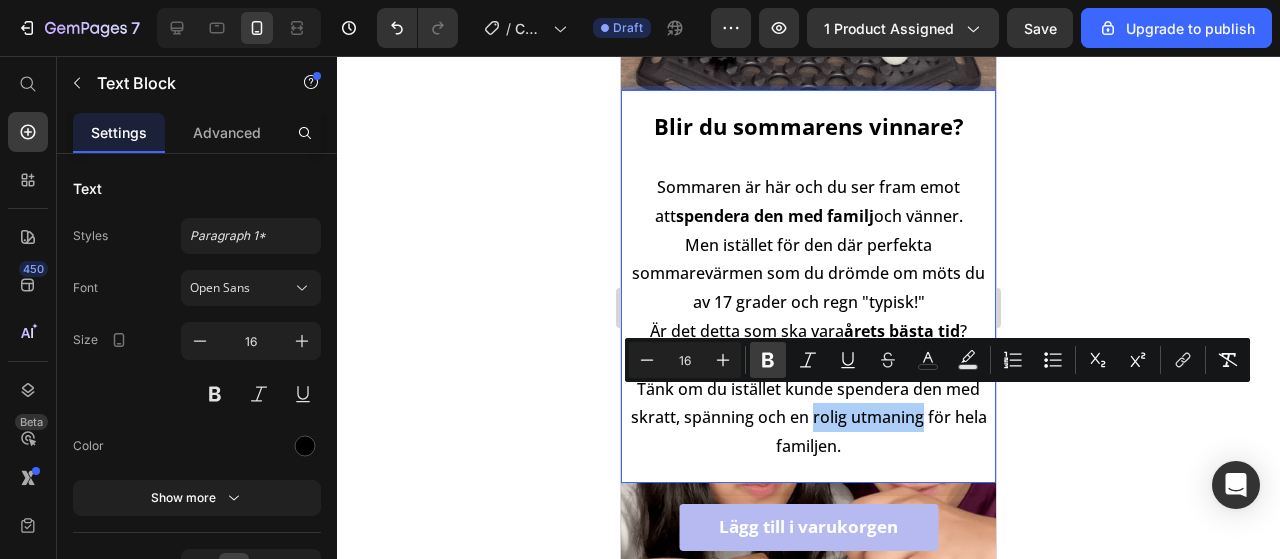 click 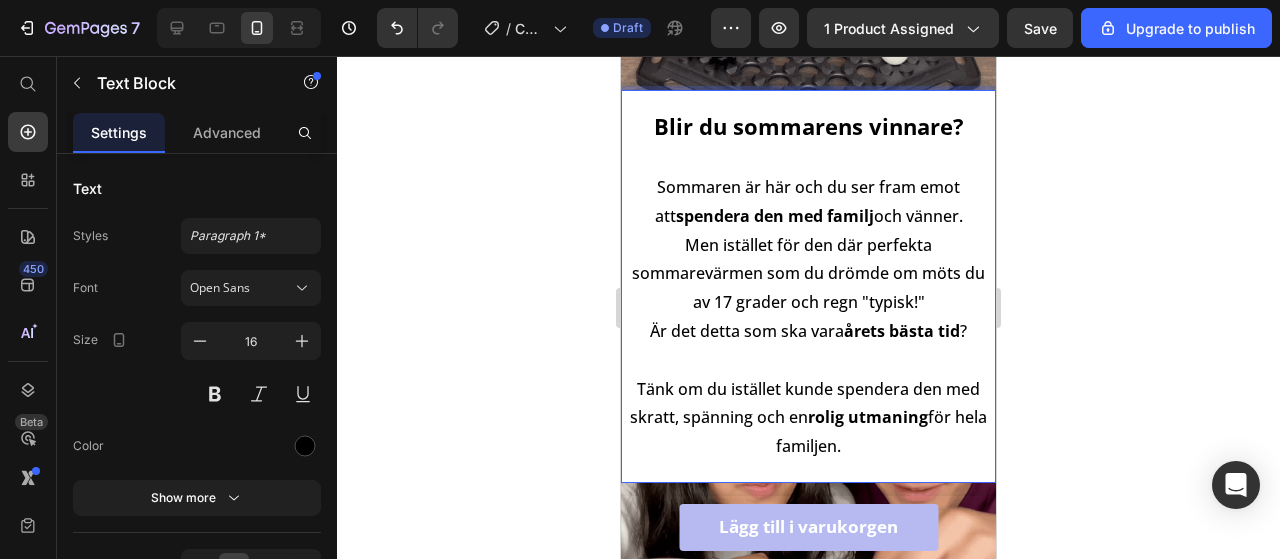 click on "Blir du sommarens vinnare? Sommaren är här och du ser fram emot att spendera den med familj och vänner. Men istället för den där perfekta sommarevärmen som du drömde om möts du av 17 grader och regn "typisk!" Är det detta som ska vara årets bästa tid ? Tänk om du istället kunde spendera den med skratt, spänning och en rolig utmaning för hela familjen." at bounding box center (808, 286) 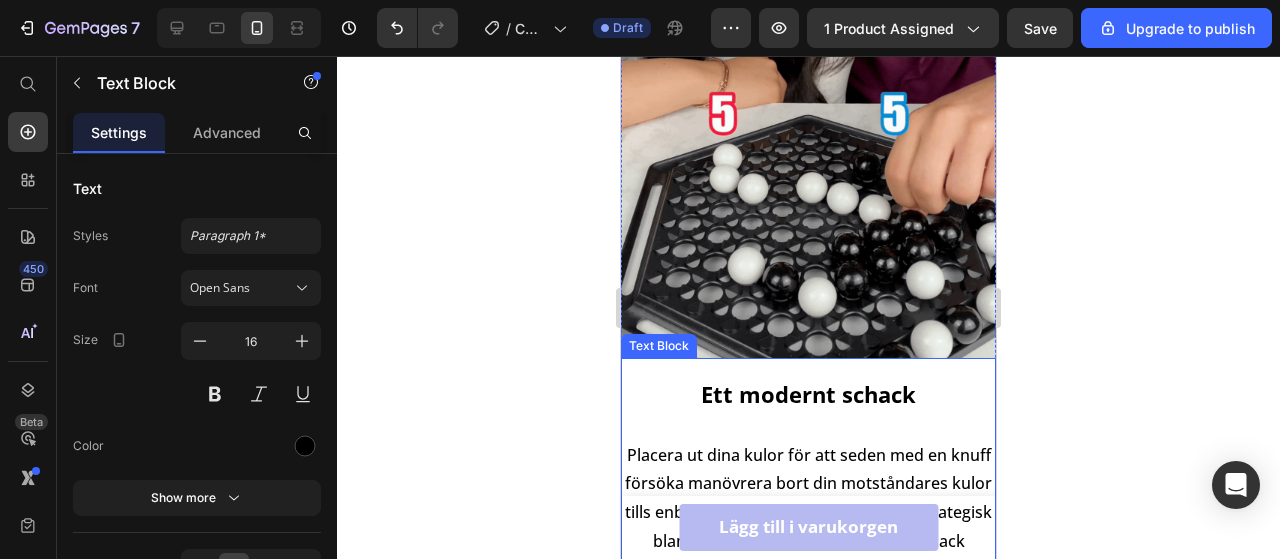 scroll, scrollTop: 1998, scrollLeft: 0, axis: vertical 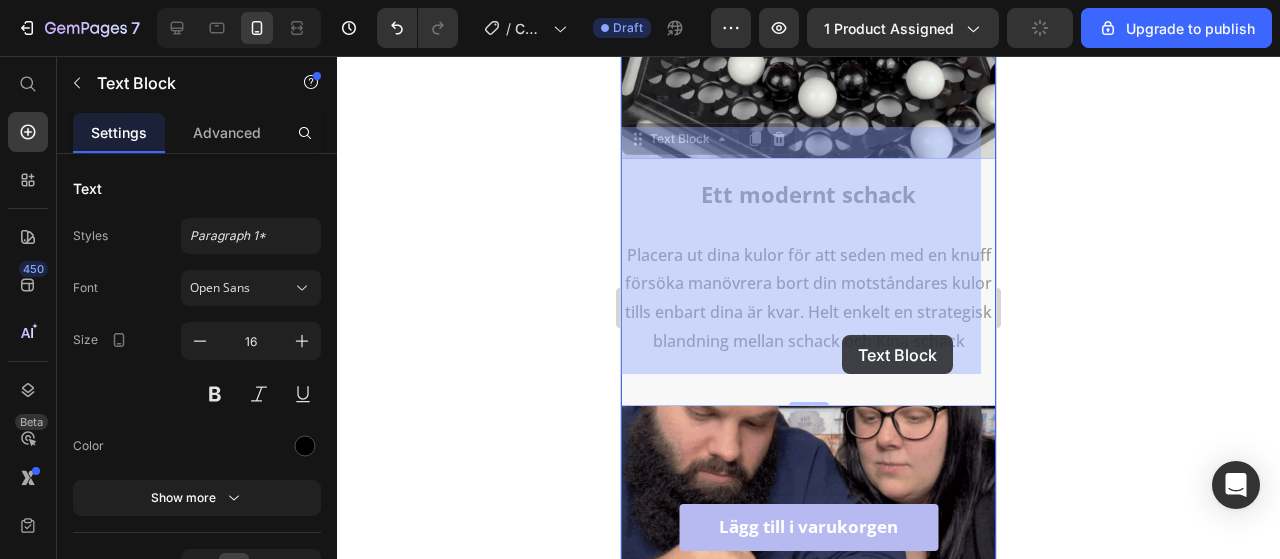 drag, startPoint x: 910, startPoint y: 341, endPoint x: 842, endPoint y: 335, distance: 68.26419 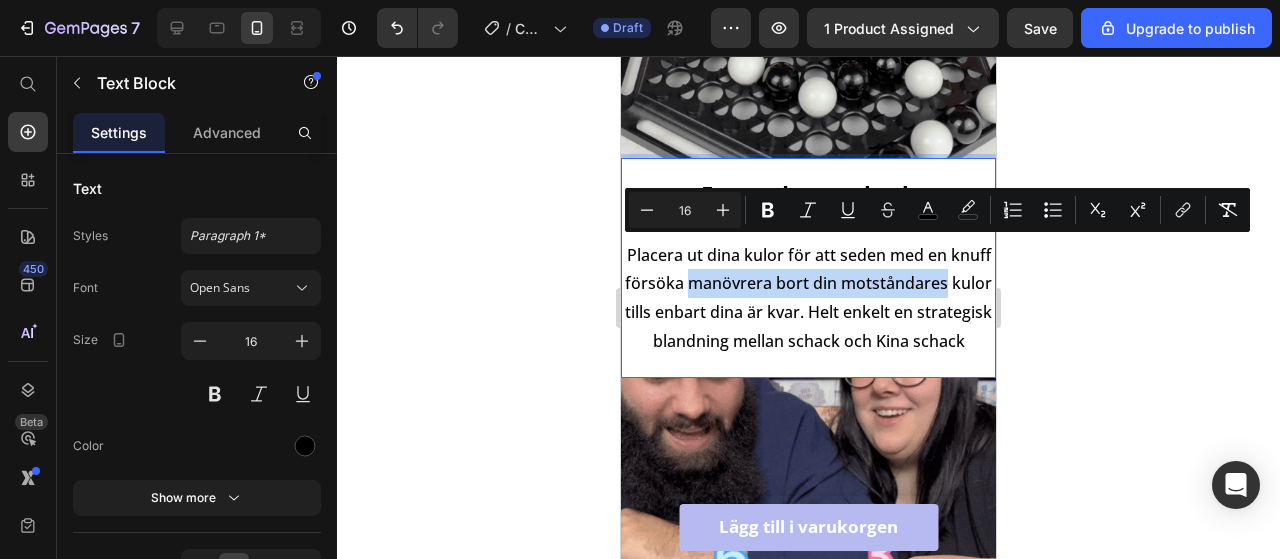 drag, startPoint x: 784, startPoint y: 253, endPoint x: 740, endPoint y: 285, distance: 54.405884 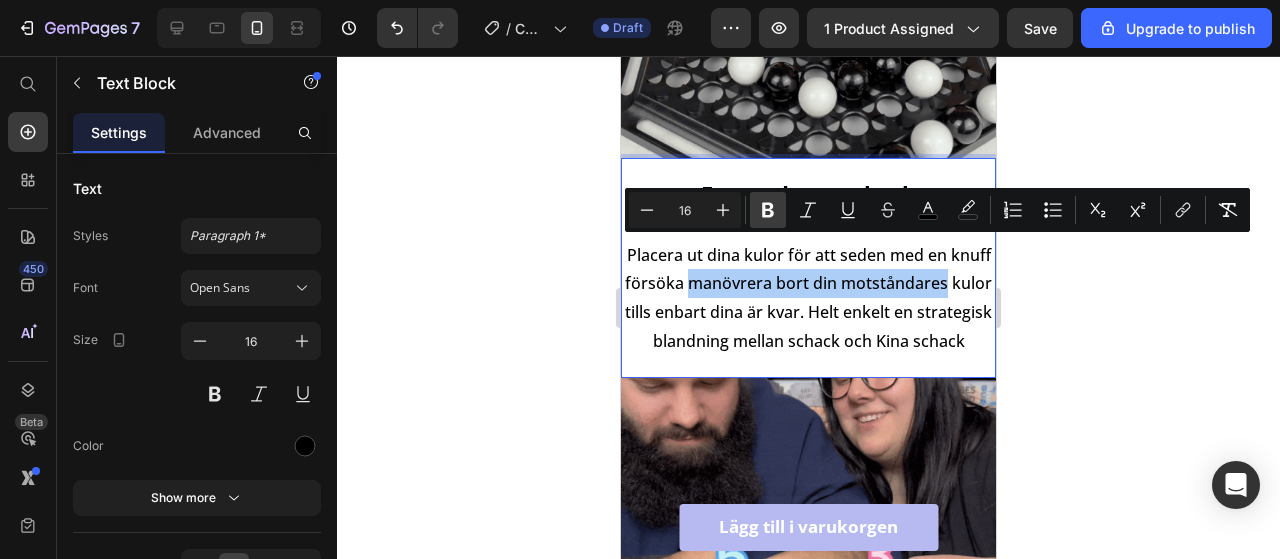 click 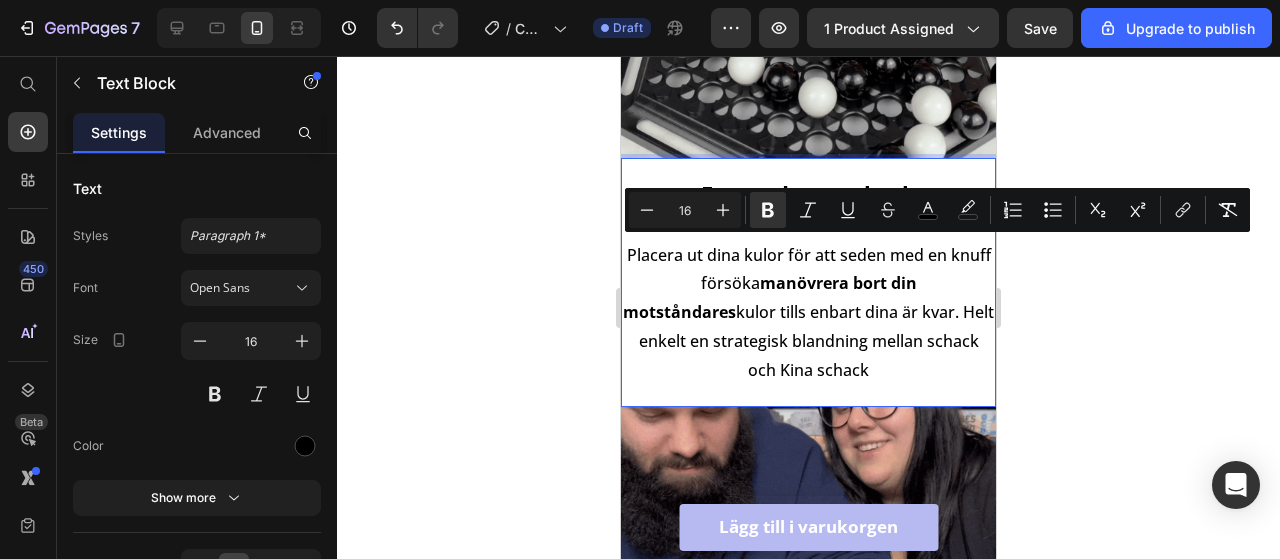 click on "Ett modernt schack Placera ut dina kulor för att seden med en knuff försöka manövrera bort din motståndares kulor tills enbart dina är kvar. Helt enkelt en strategisk blandning mellan schack och Kina schack" at bounding box center [808, 282] 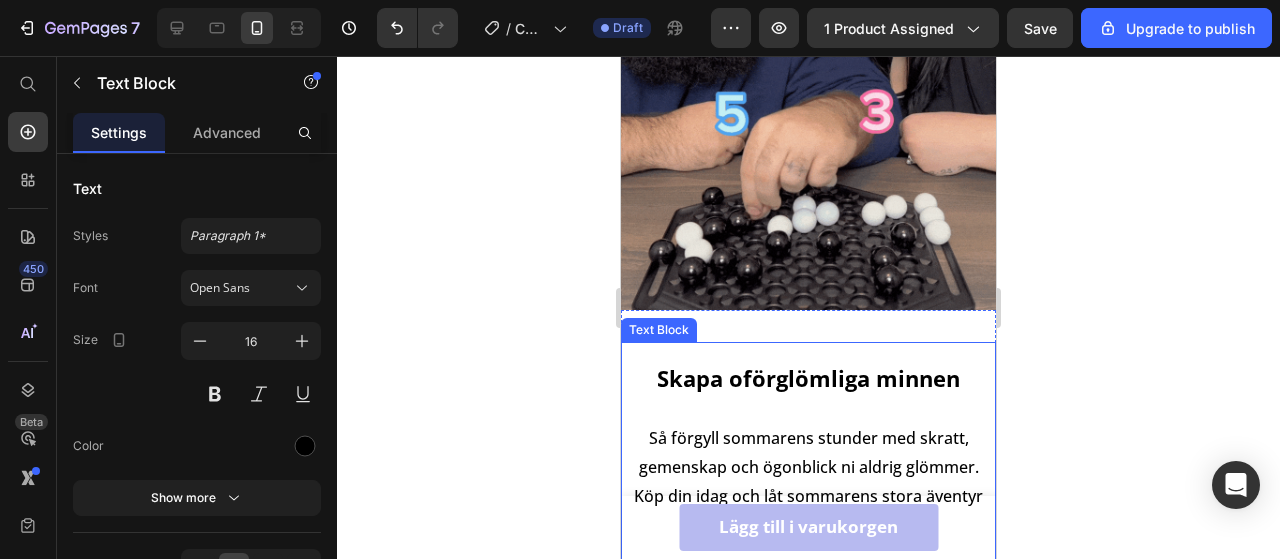 scroll, scrollTop: 2570, scrollLeft: 0, axis: vertical 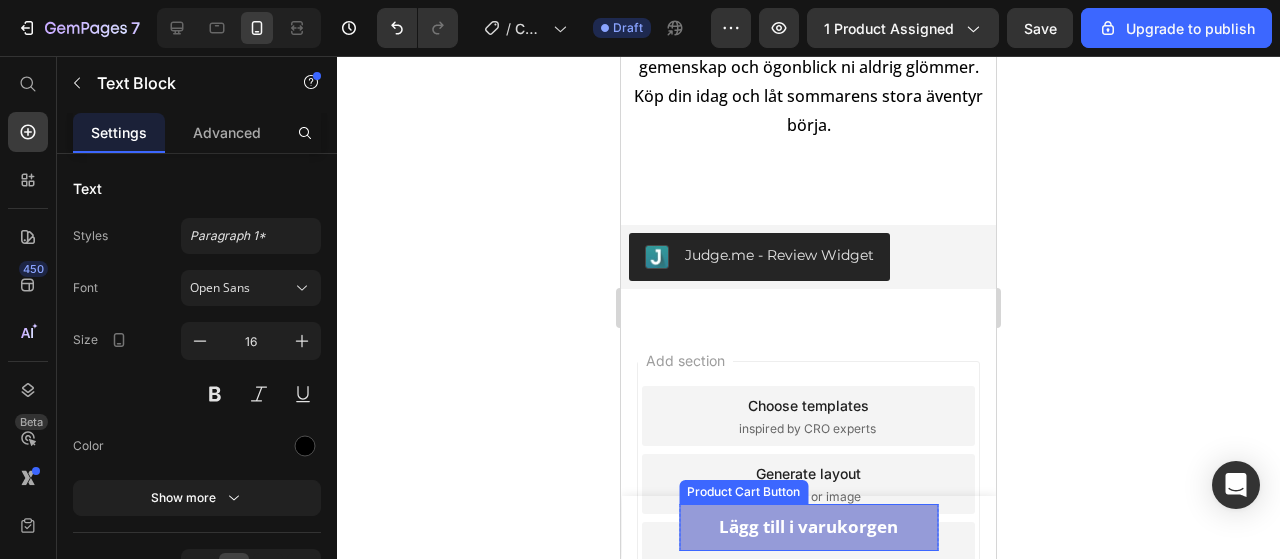 drag, startPoint x: 696, startPoint y: 521, endPoint x: 678, endPoint y: 521, distance: 18 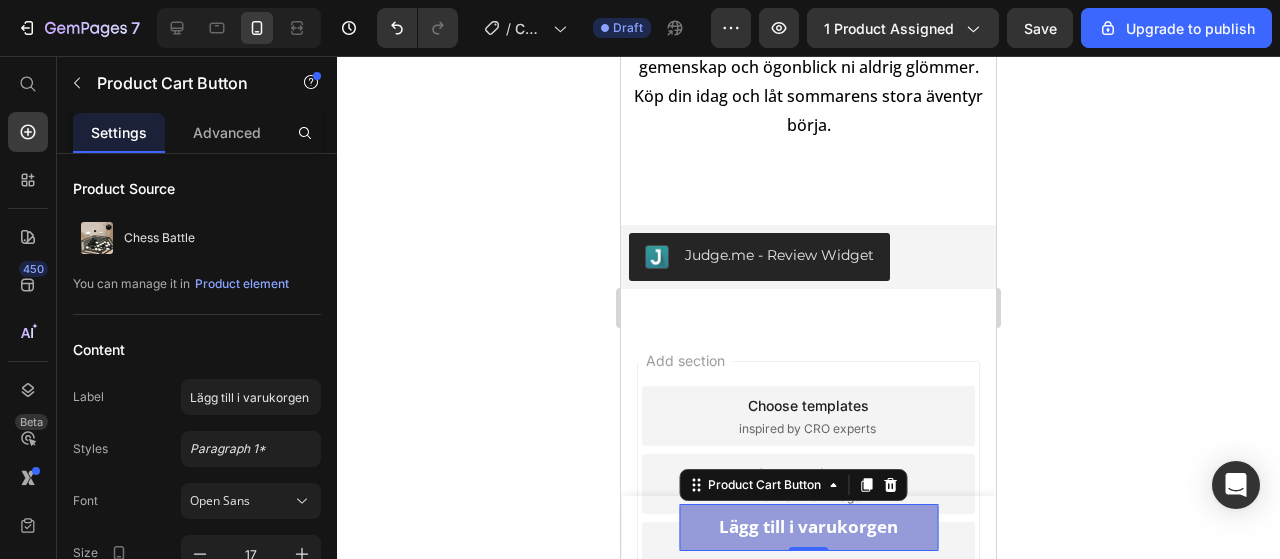 click on "Lägg till i varukorgen" at bounding box center [808, 527] 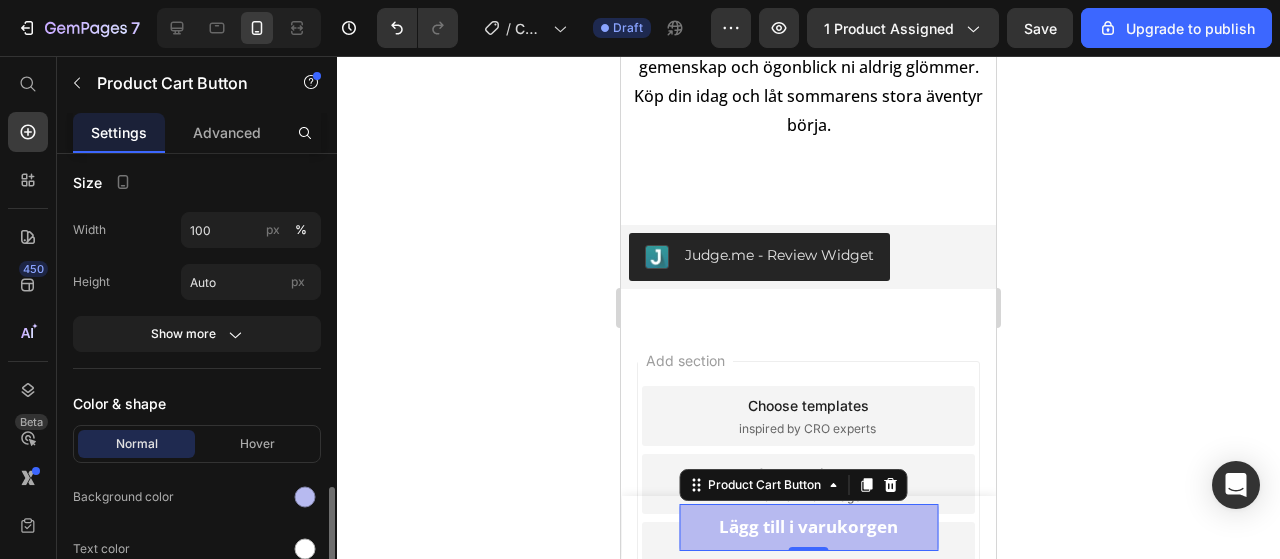 scroll, scrollTop: 1000, scrollLeft: 0, axis: vertical 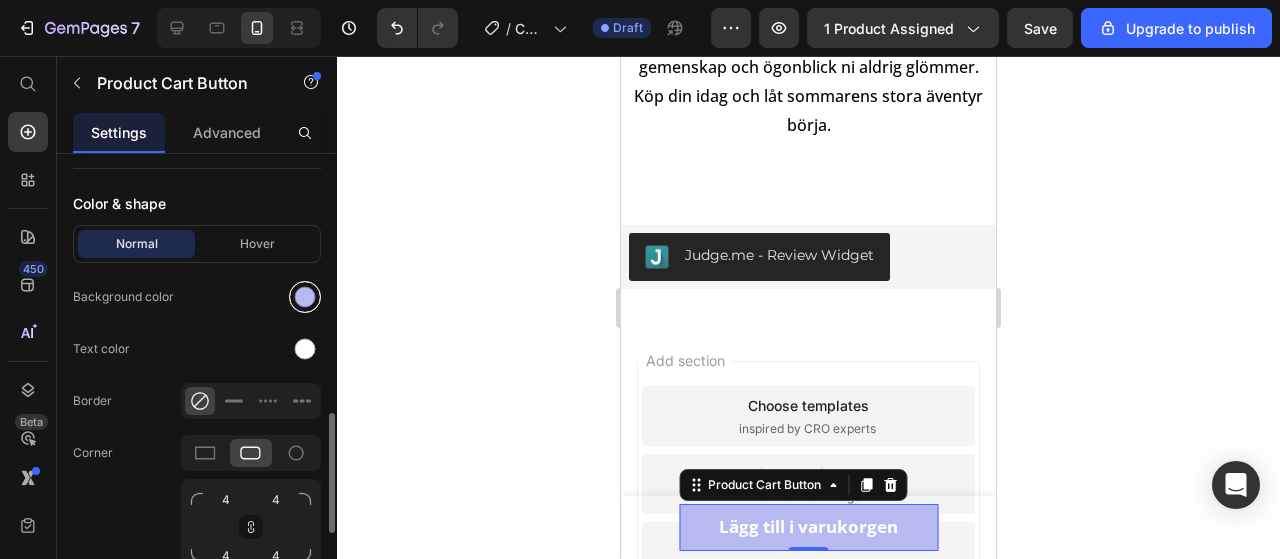 click at bounding box center (305, 297) 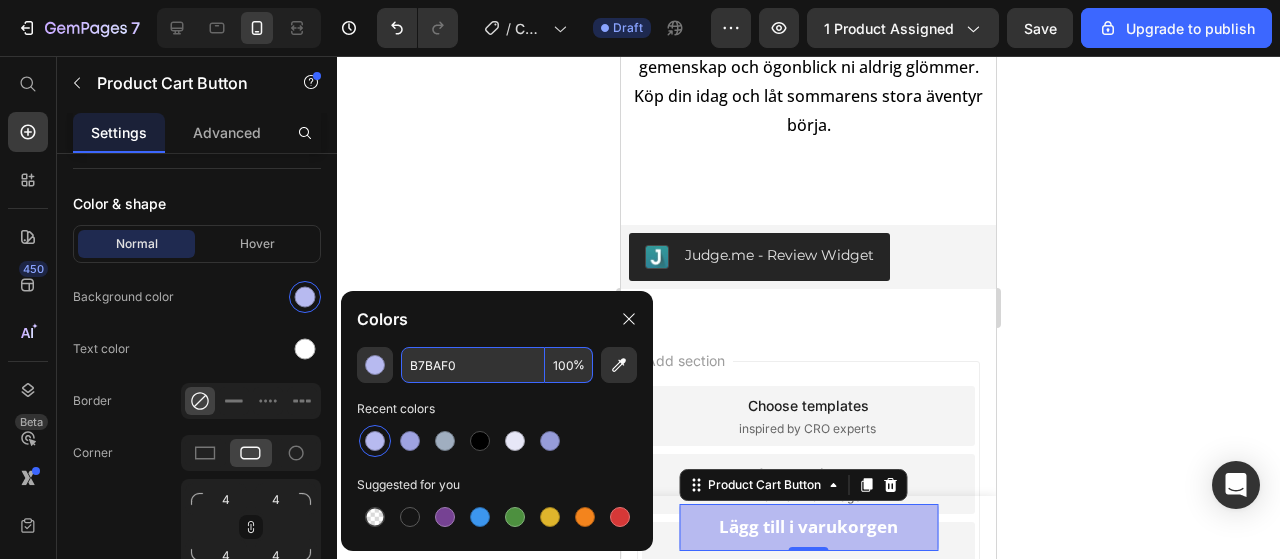click on "B7BAF0" at bounding box center (473, 365) 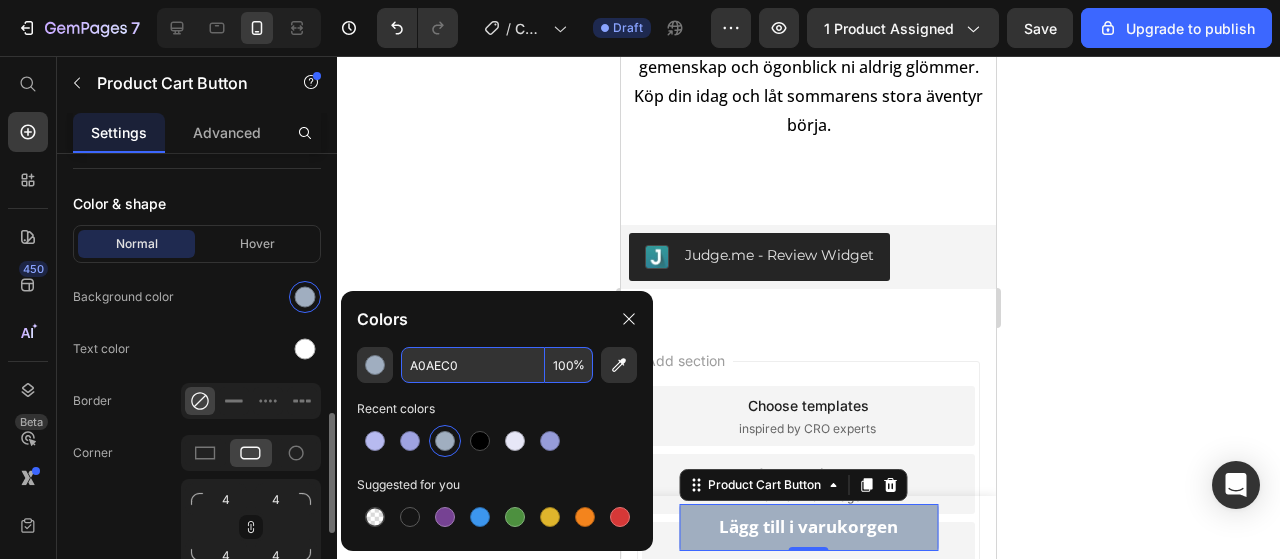 type on "A0AEC0" 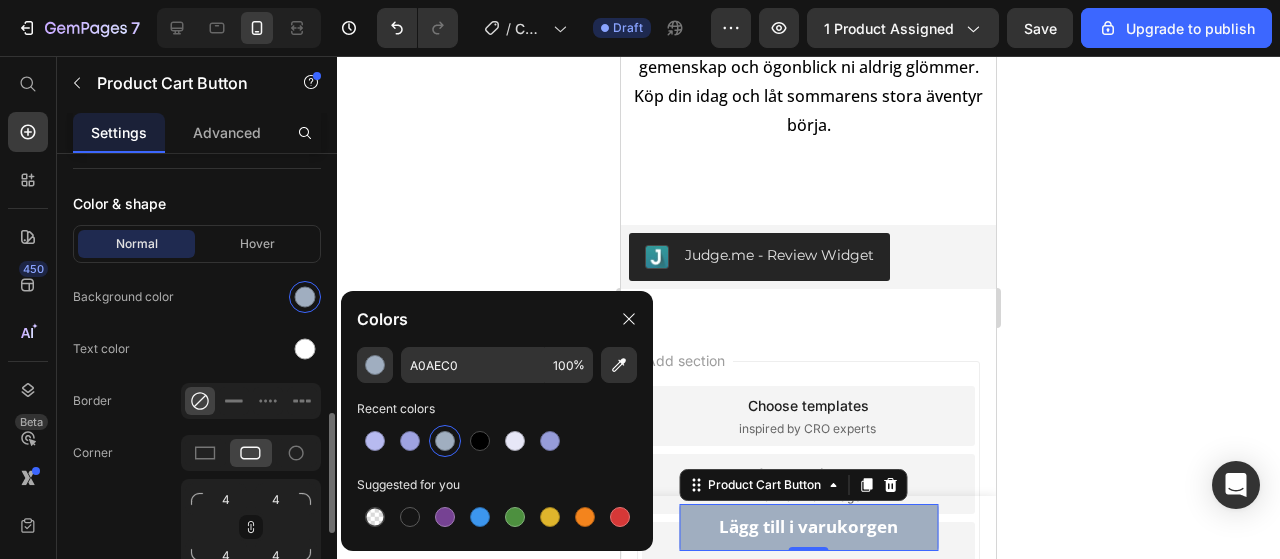 click on "Text color" 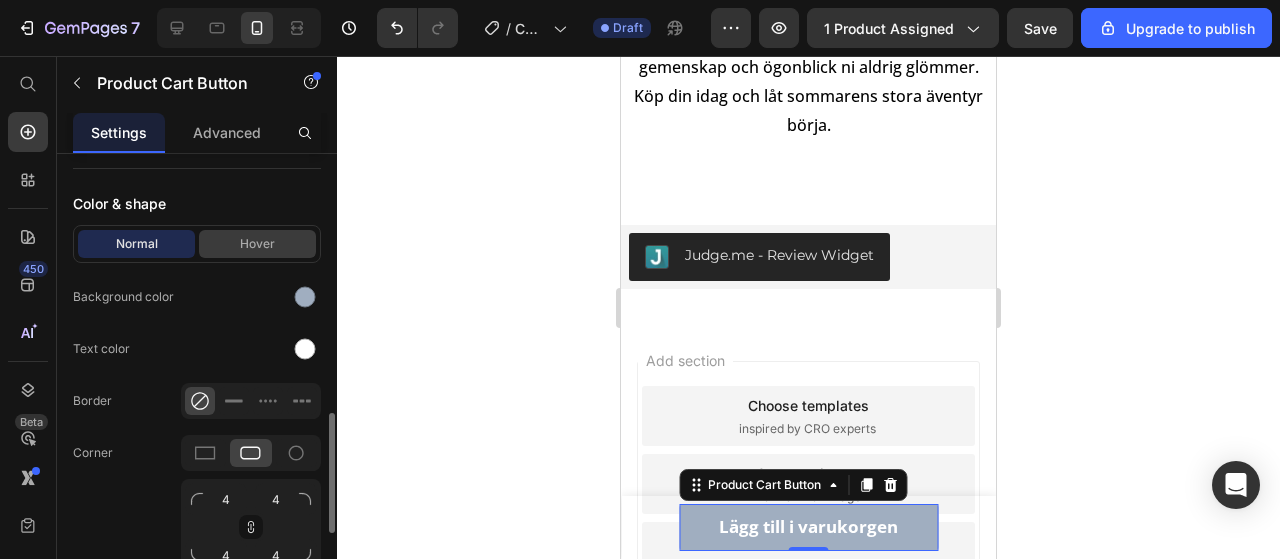 click on "Hover" at bounding box center [257, 244] 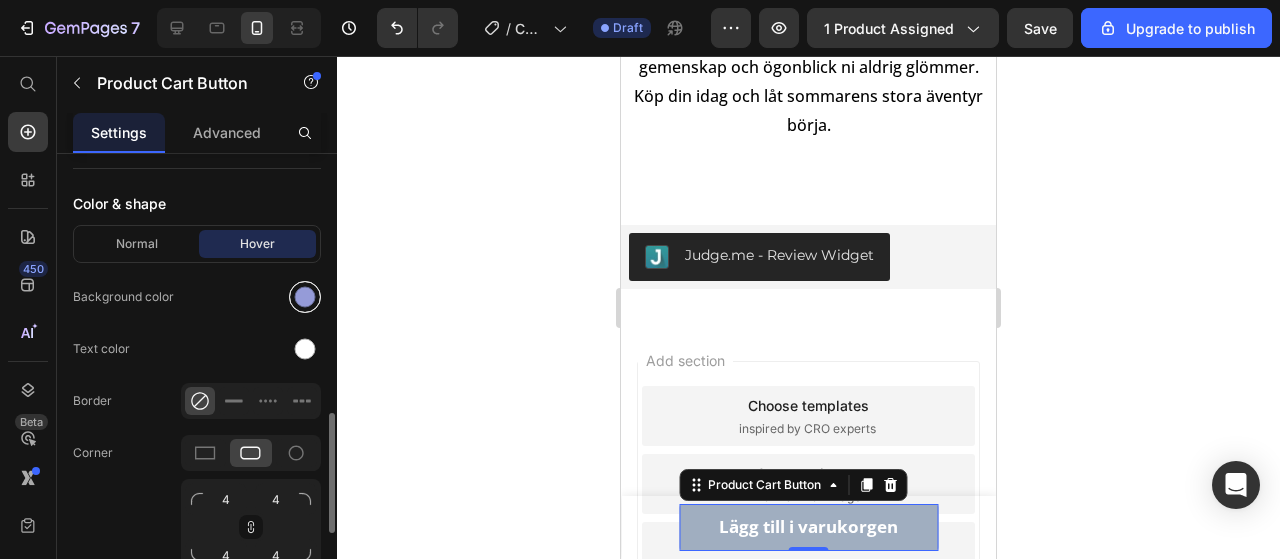 click at bounding box center (305, 297) 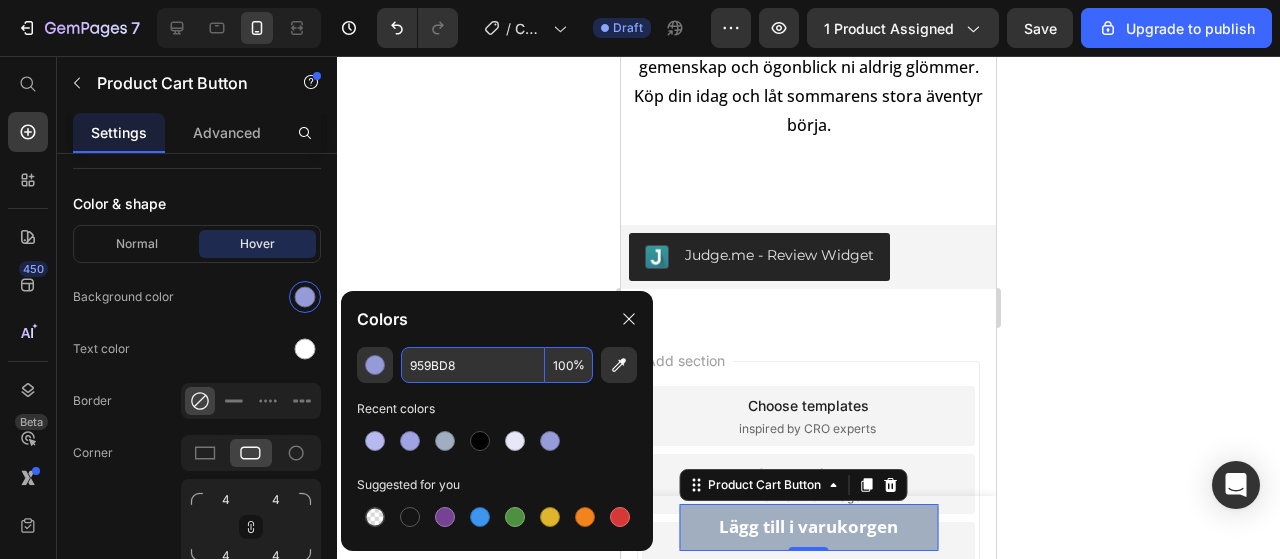 click on "959BD8" at bounding box center (473, 365) 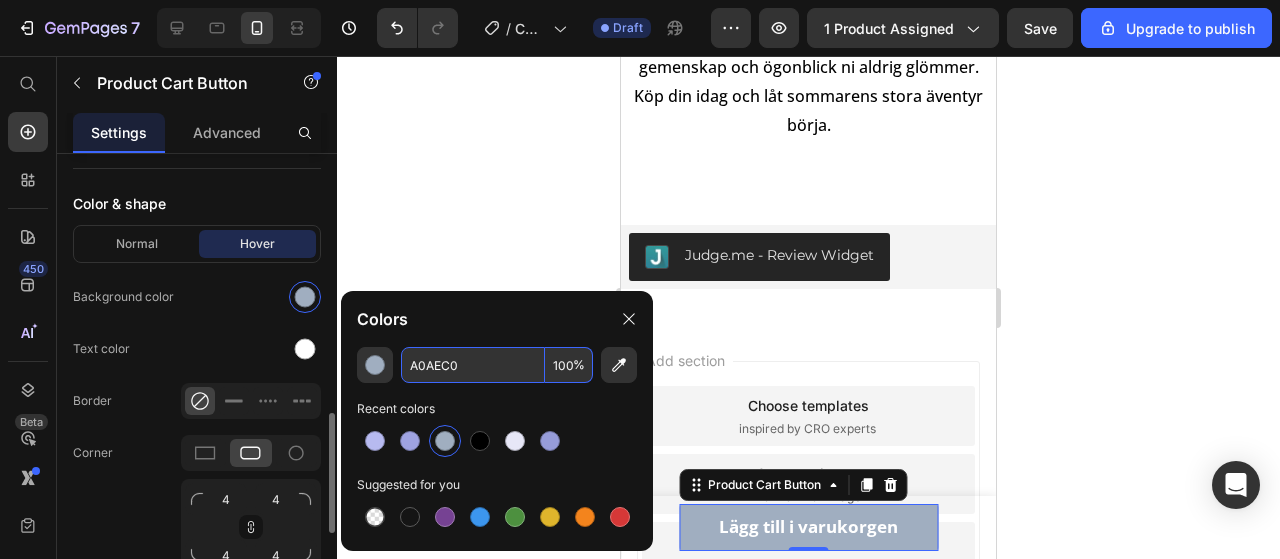 type on "A0AEC0" 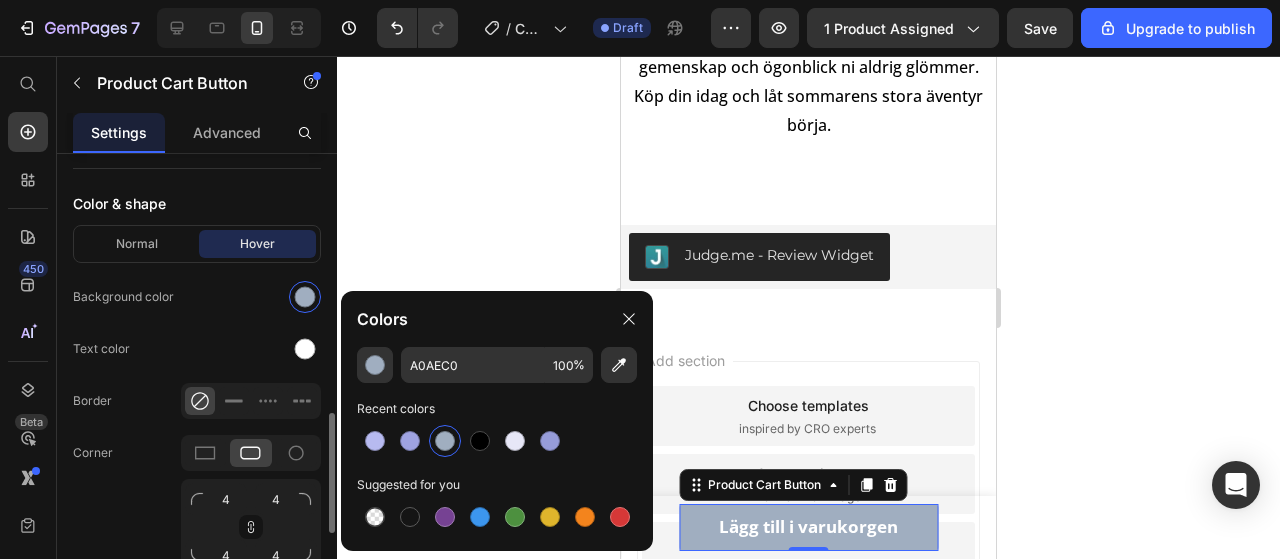 click on "Background color" at bounding box center [123, 297] 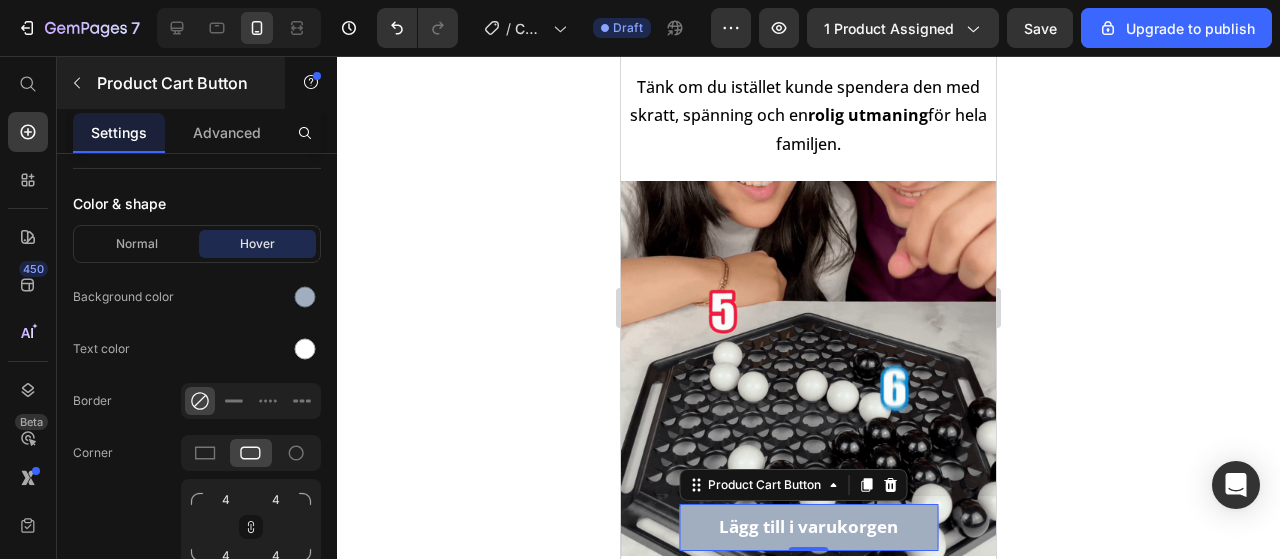 scroll, scrollTop: 1800, scrollLeft: 0, axis: vertical 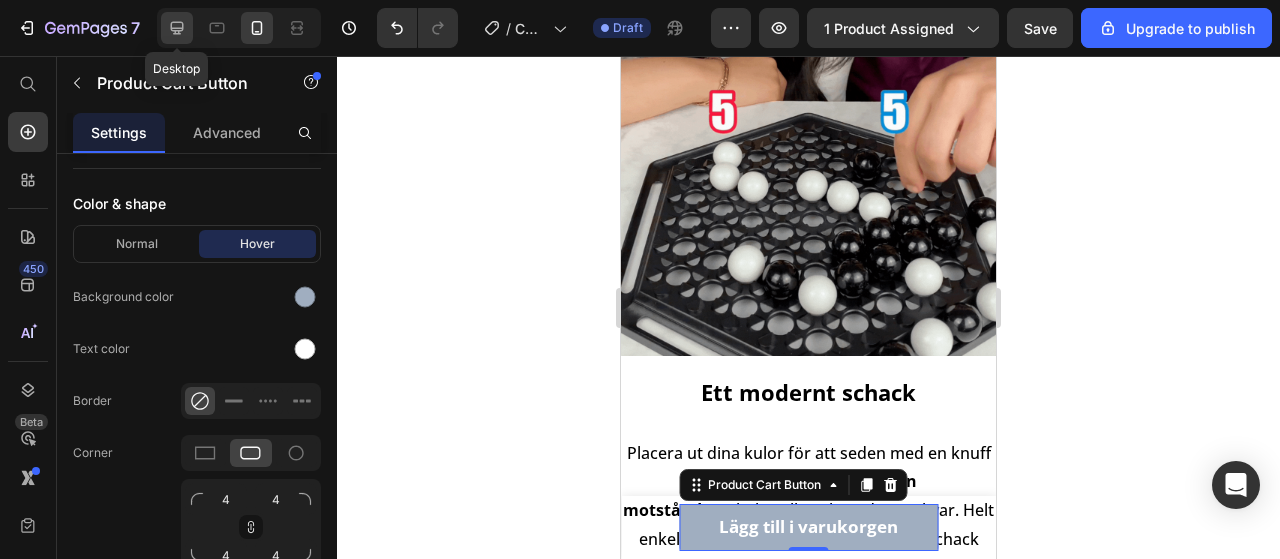 click 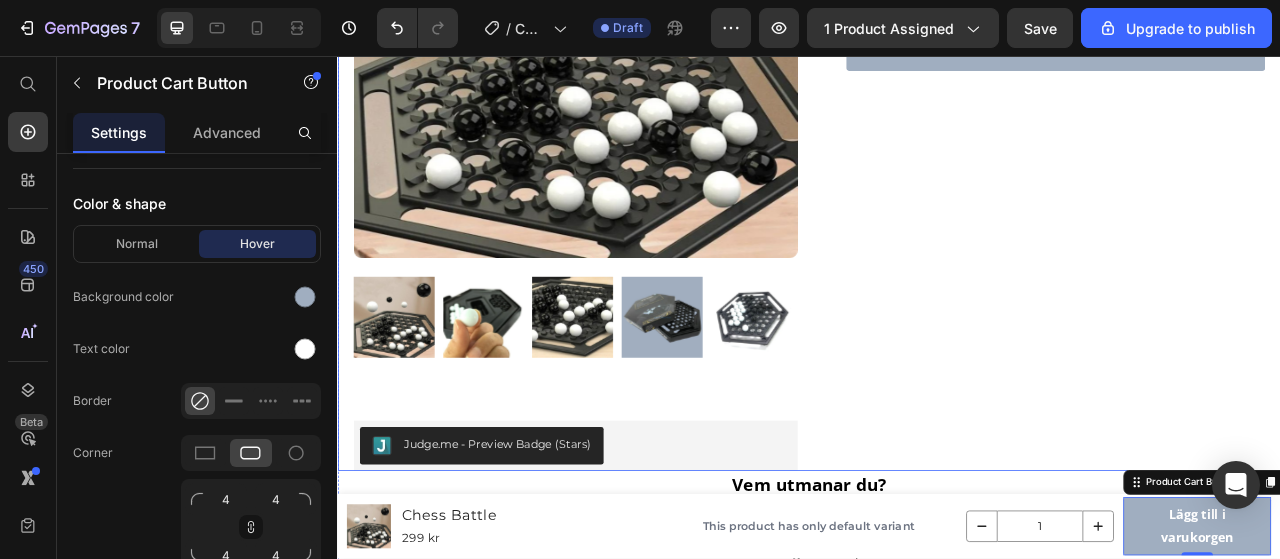 scroll, scrollTop: 0, scrollLeft: 0, axis: both 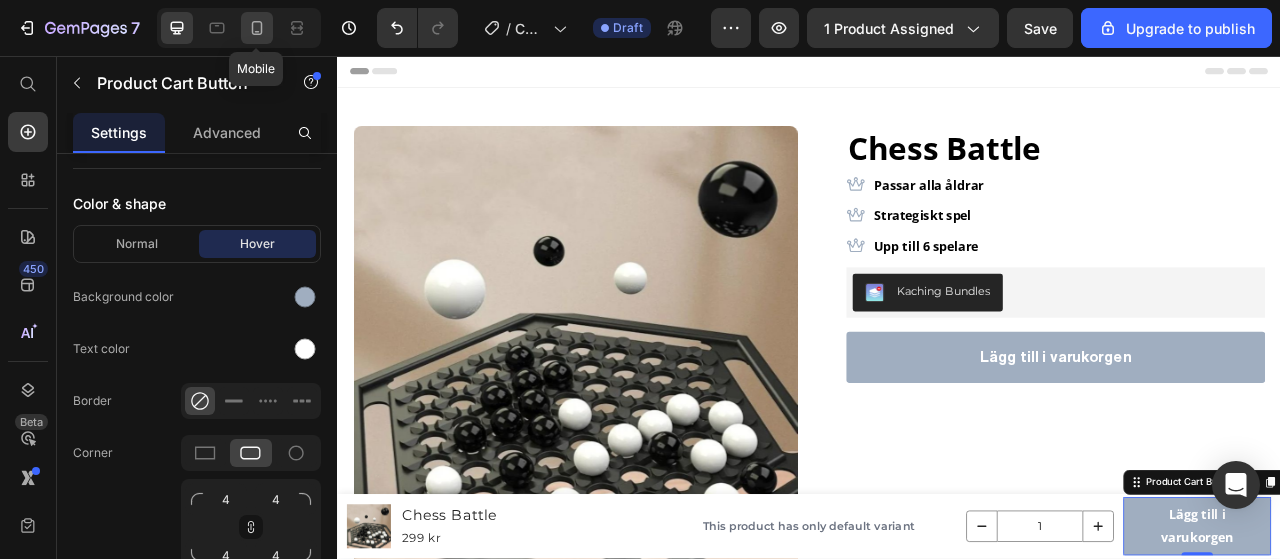 click 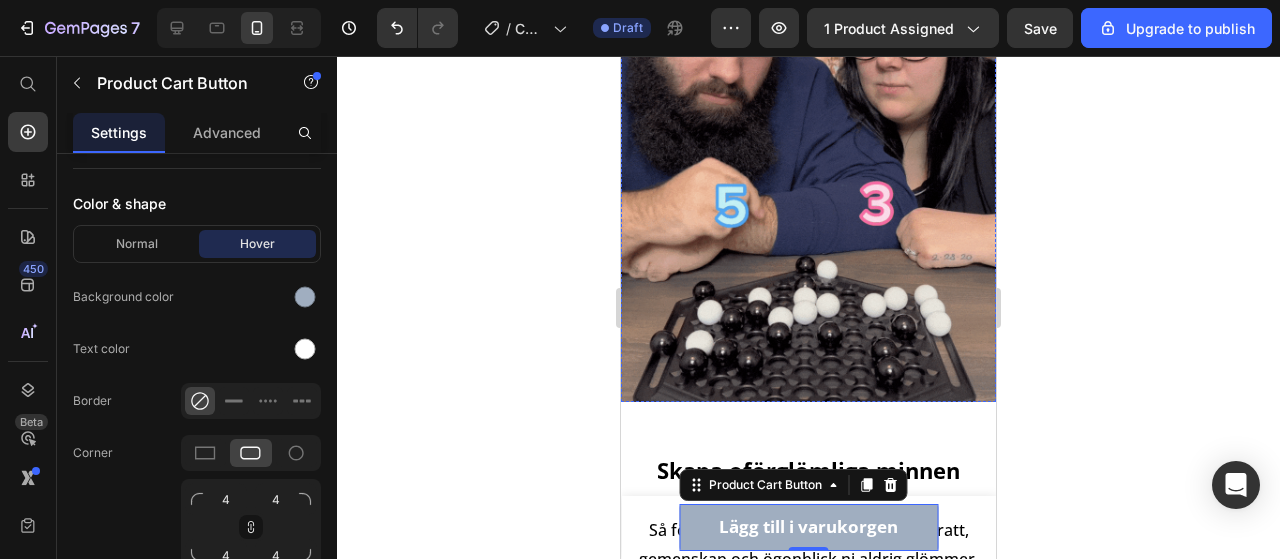 scroll, scrollTop: 2870, scrollLeft: 0, axis: vertical 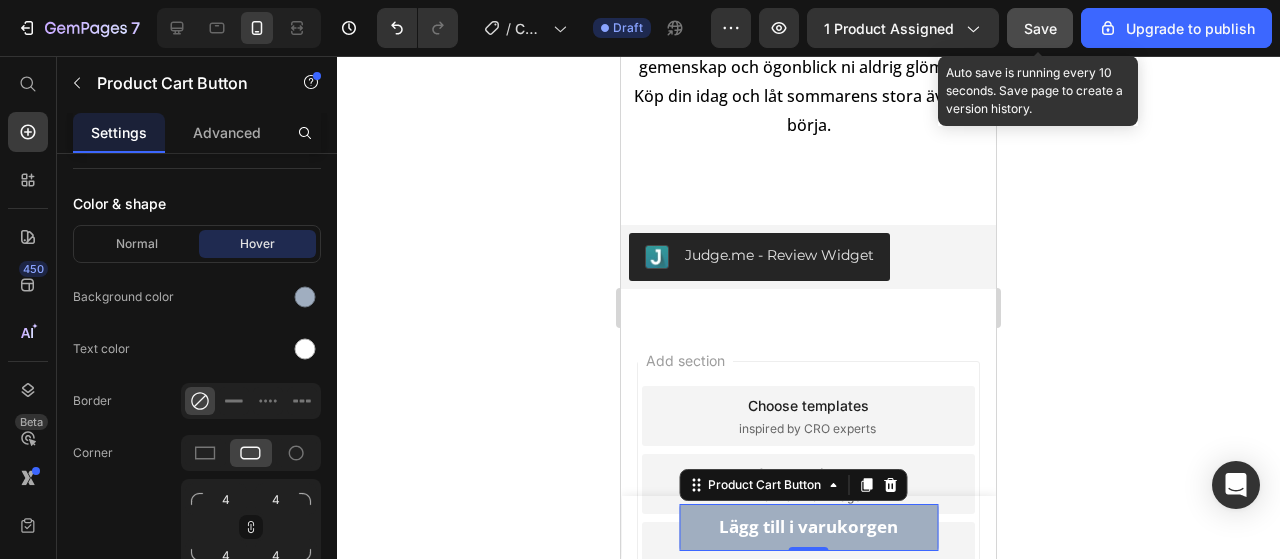 click on "Save" at bounding box center (1040, 28) 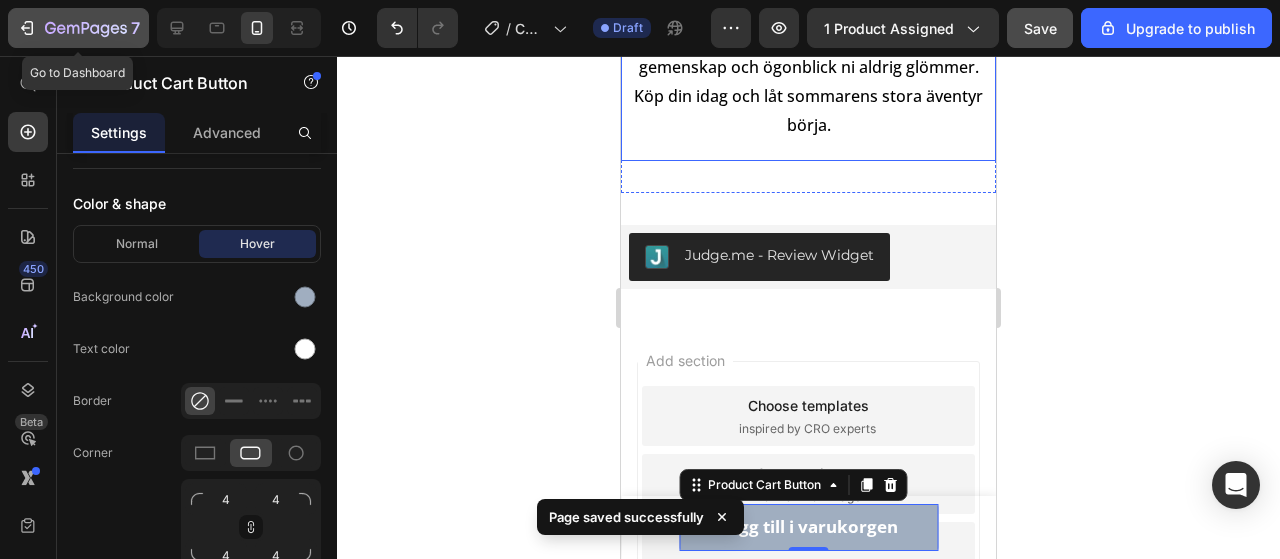click on "7" at bounding box center (78, 28) 